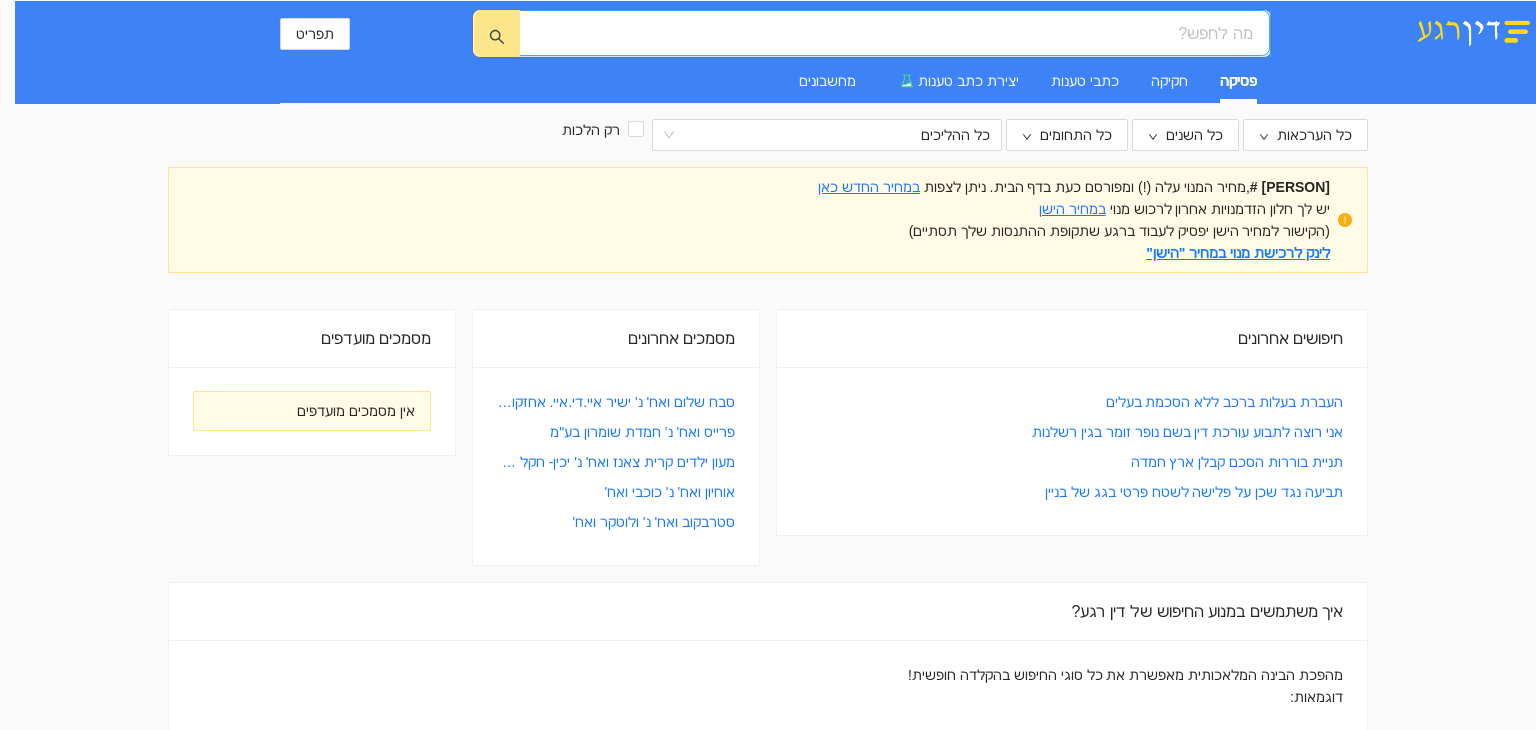 scroll, scrollTop: 0, scrollLeft: 0, axis: both 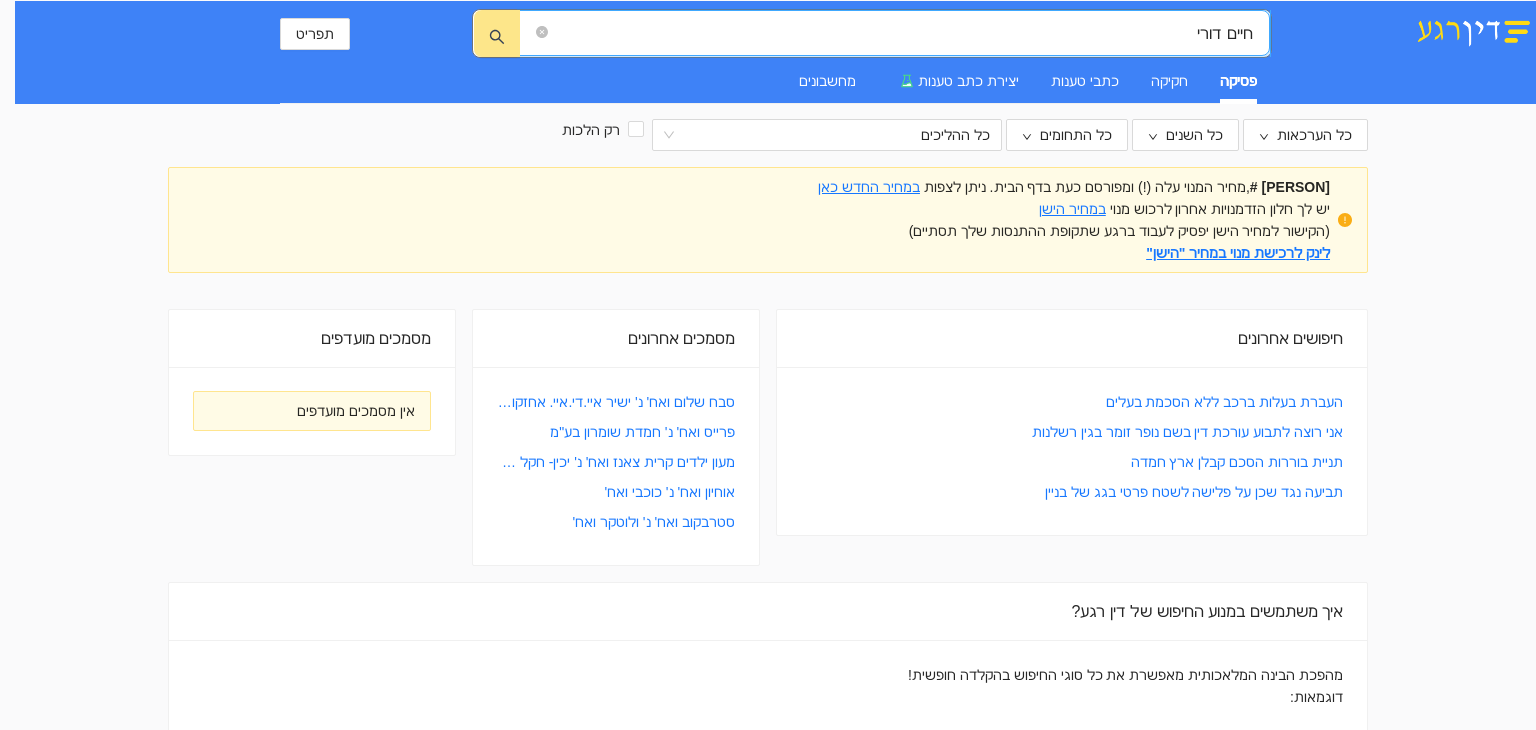 type on "חיים דורי" 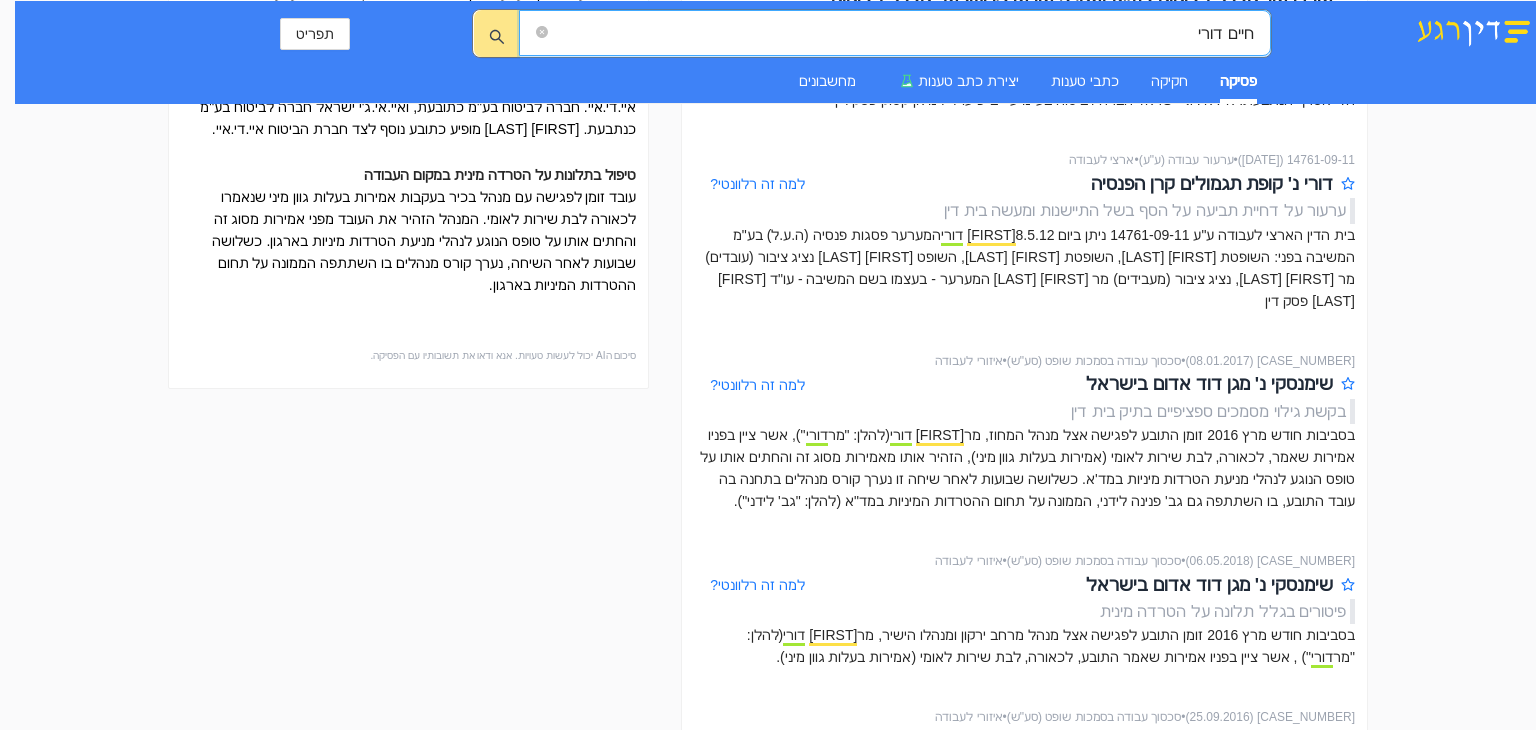 scroll, scrollTop: 700, scrollLeft: 0, axis: vertical 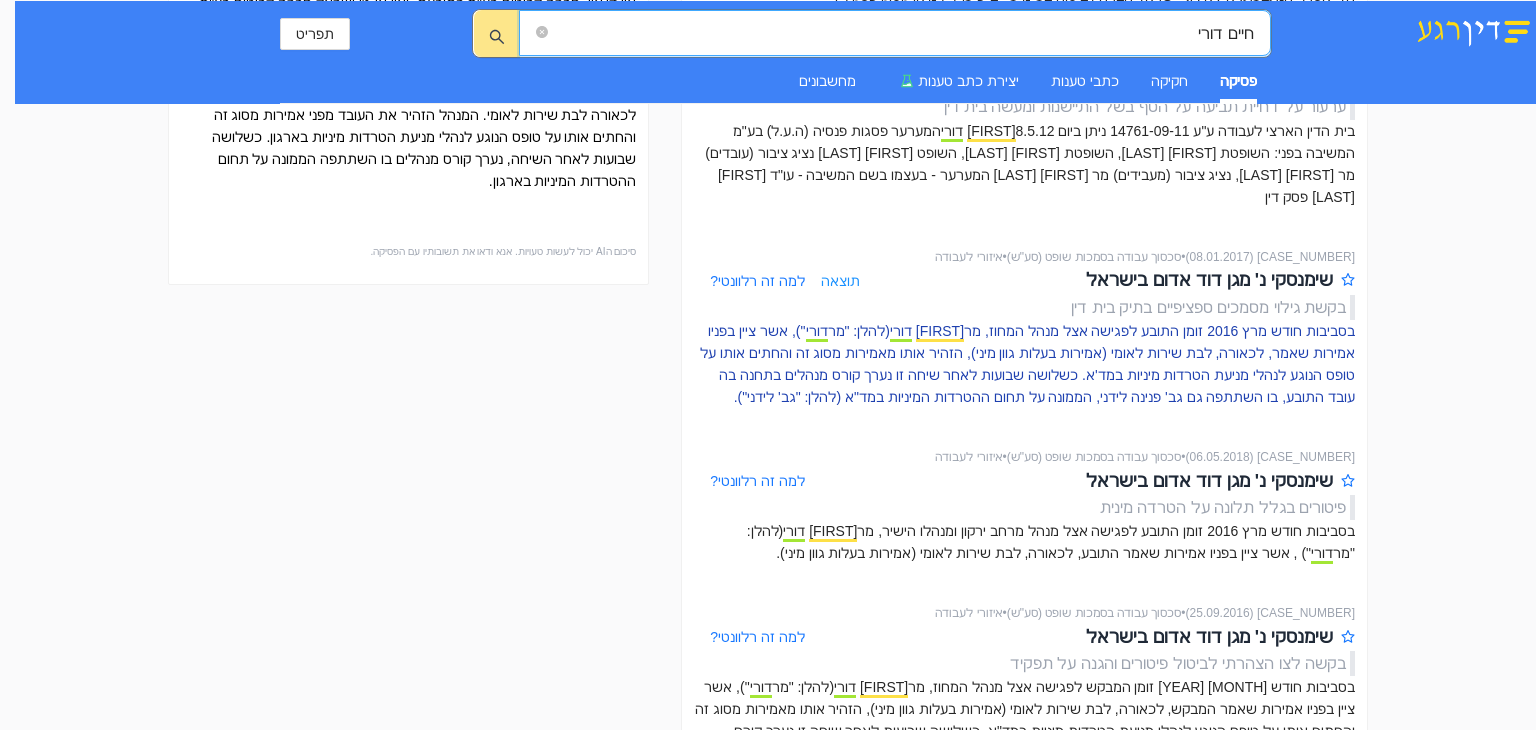 click on "בסביבות חודש מרץ 2016 זומן התובע לפגישה אצל מנהל המחוז, מר [FIRST] [LAST] (להלן: "מר [LAST]"), אשר ציין בפניו אמירות שאמר, לכאורה, לבת שירות לאומי (אמירות בעלות גוון מיני), הזהיר אותו מאמירות מסוג זה והחתים אותו על טופס הנוגע לנהלי מניעת הטרדות מיניות במד"א.
כשלושה שבועות לאחר שיחה זו נערך קורס מנהלים בתחנה בה עובד התובע, בו השתתפה גם גב' [FIRST] [LAST], הממונה על תחום ההטרדות המיניות במד"א (להלן: "גב' [LAST]")." at bounding box center (1024, 364) 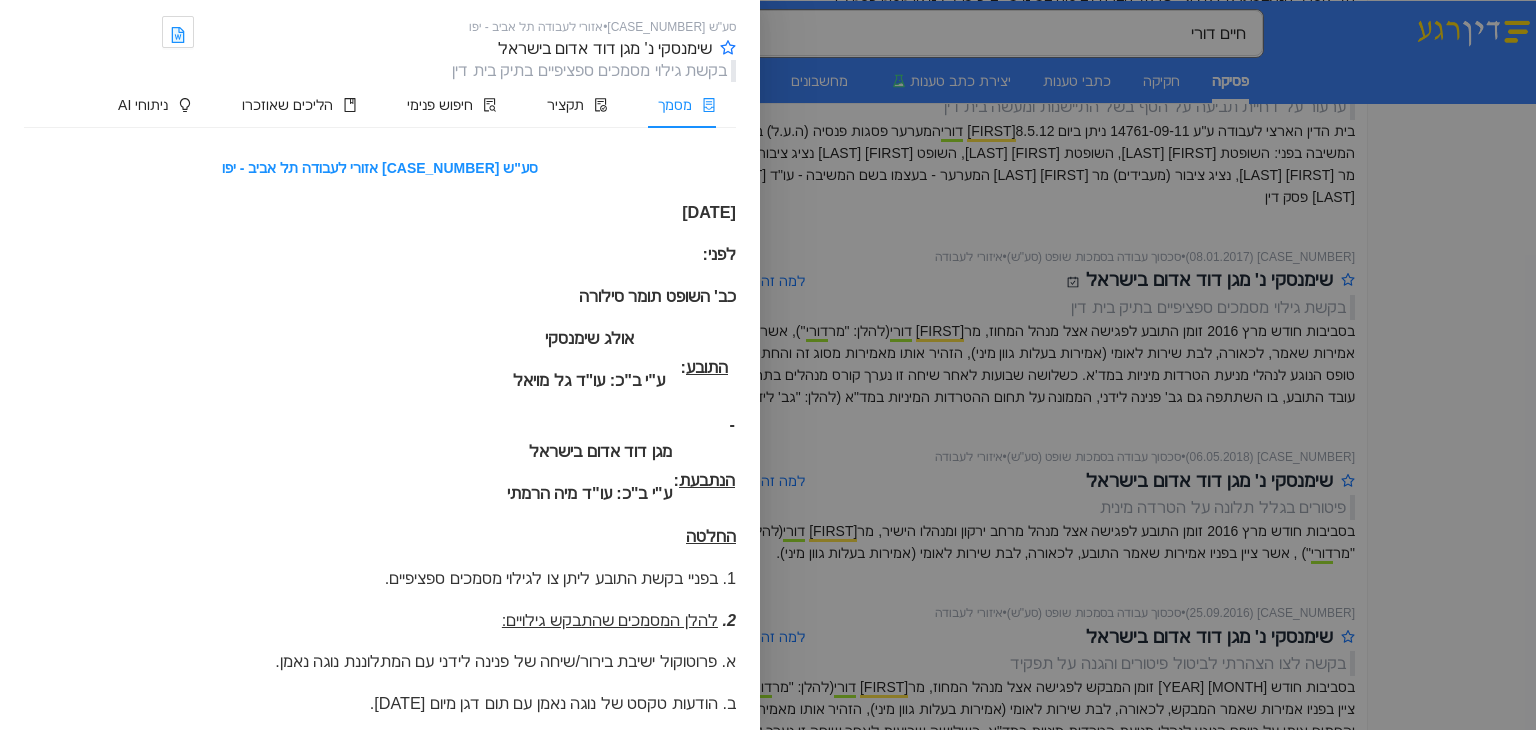 scroll, scrollTop: 944, scrollLeft: 0, axis: vertical 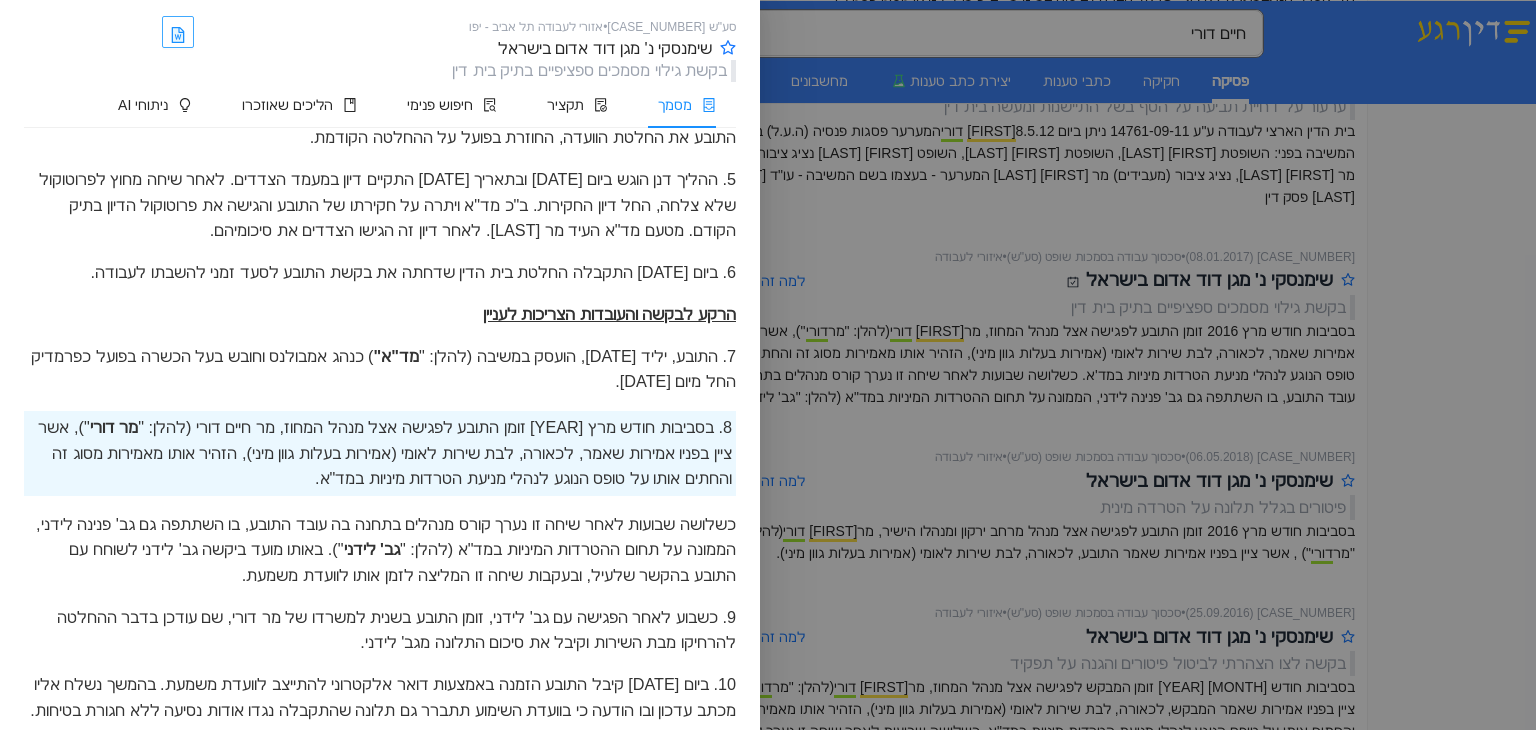 click 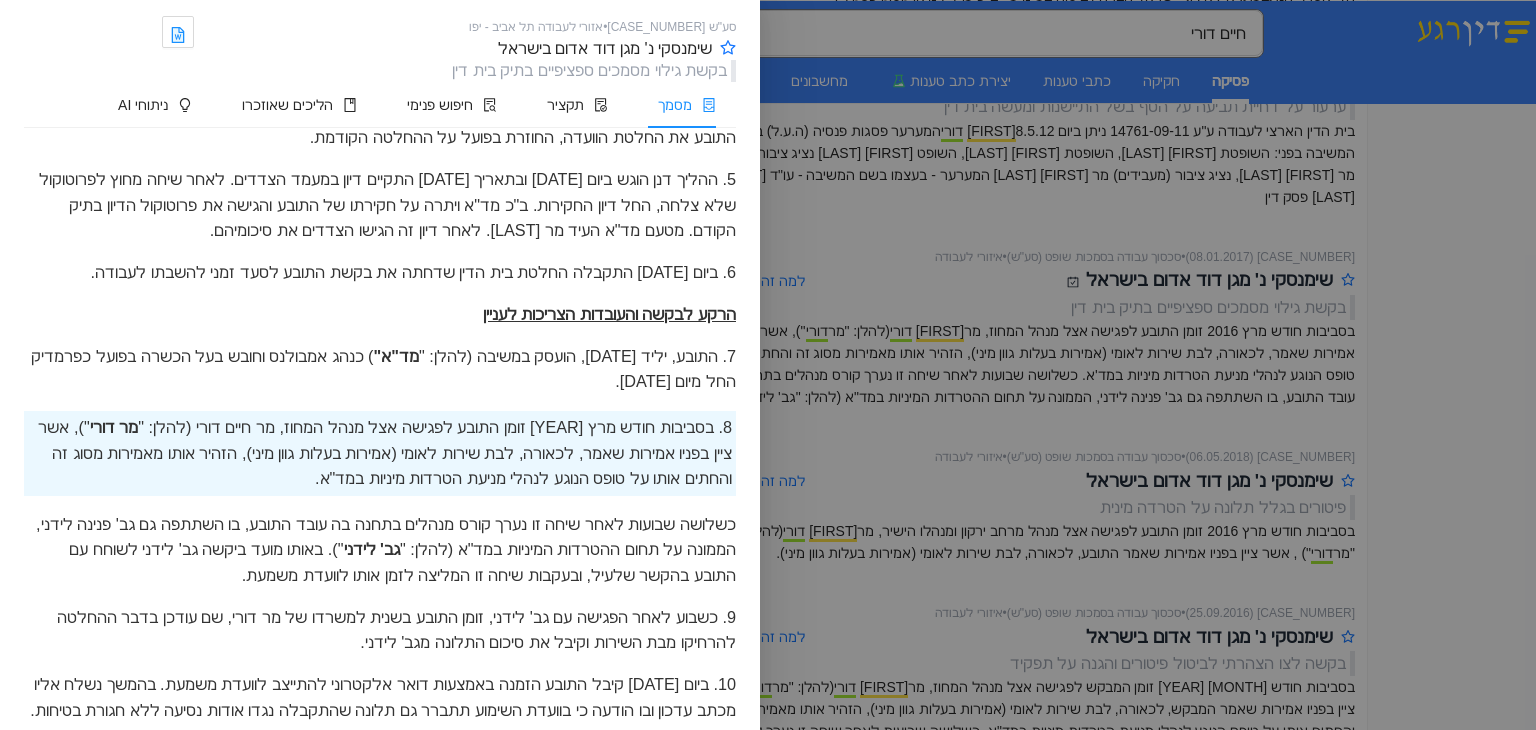 click at bounding box center [768, 365] 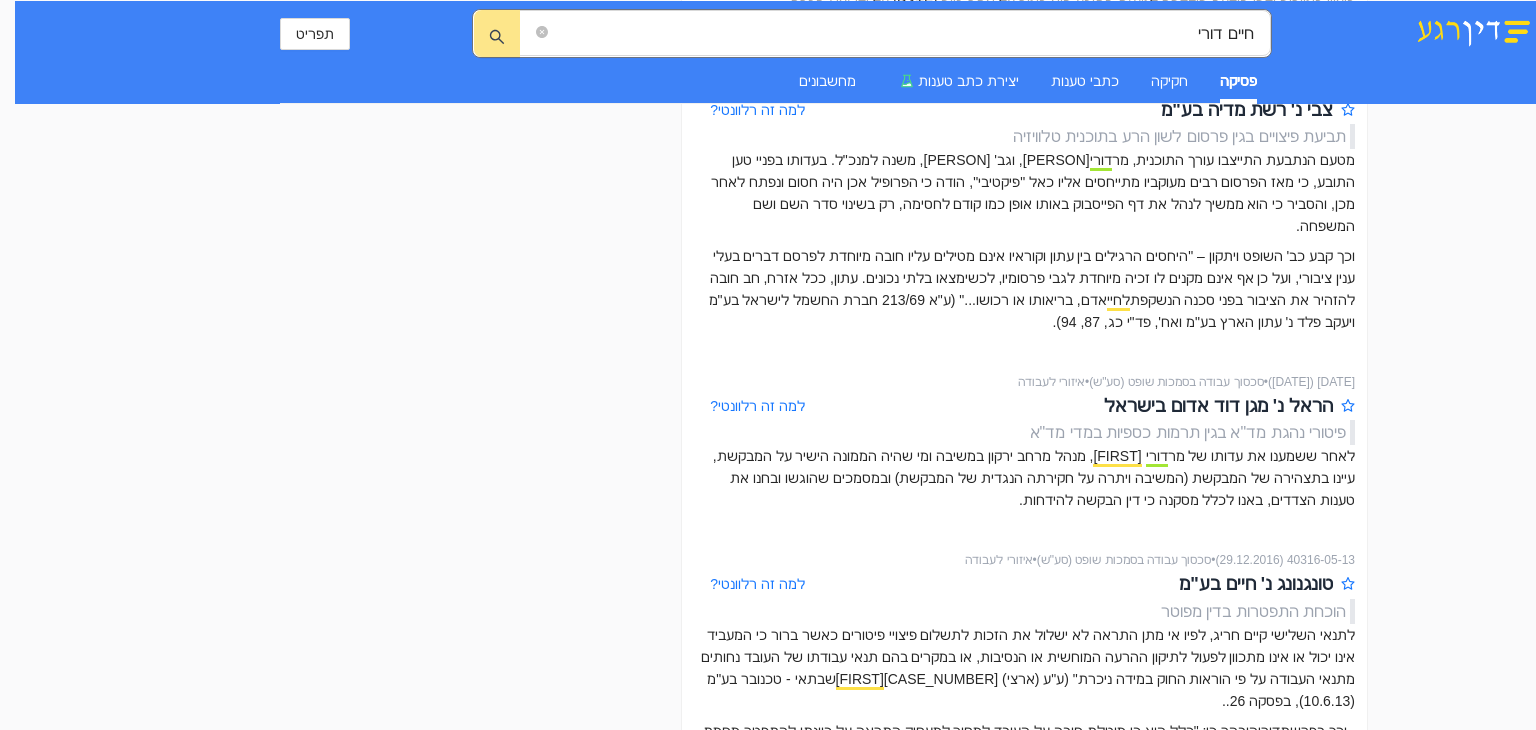 scroll, scrollTop: 1800, scrollLeft: 0, axis: vertical 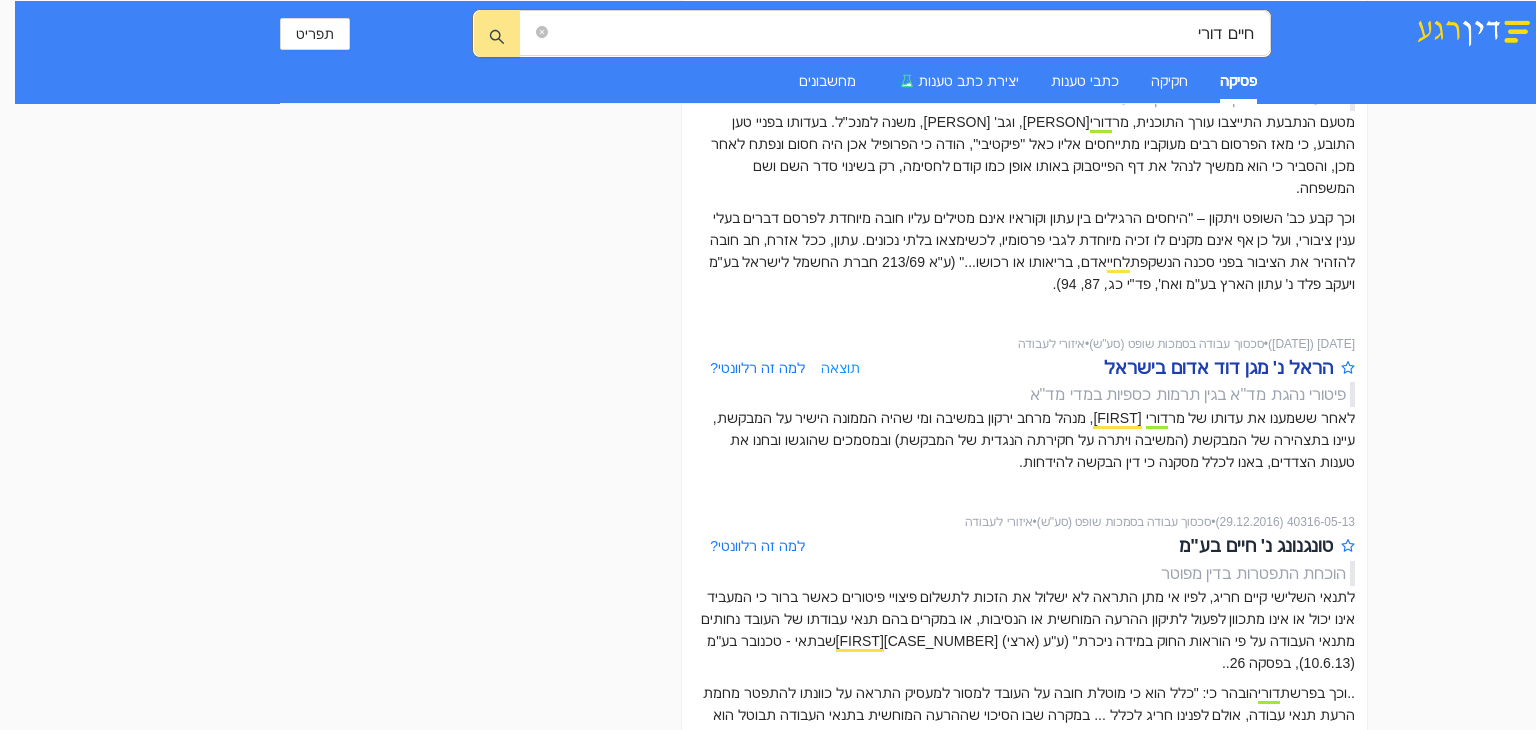 click on "הראל נ' מגן דוד אדום בישראל" at bounding box center (1218, 368) 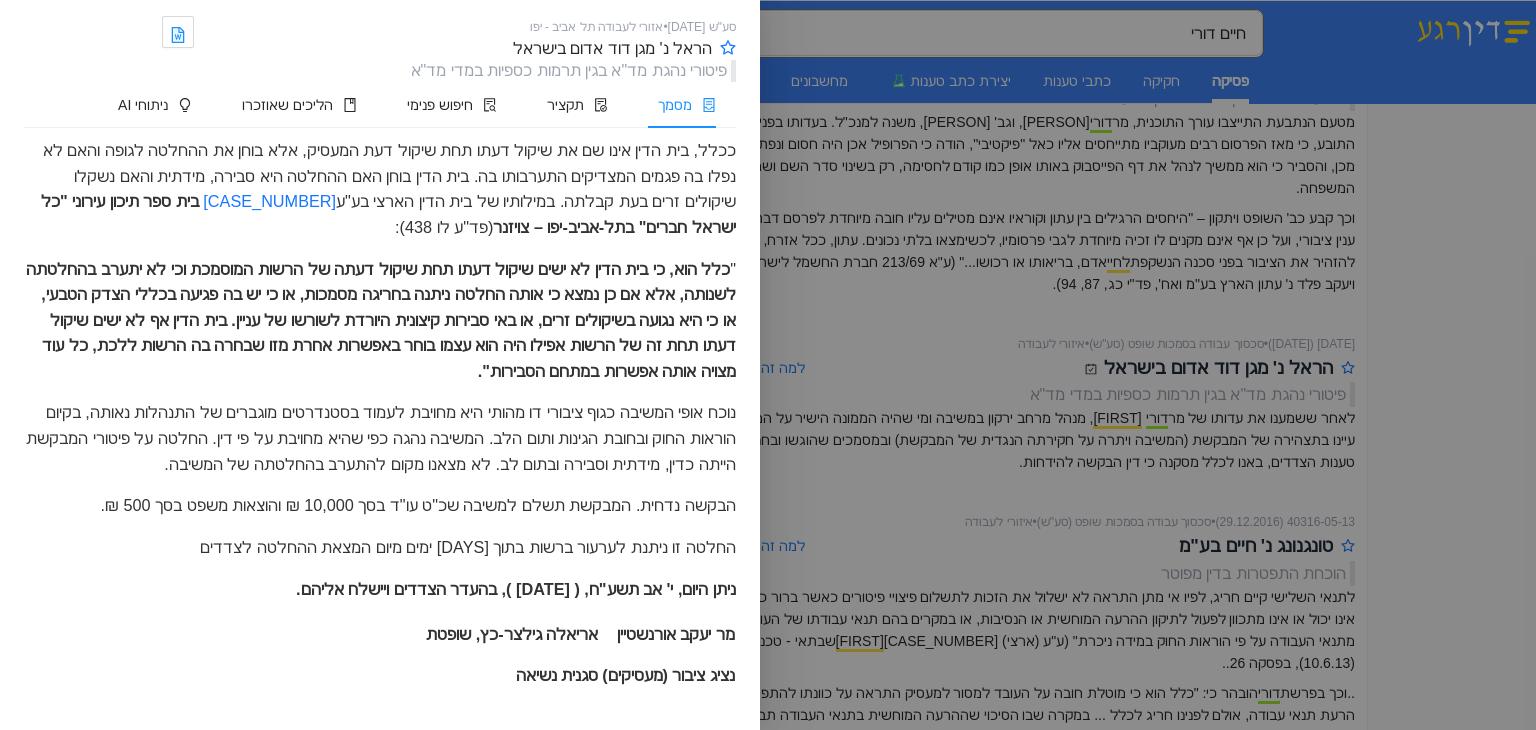 scroll, scrollTop: 8420, scrollLeft: 0, axis: vertical 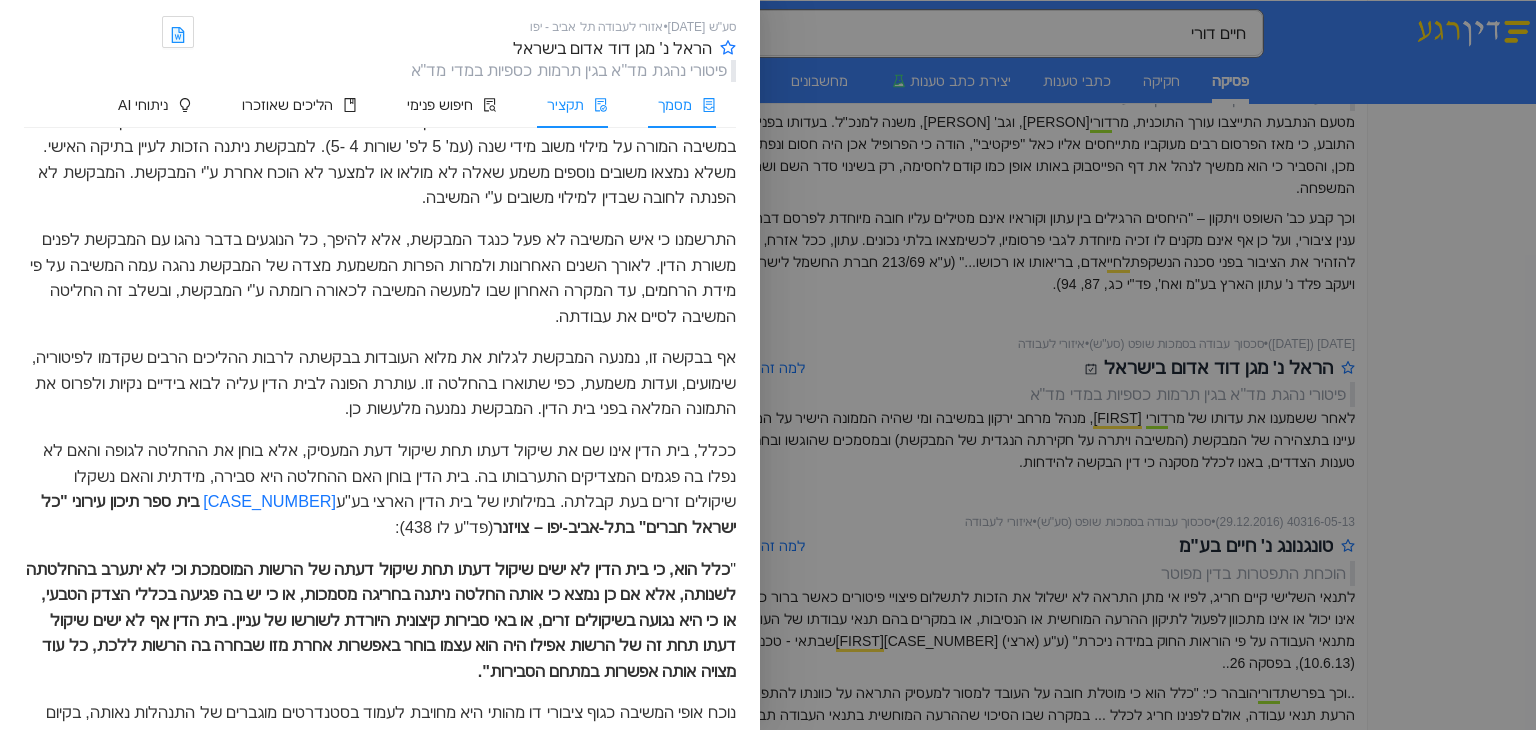 click on "תקציר" at bounding box center (572, 105) 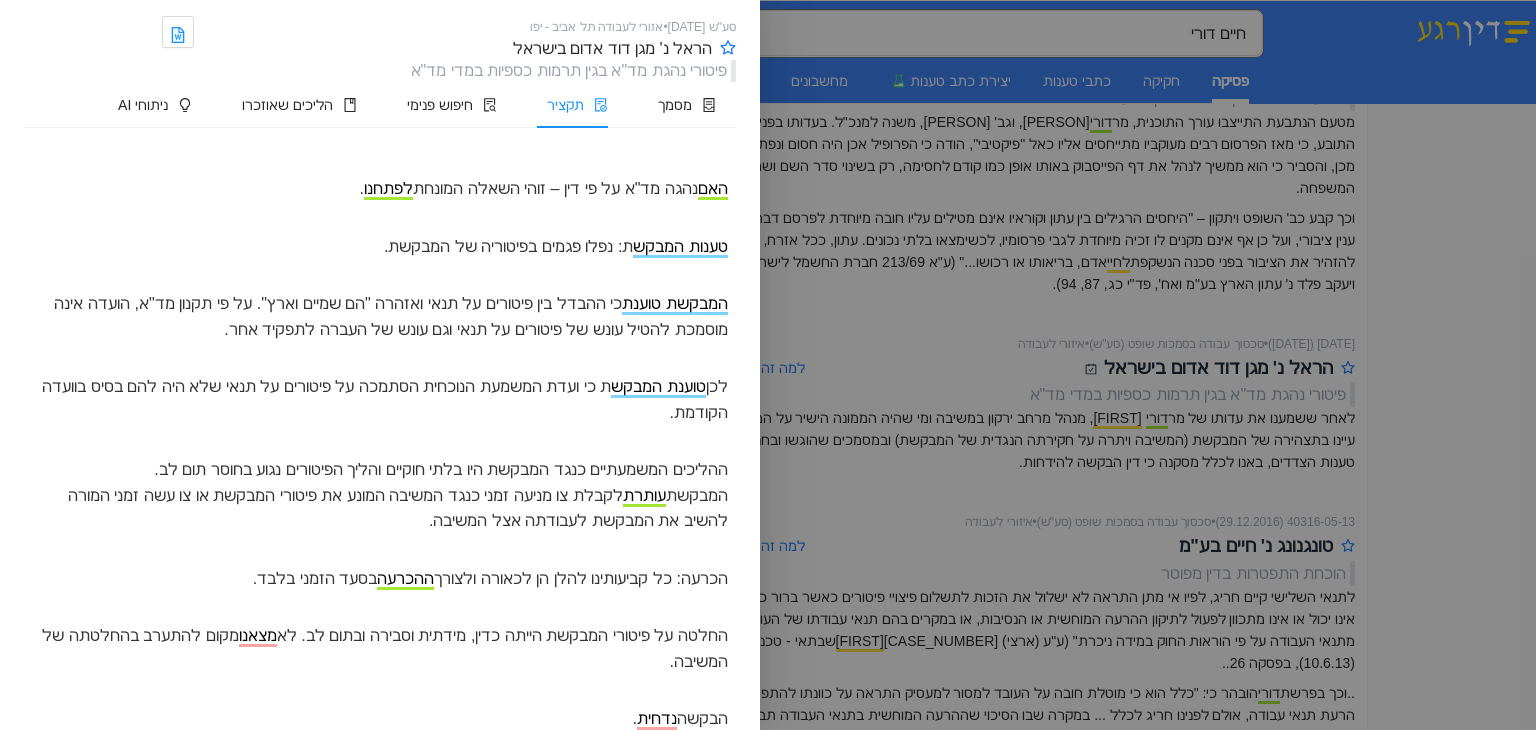 click at bounding box center [768, 365] 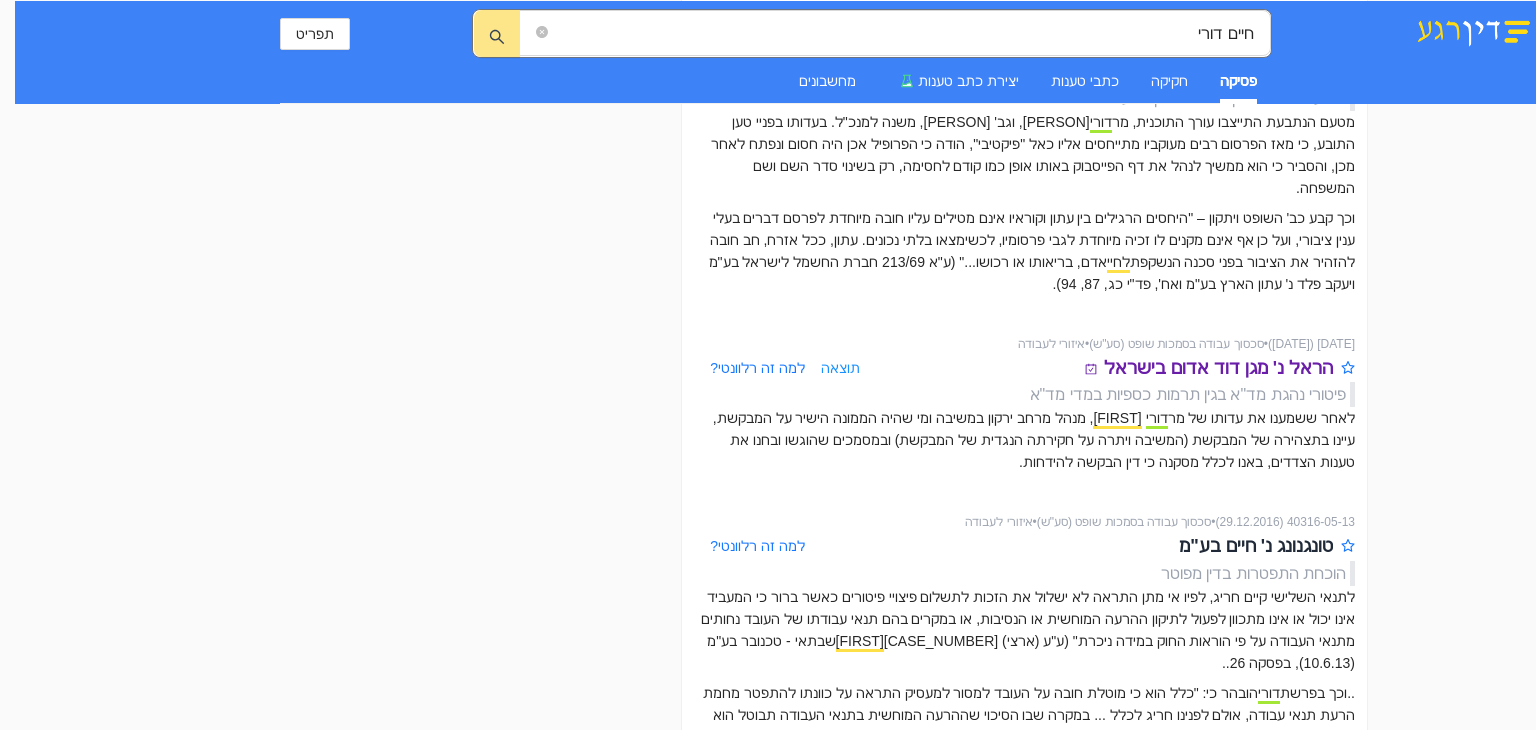 click on "הראל נ' מגן דוד אדום בישראל" at bounding box center [1208, 368] 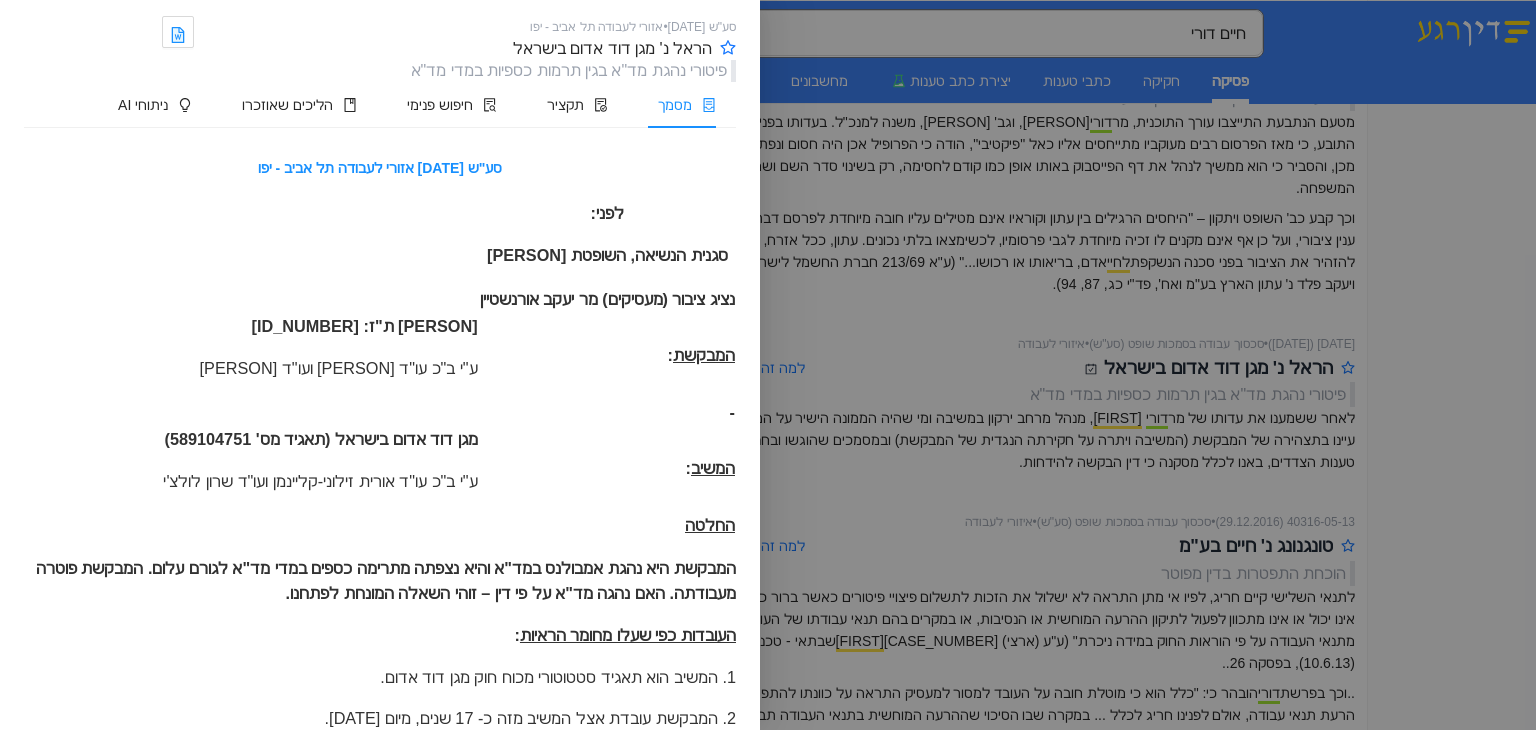 click on "[PERSON] ת"ז: [ID_NUMBER]" at bounding box center (365, 326) 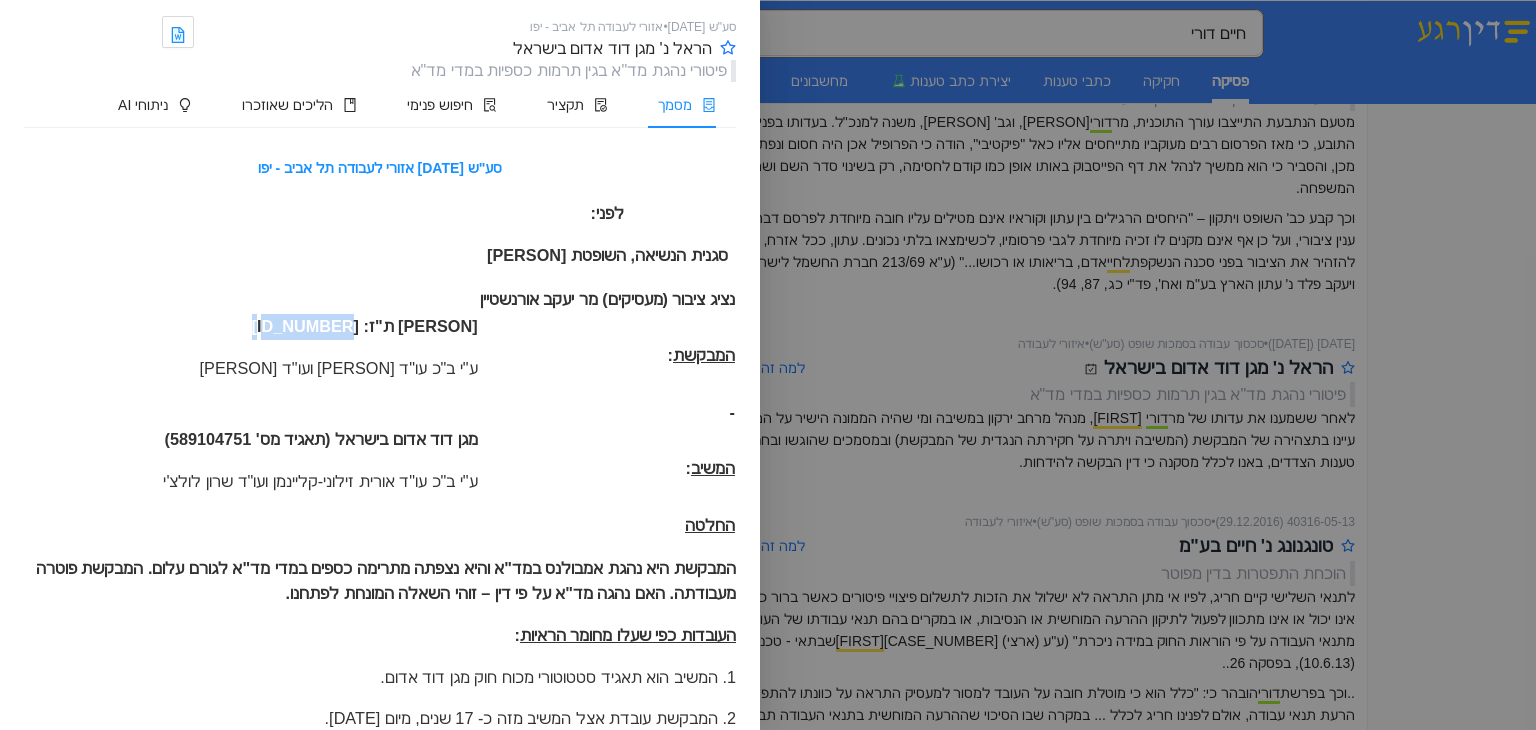 click on "[PERSON] ת"ז: [ID_NUMBER]" at bounding box center [365, 326] 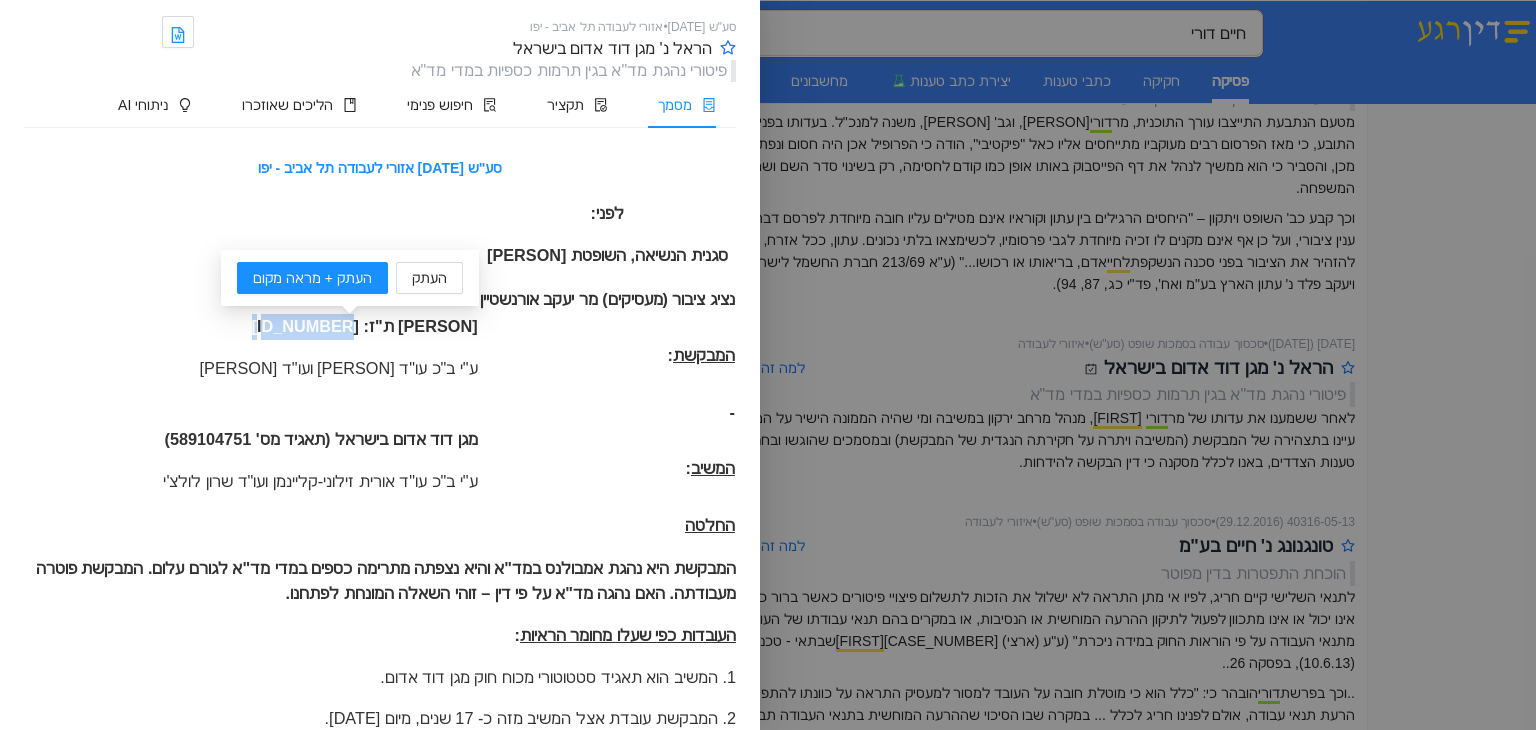 copy on "028100634" 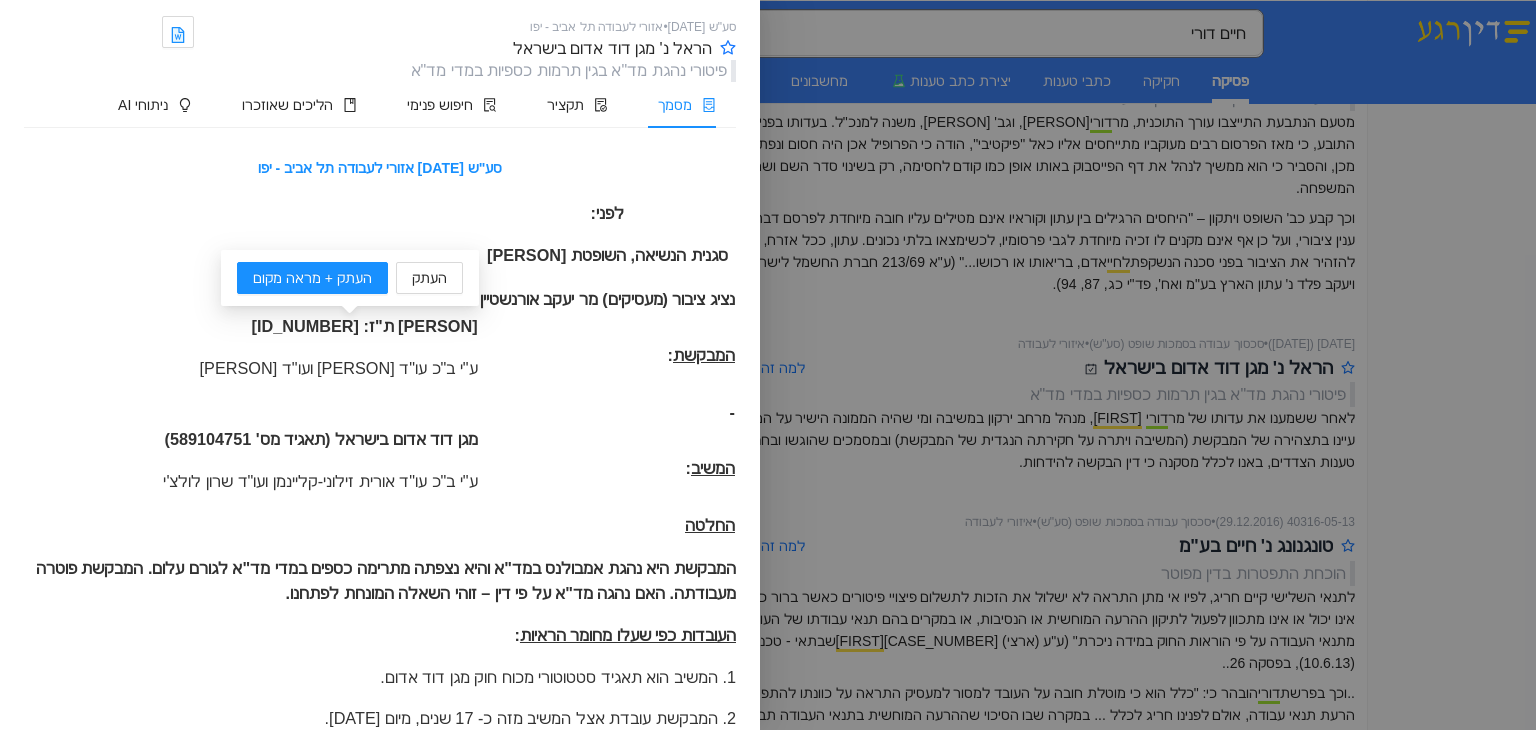 click at bounding box center (768, 365) 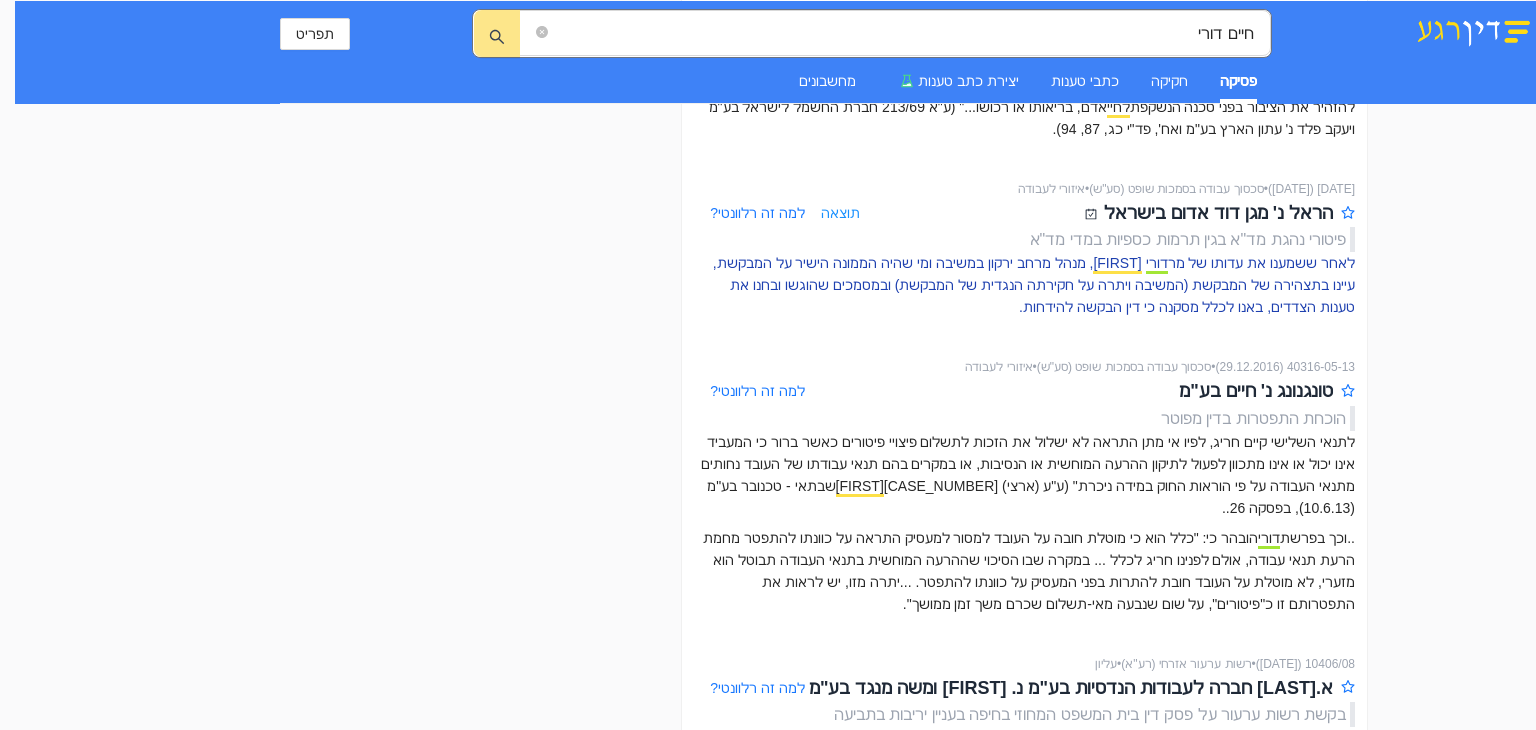 scroll, scrollTop: 2000, scrollLeft: 0, axis: vertical 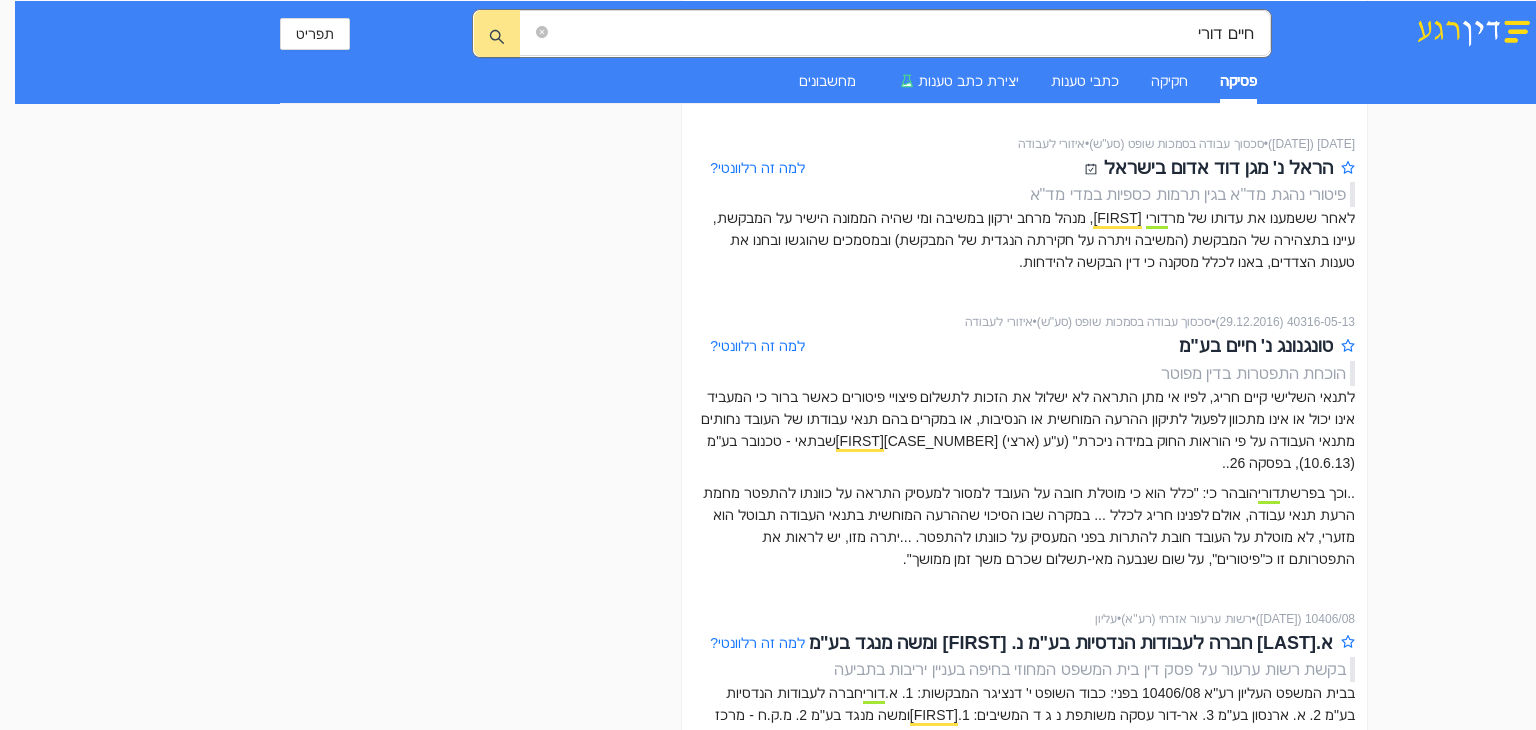click at bounding box center (1473, 30) 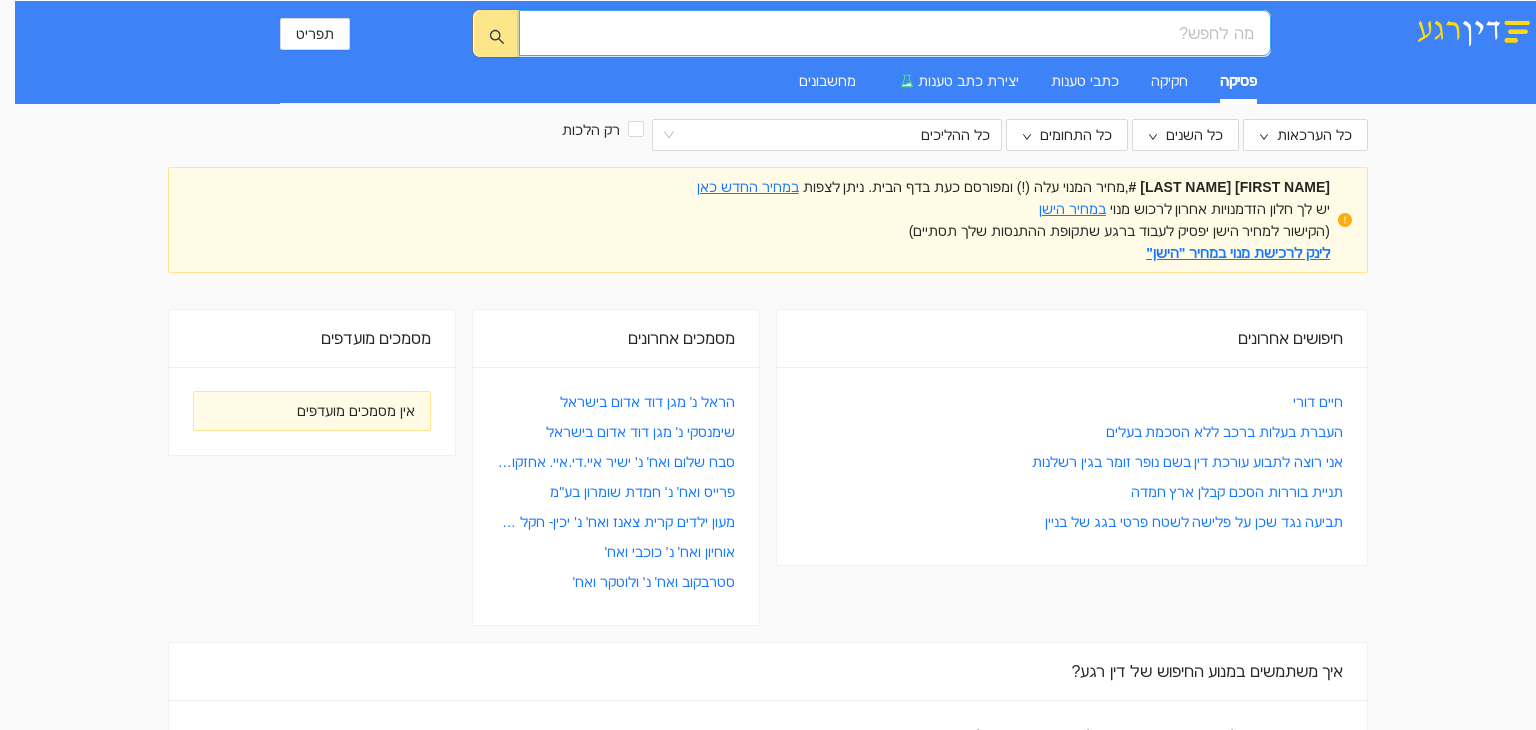 scroll, scrollTop: 0, scrollLeft: 0, axis: both 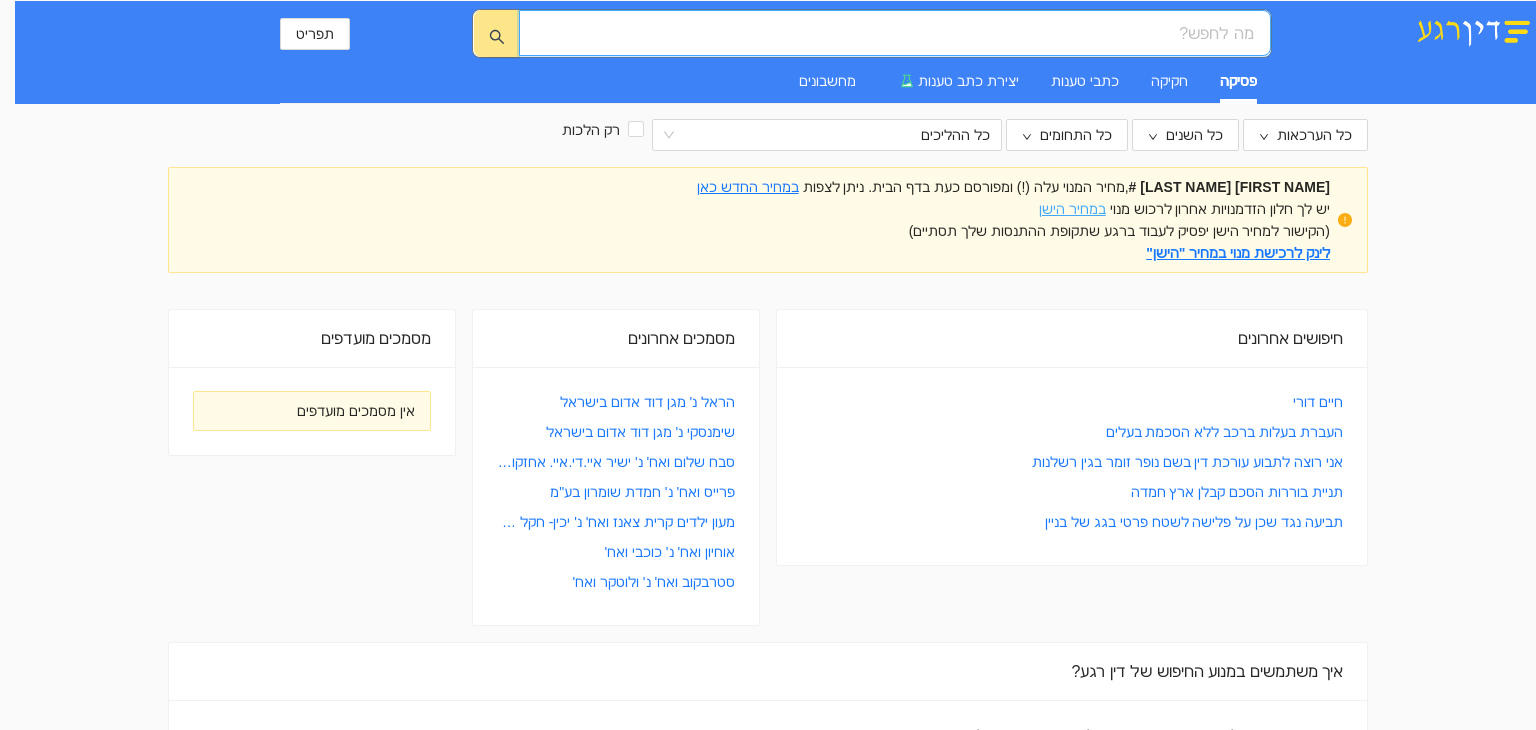 click on "במחיר הישן" at bounding box center [1072, 209] 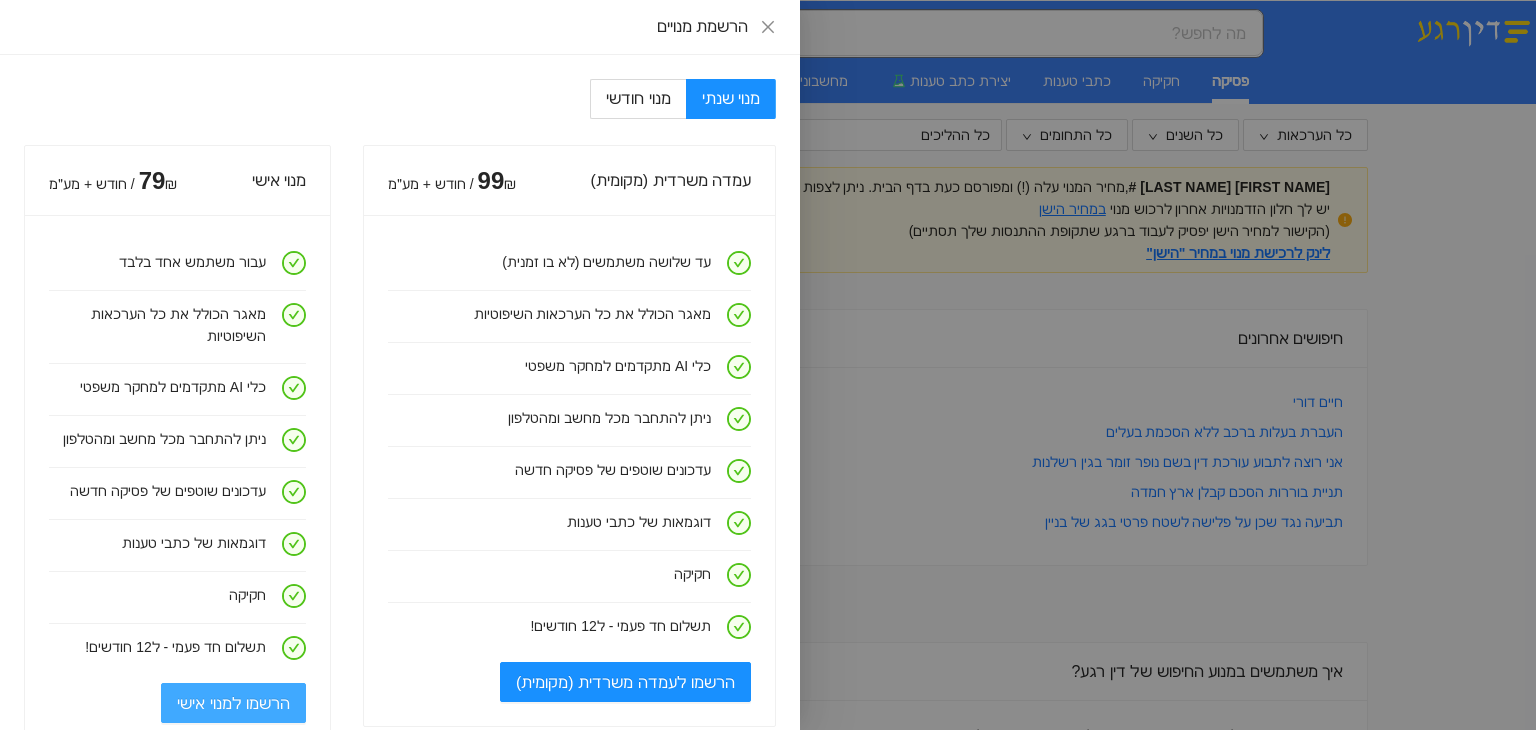 click on "הרשמו למנוי אישי" at bounding box center (233, 703) 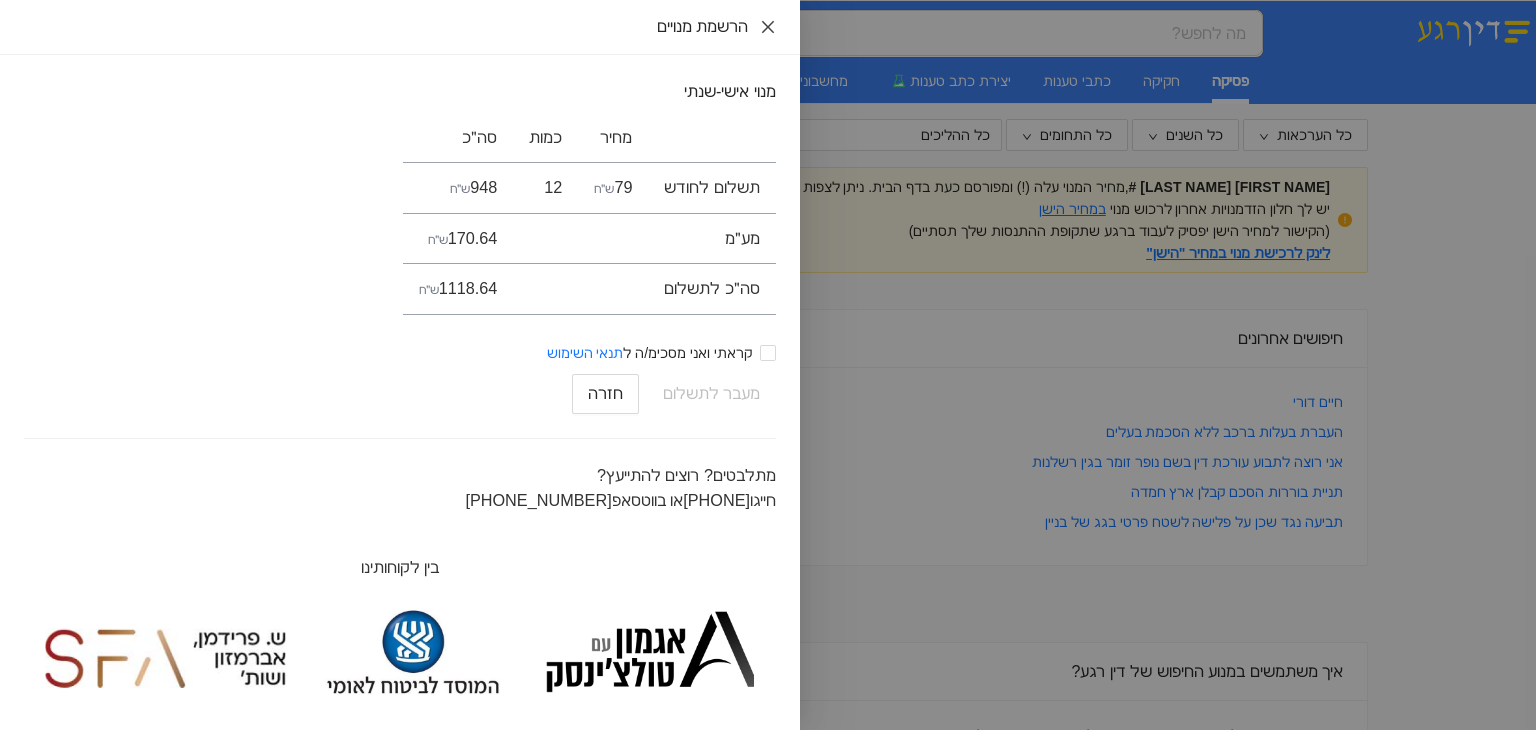 click 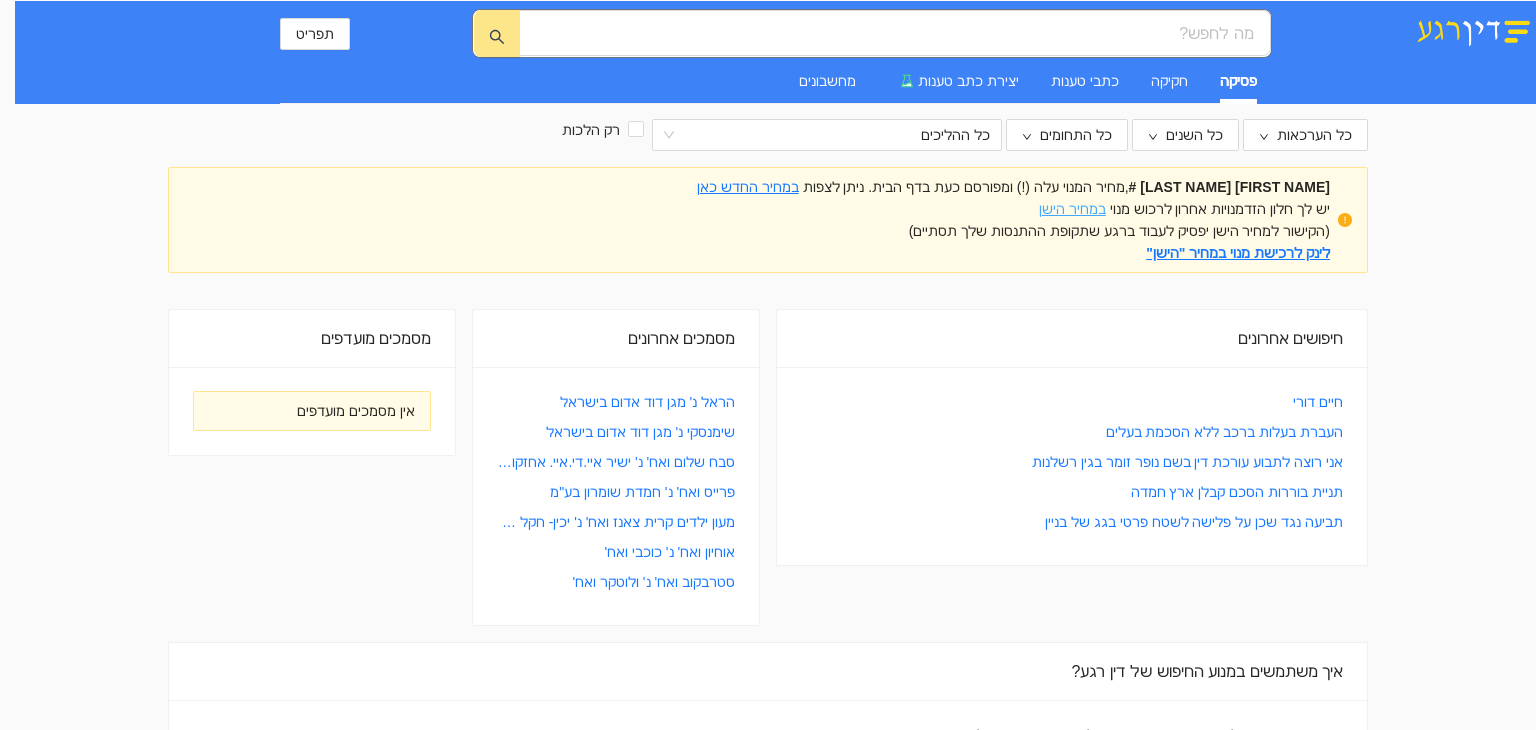 click on "במחיר הישן" at bounding box center (1072, 209) 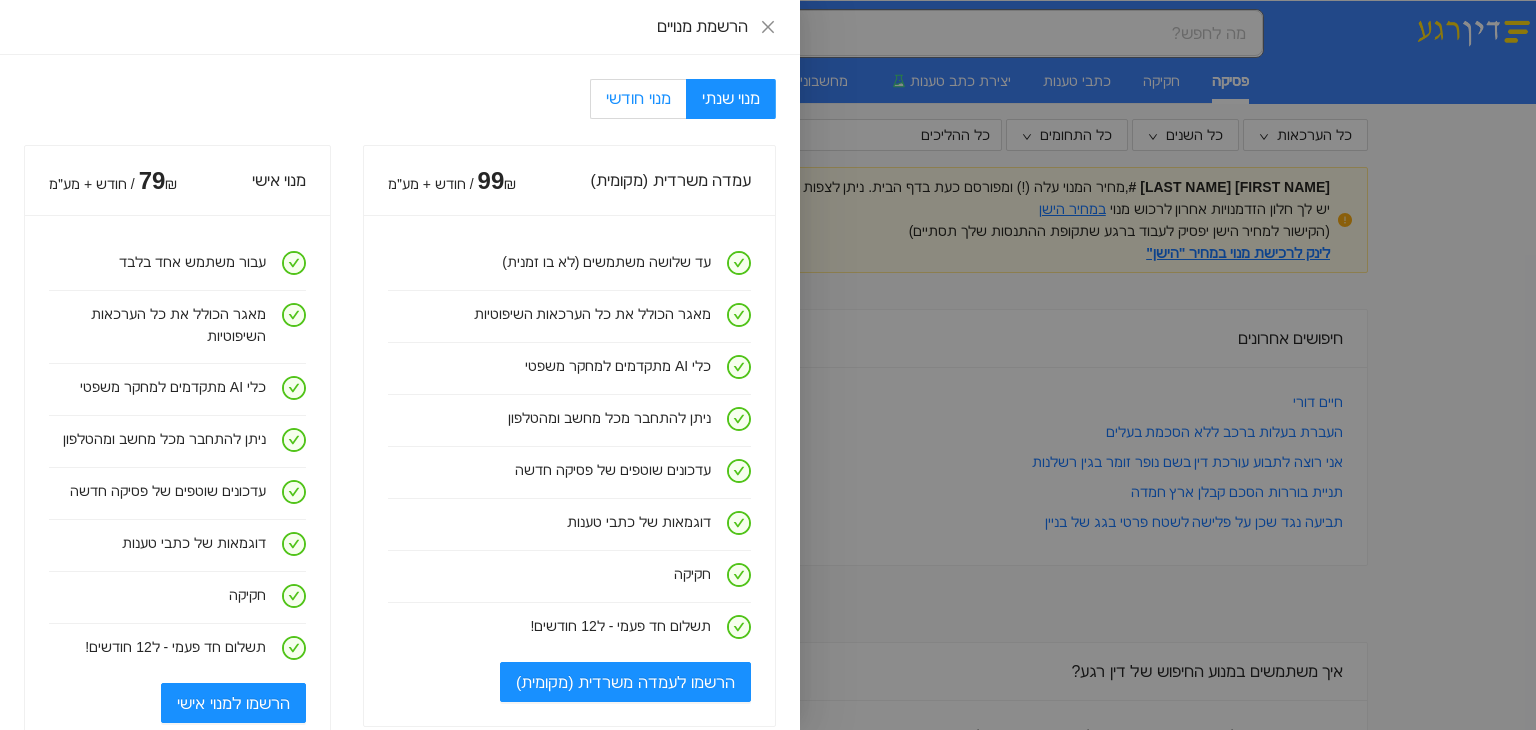 click on "מנוי חודשי" at bounding box center (637, 99) 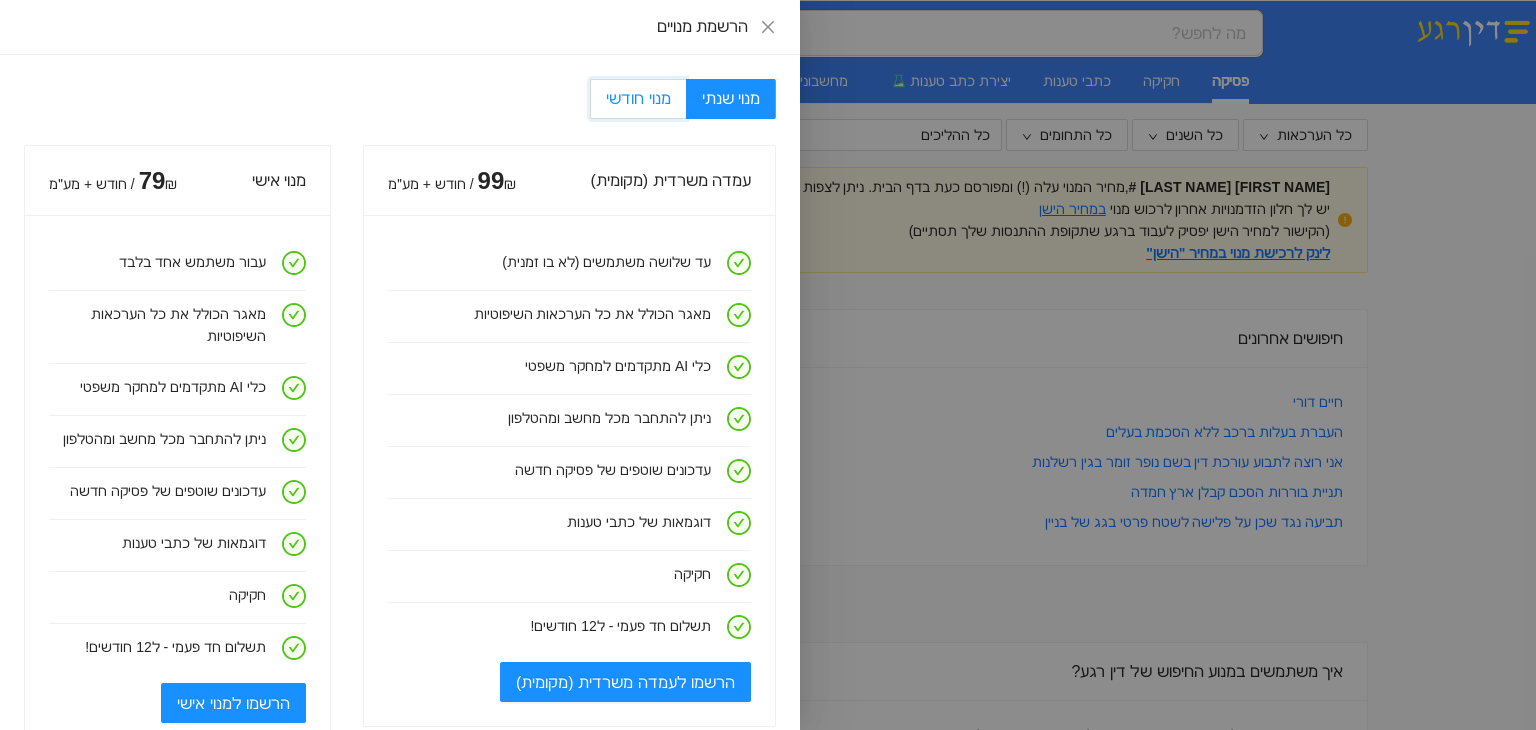 click on "מנוי חודשי" at bounding box center [685, 100] 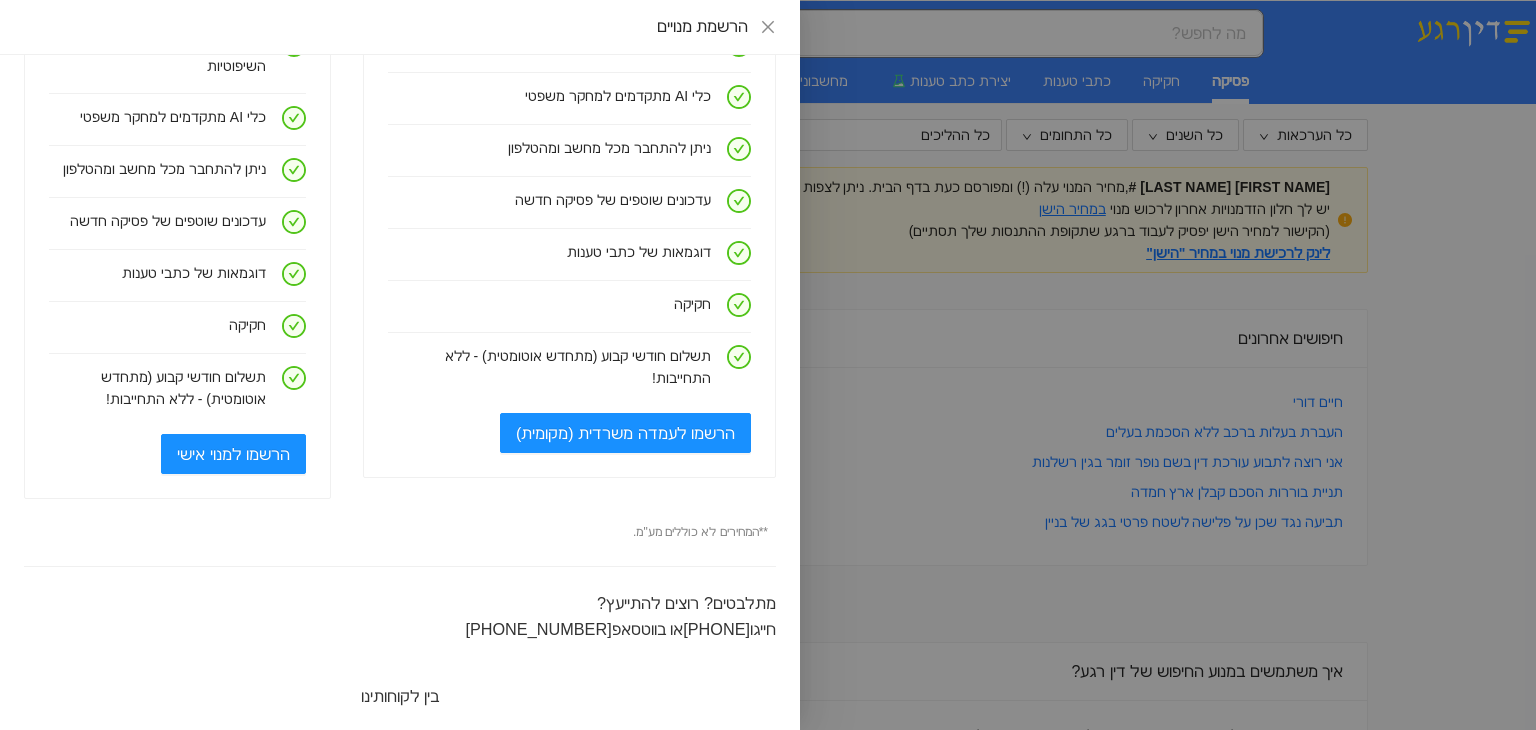 scroll, scrollTop: 300, scrollLeft: 0, axis: vertical 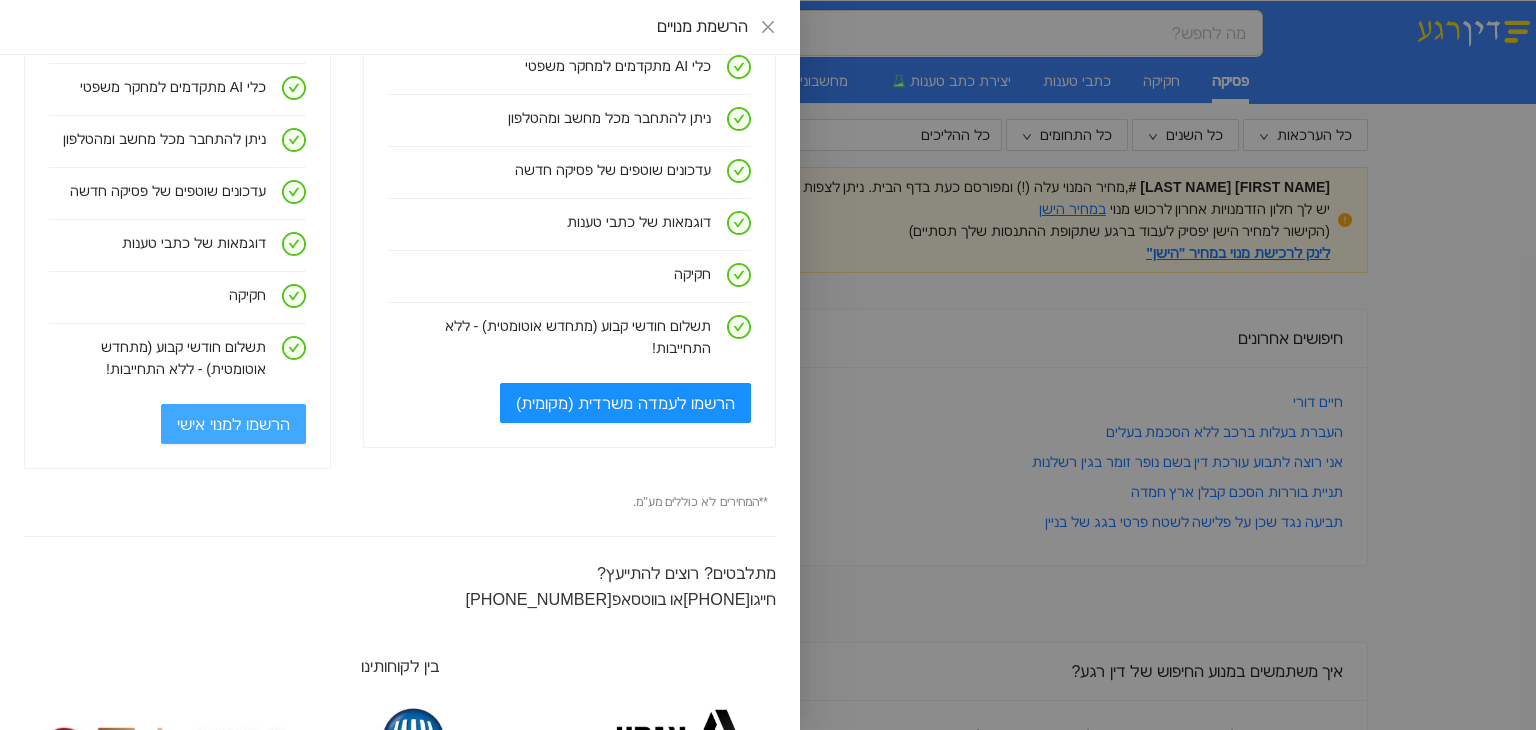 click on "הרשמו למנוי אישי" at bounding box center (233, 424) 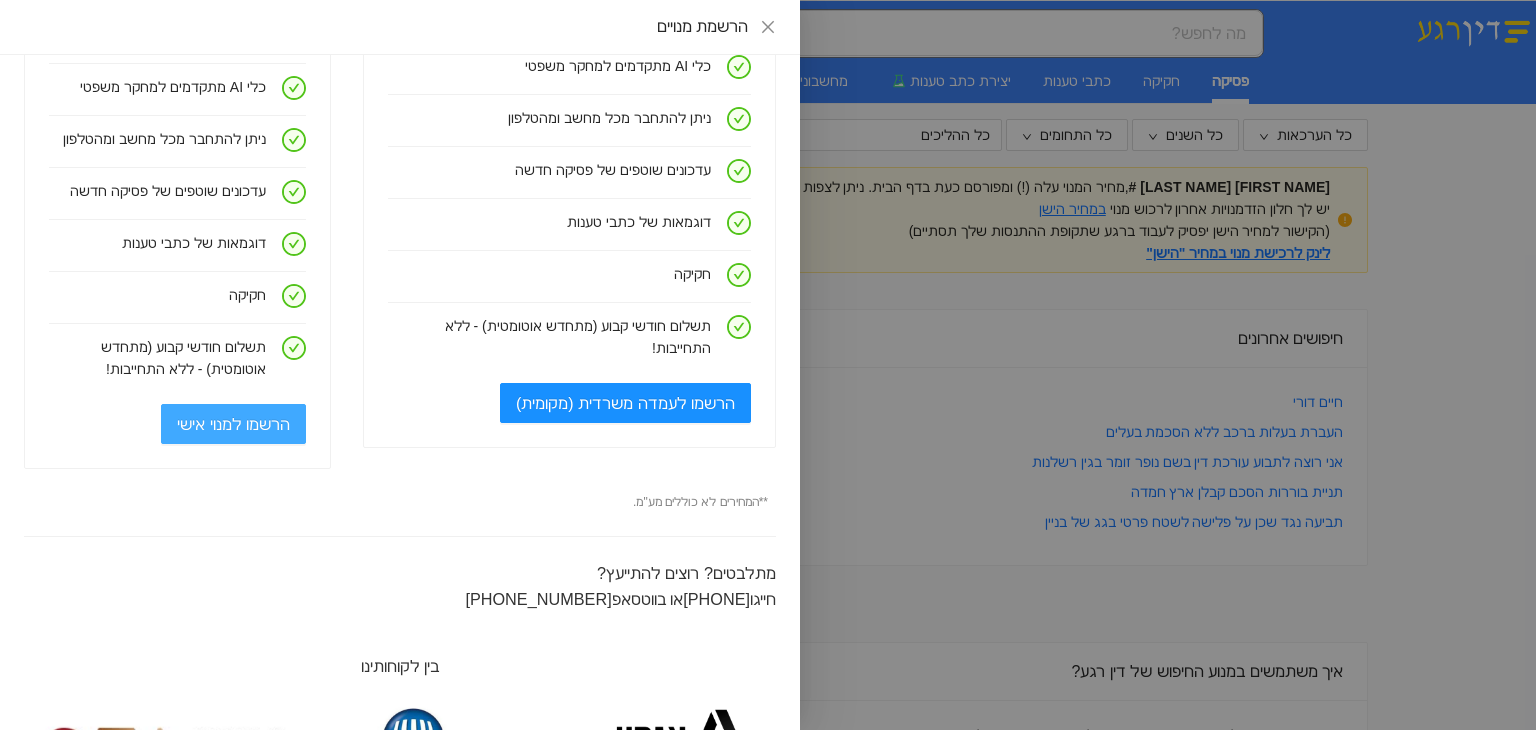 scroll, scrollTop: 0, scrollLeft: 0, axis: both 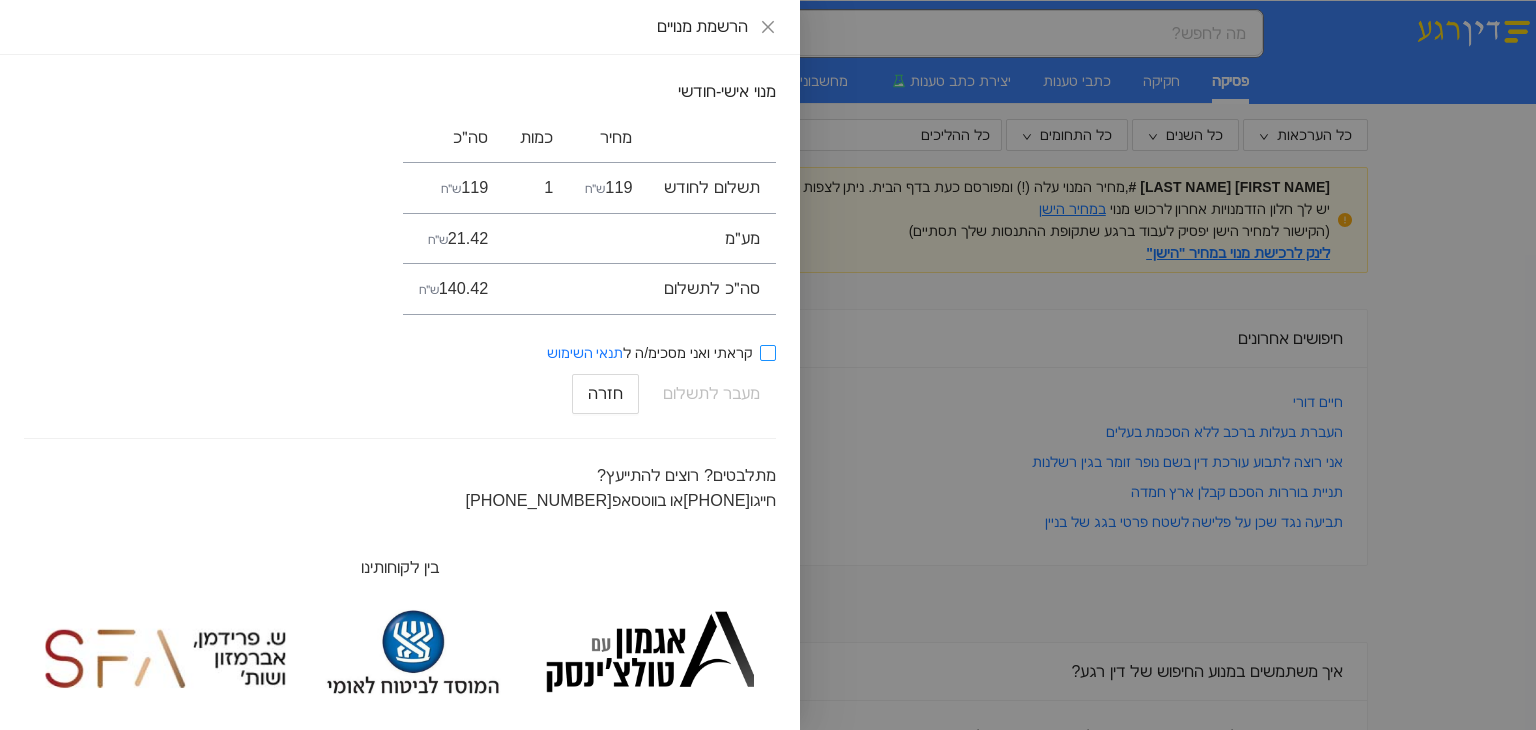 click on "קראתי ואני מסכימ/ה ל תנאי השימוש" at bounding box center [768, 353] 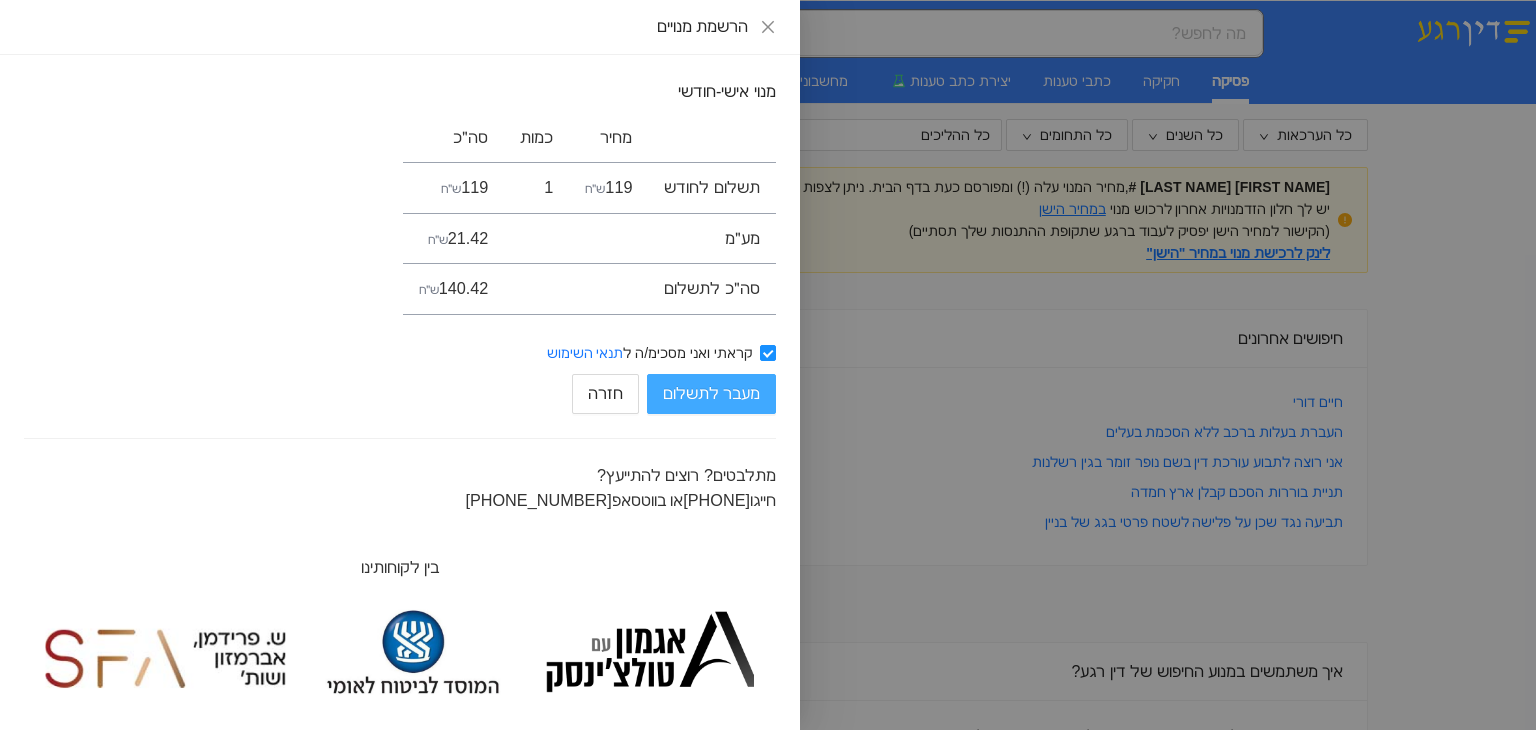 click on "מעבר לתשלום" at bounding box center [711, 394] 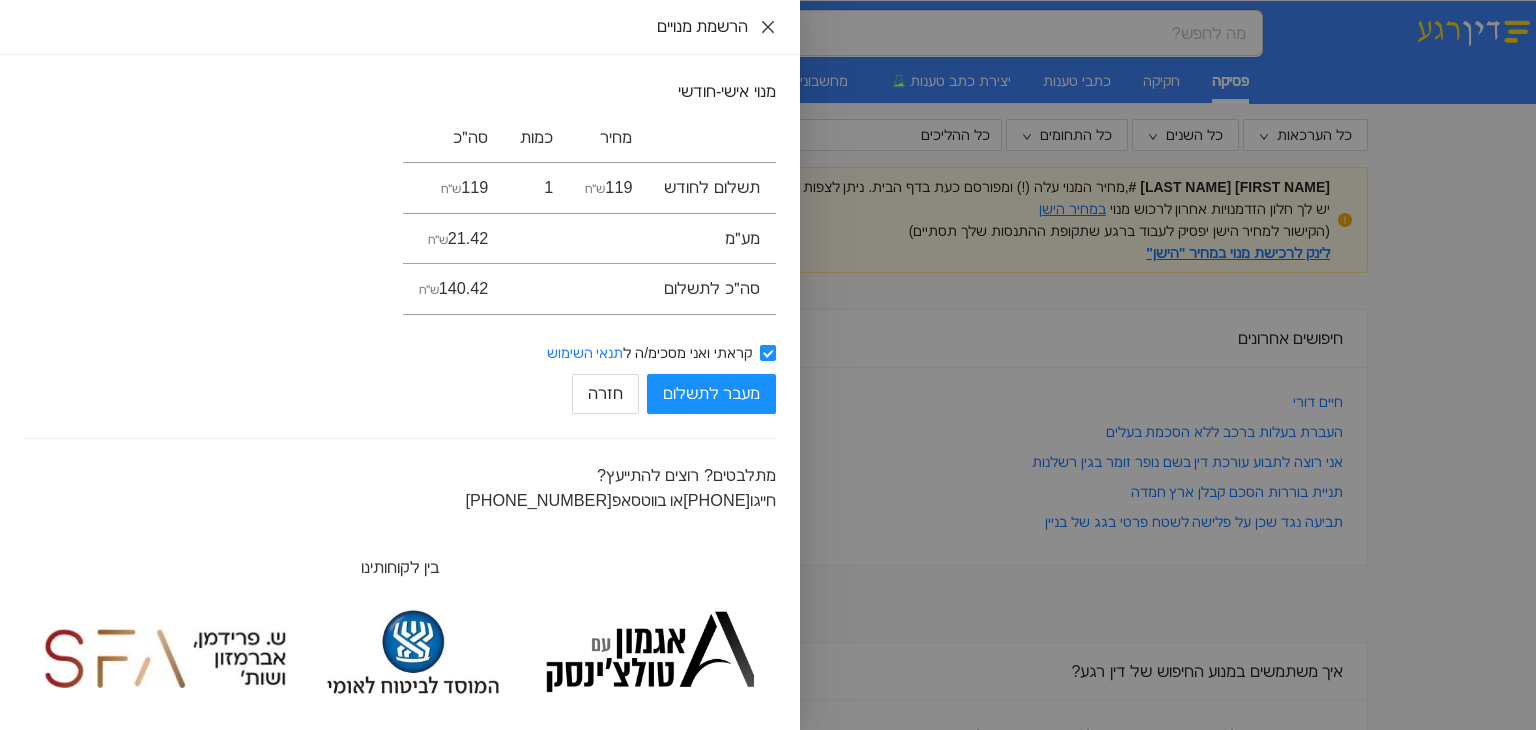 click 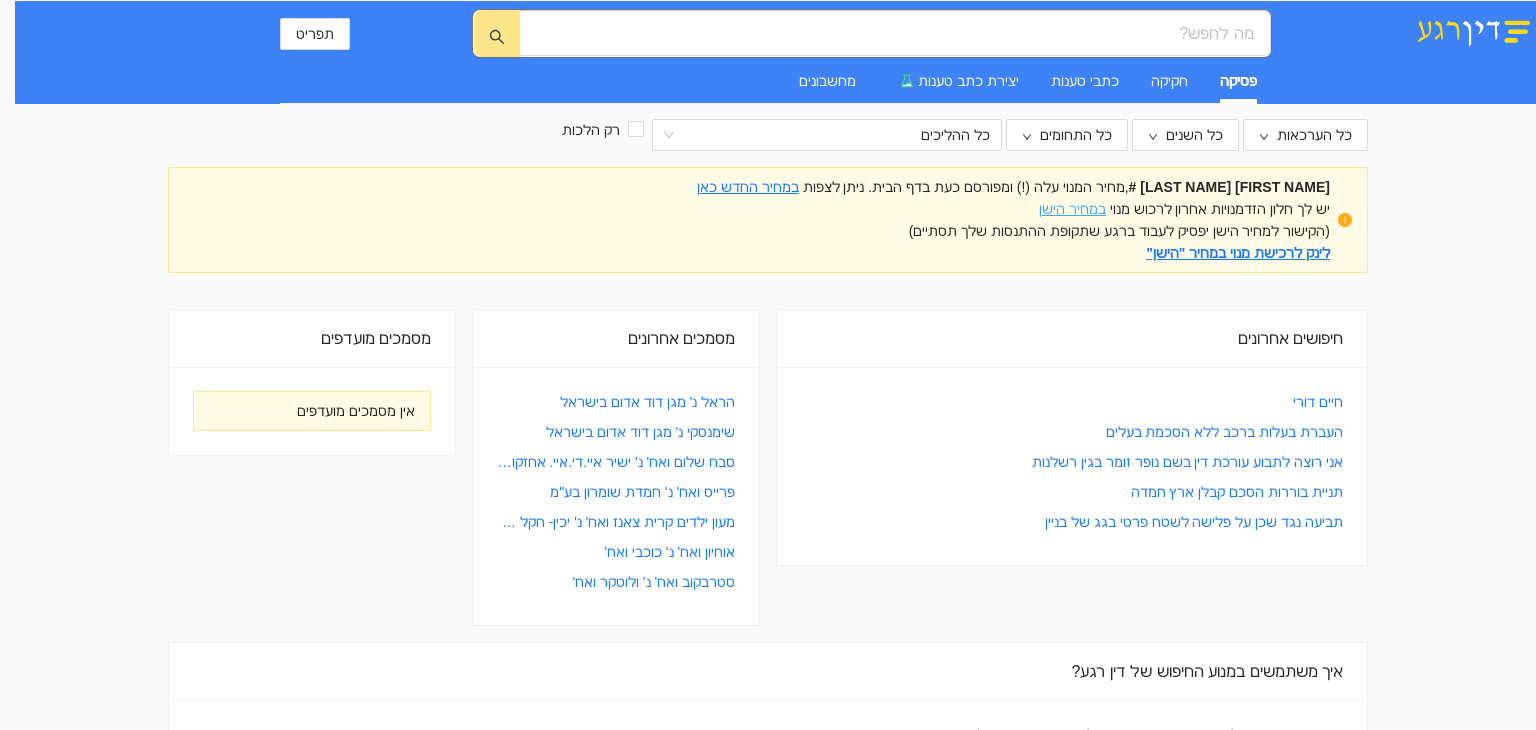 click on "במחיר הישן" at bounding box center [1072, 209] 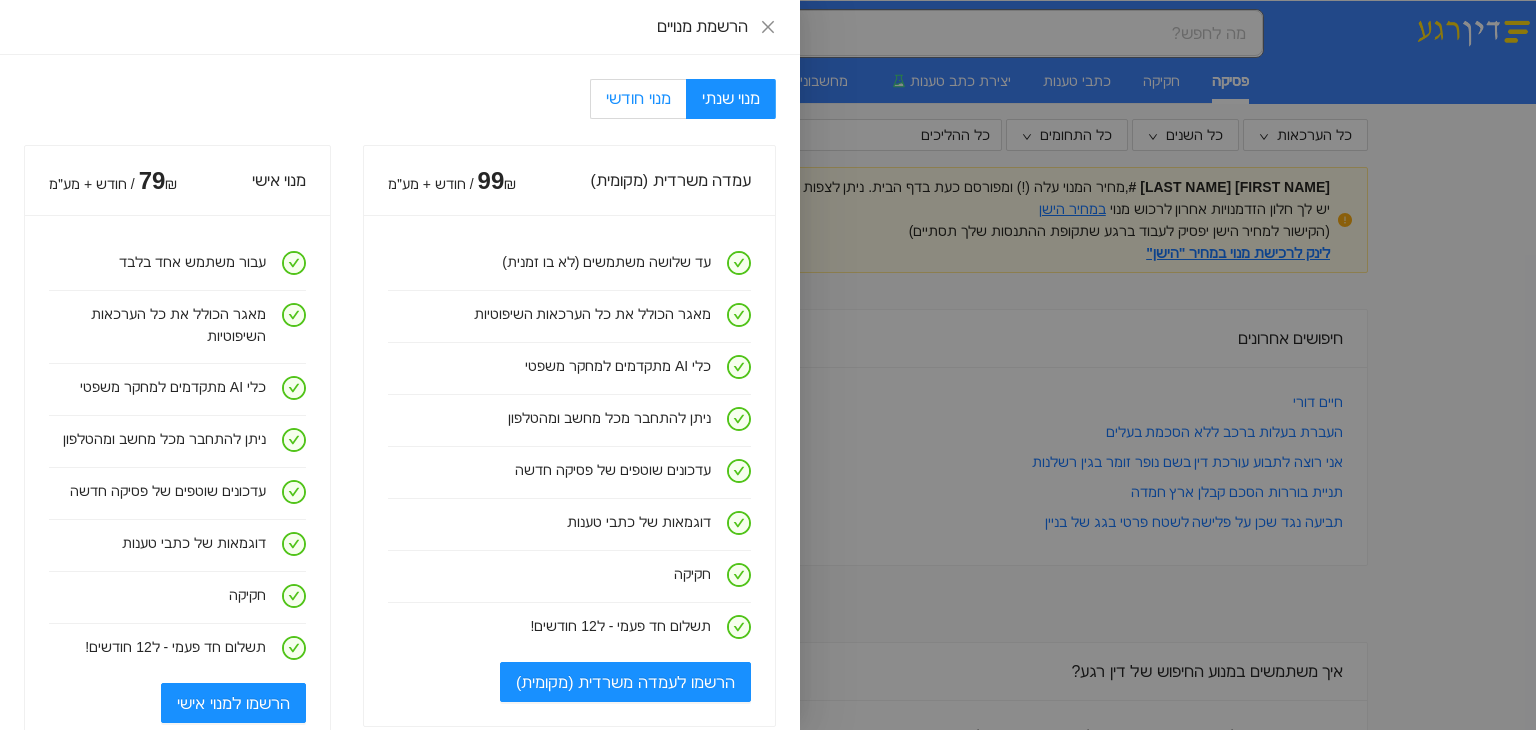click on "מנוי חודשי" at bounding box center (638, 98) 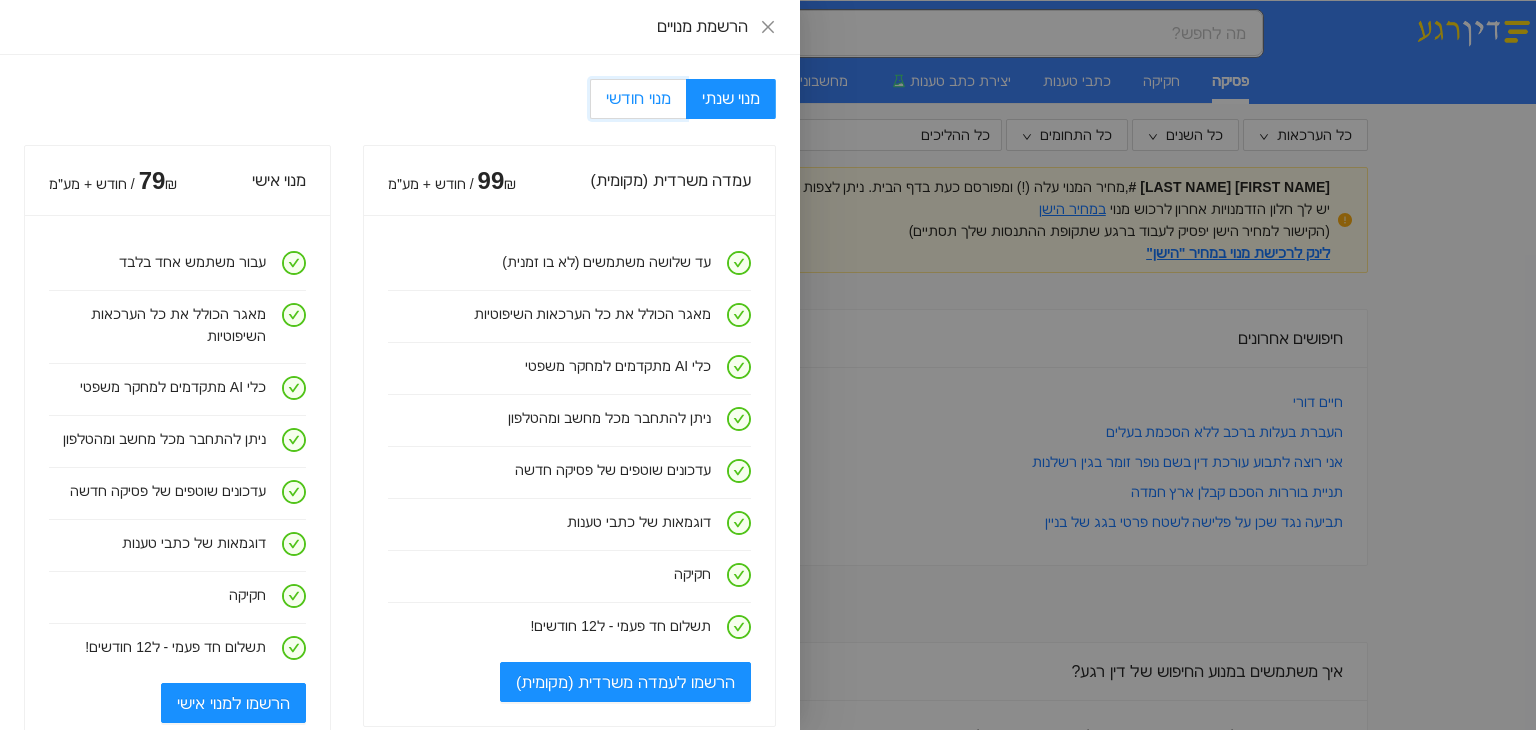 click on "מנוי חודשי" at bounding box center (685, 100) 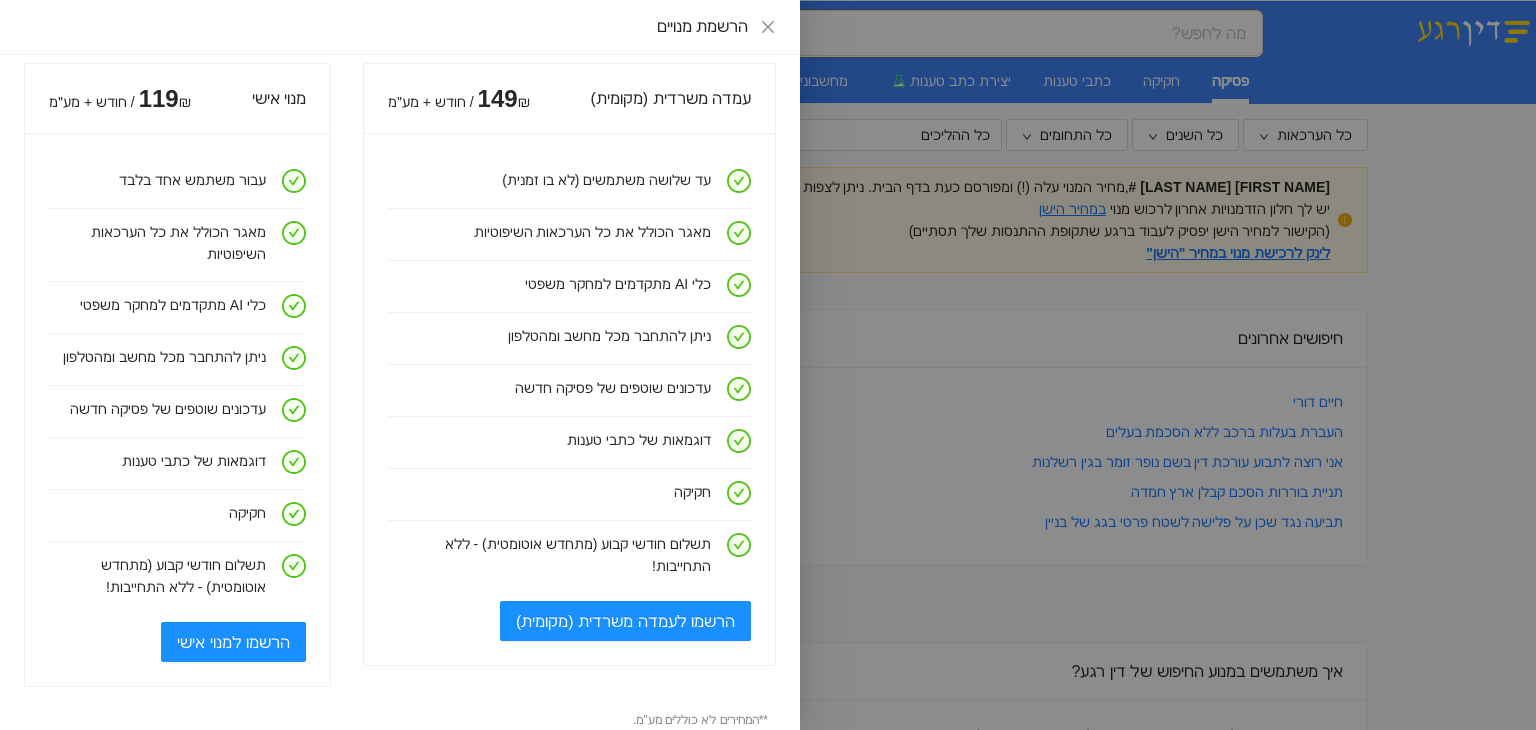scroll, scrollTop: 200, scrollLeft: 0, axis: vertical 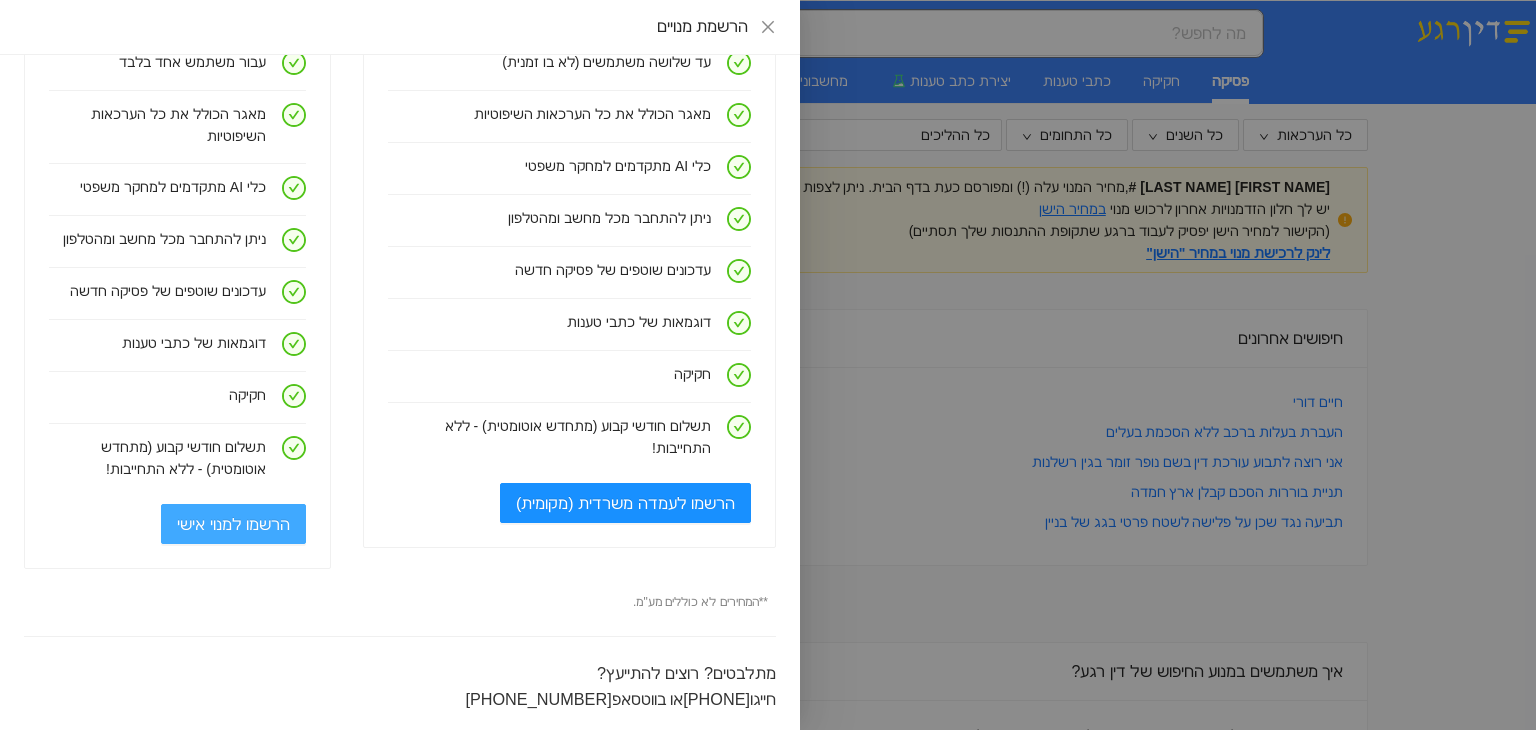click on "הרשמו למנוי אישי" at bounding box center (233, 524) 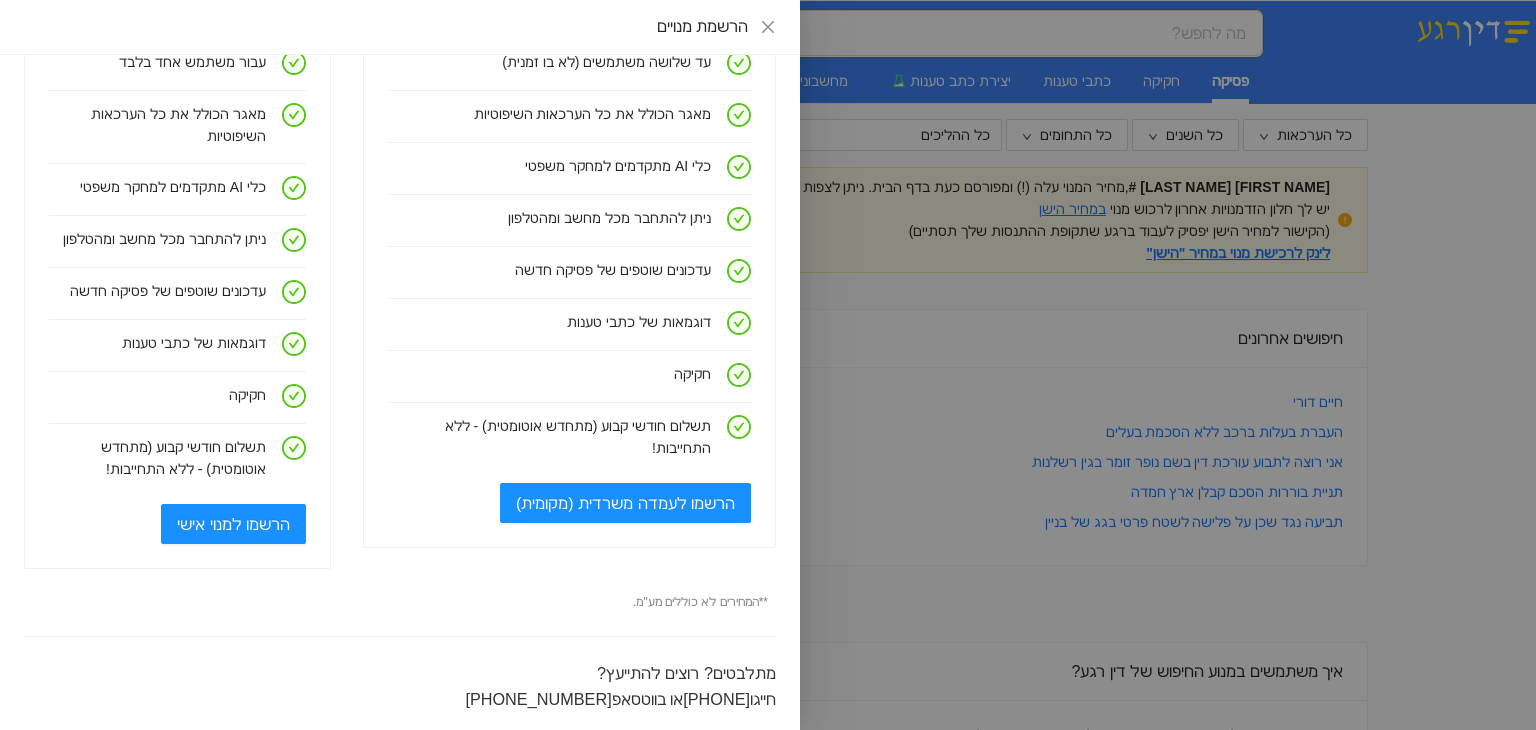 scroll, scrollTop: 0, scrollLeft: 0, axis: both 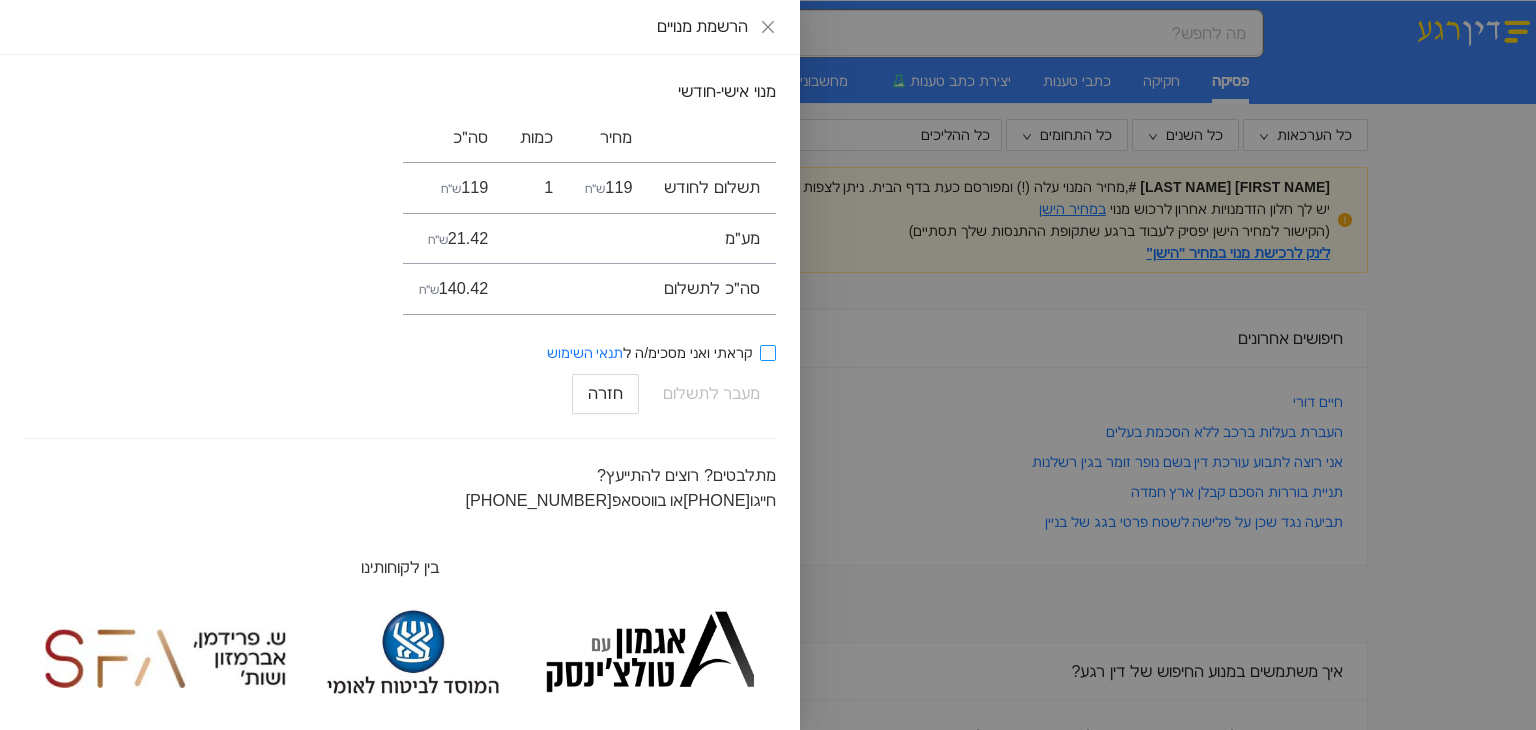 click on "קראתי ואני מסכימ/ה ל תנאי השימוש" at bounding box center (768, 353) 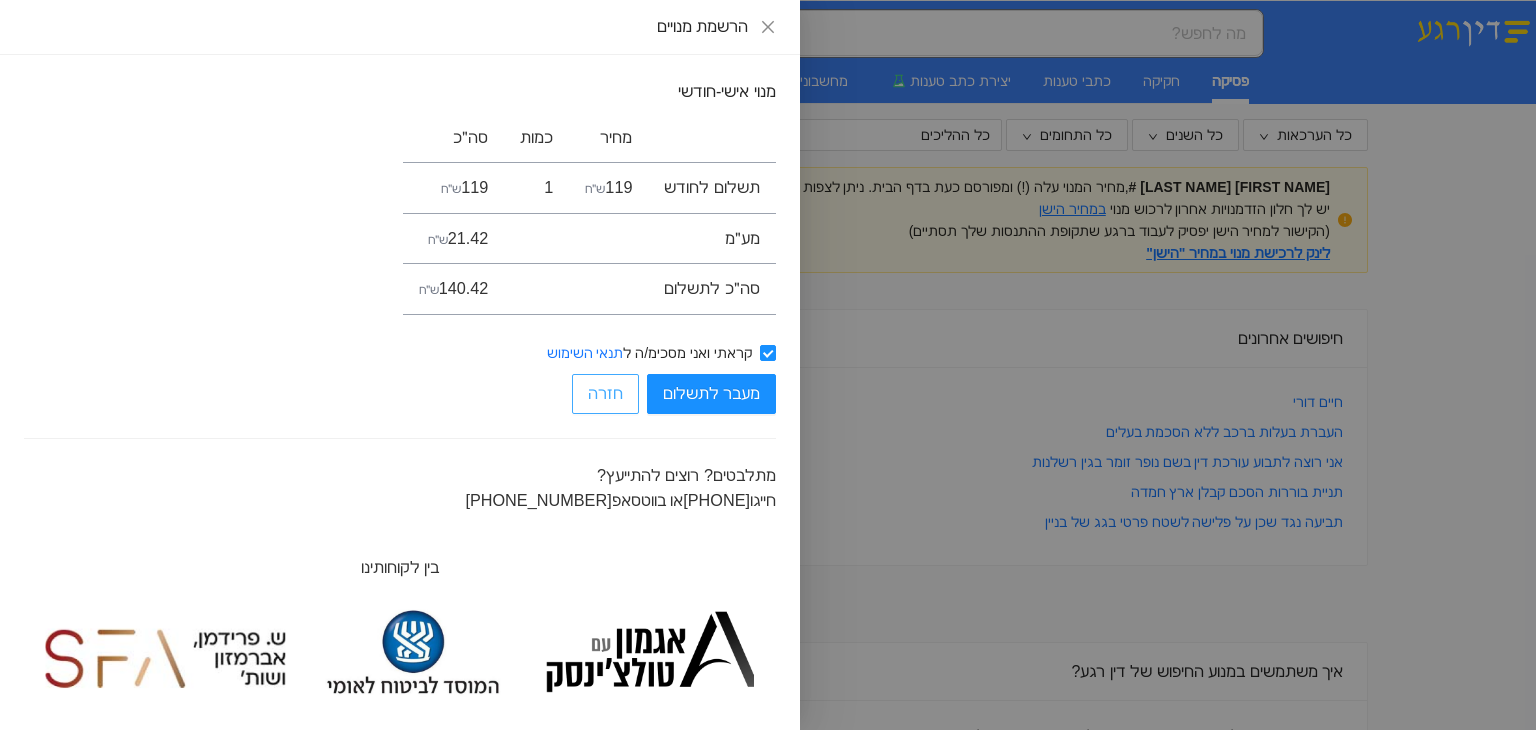 click on "חזרה" at bounding box center (605, 393) 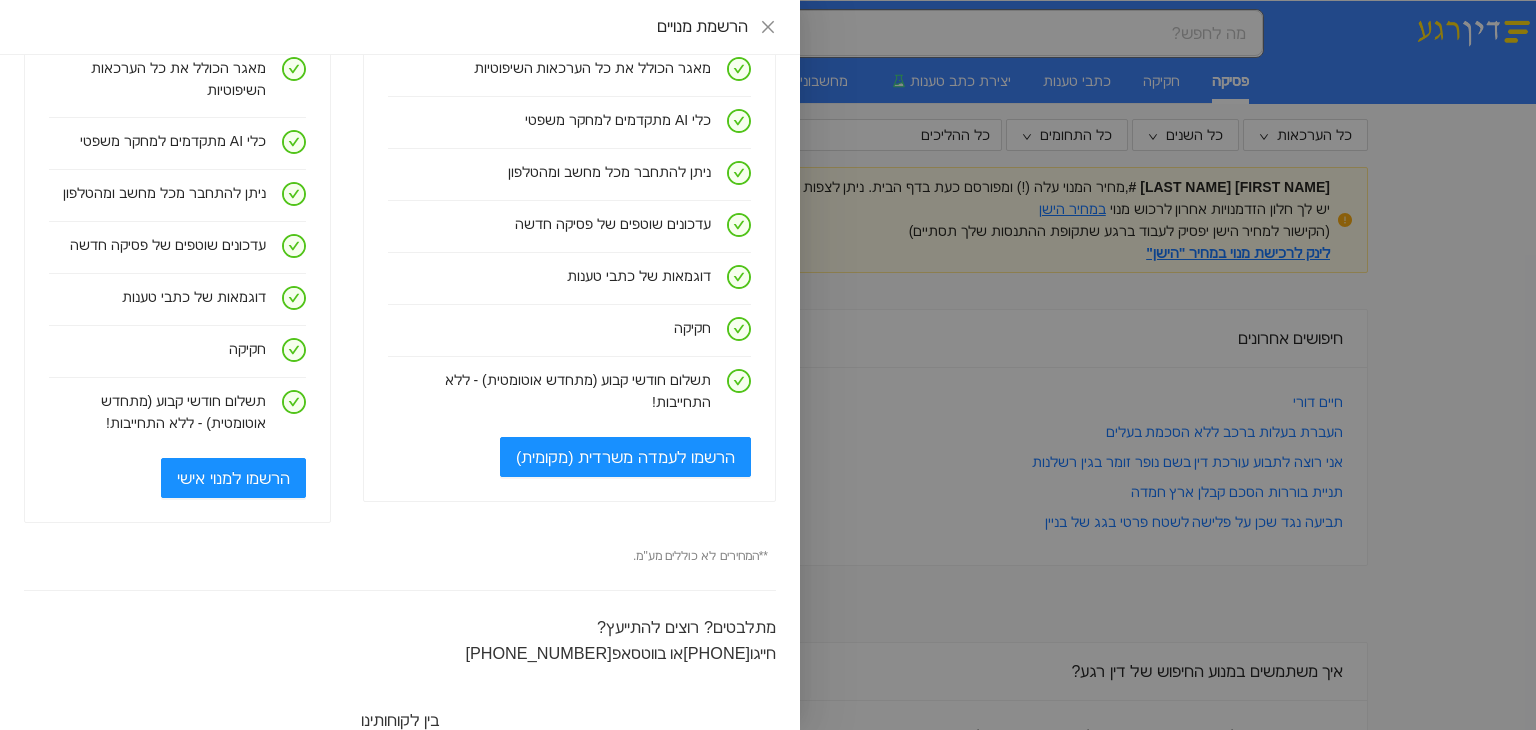scroll, scrollTop: 300, scrollLeft: 0, axis: vertical 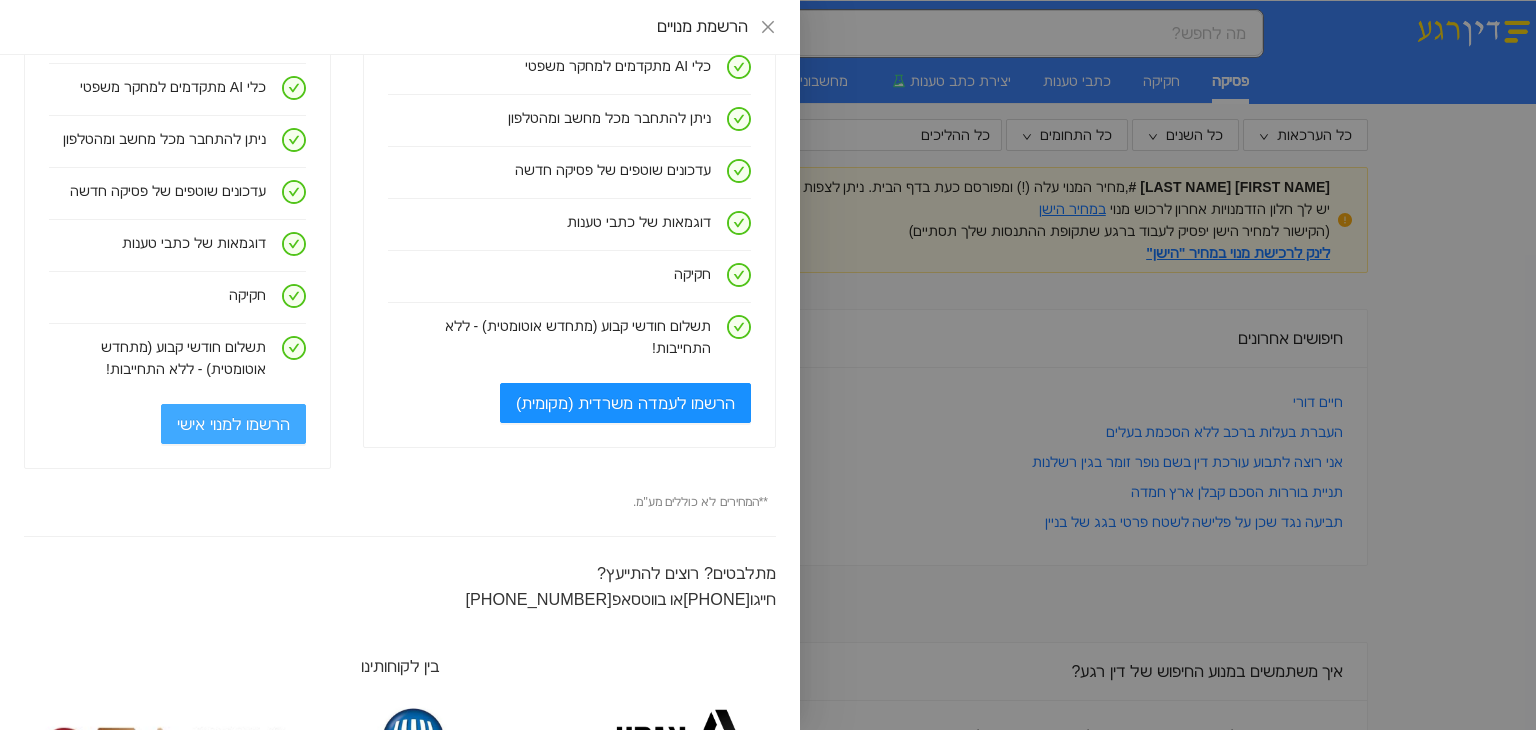 click on "הרשמו למנוי אישי" at bounding box center [233, 424] 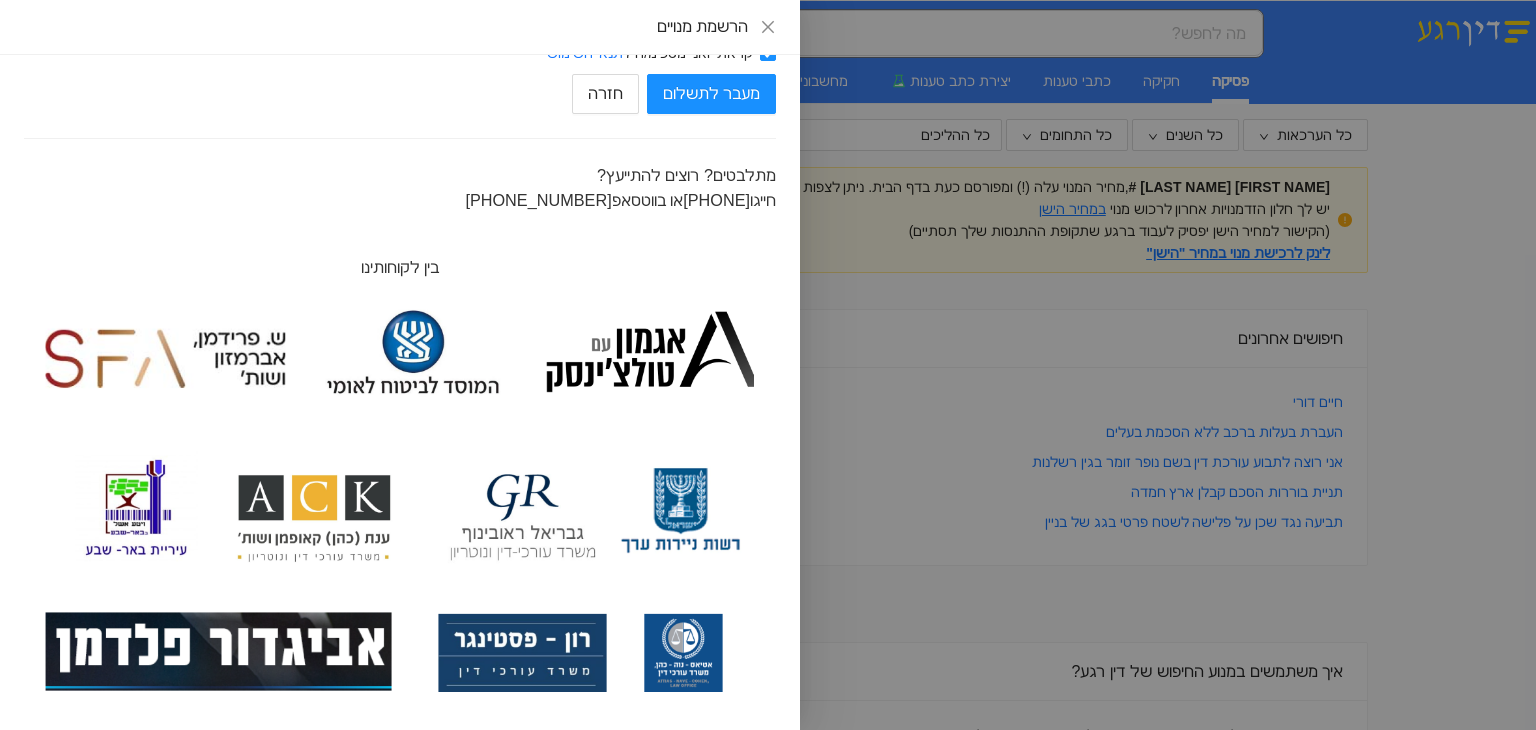 scroll, scrollTop: 0, scrollLeft: 0, axis: both 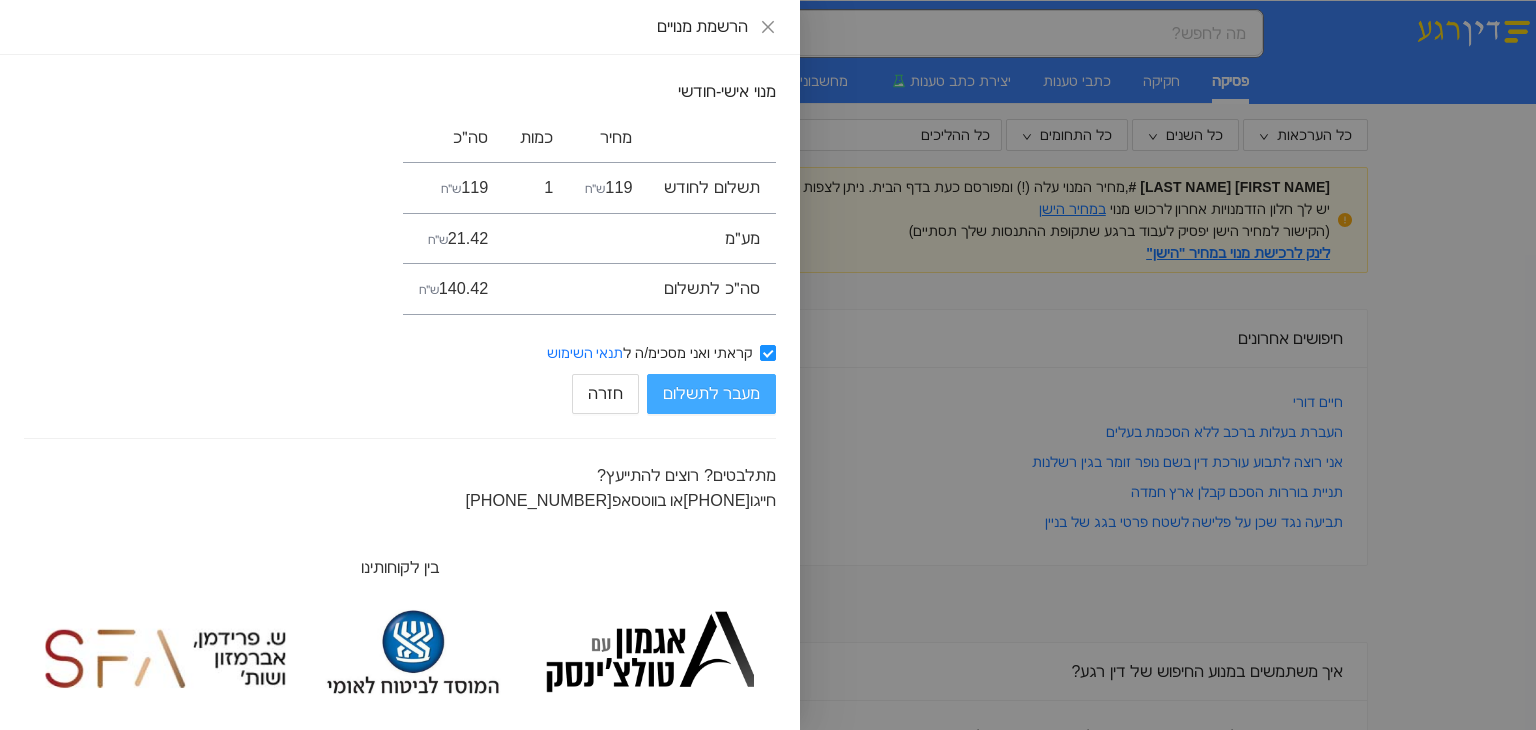 click on "מעבר לתשלום" at bounding box center (711, 394) 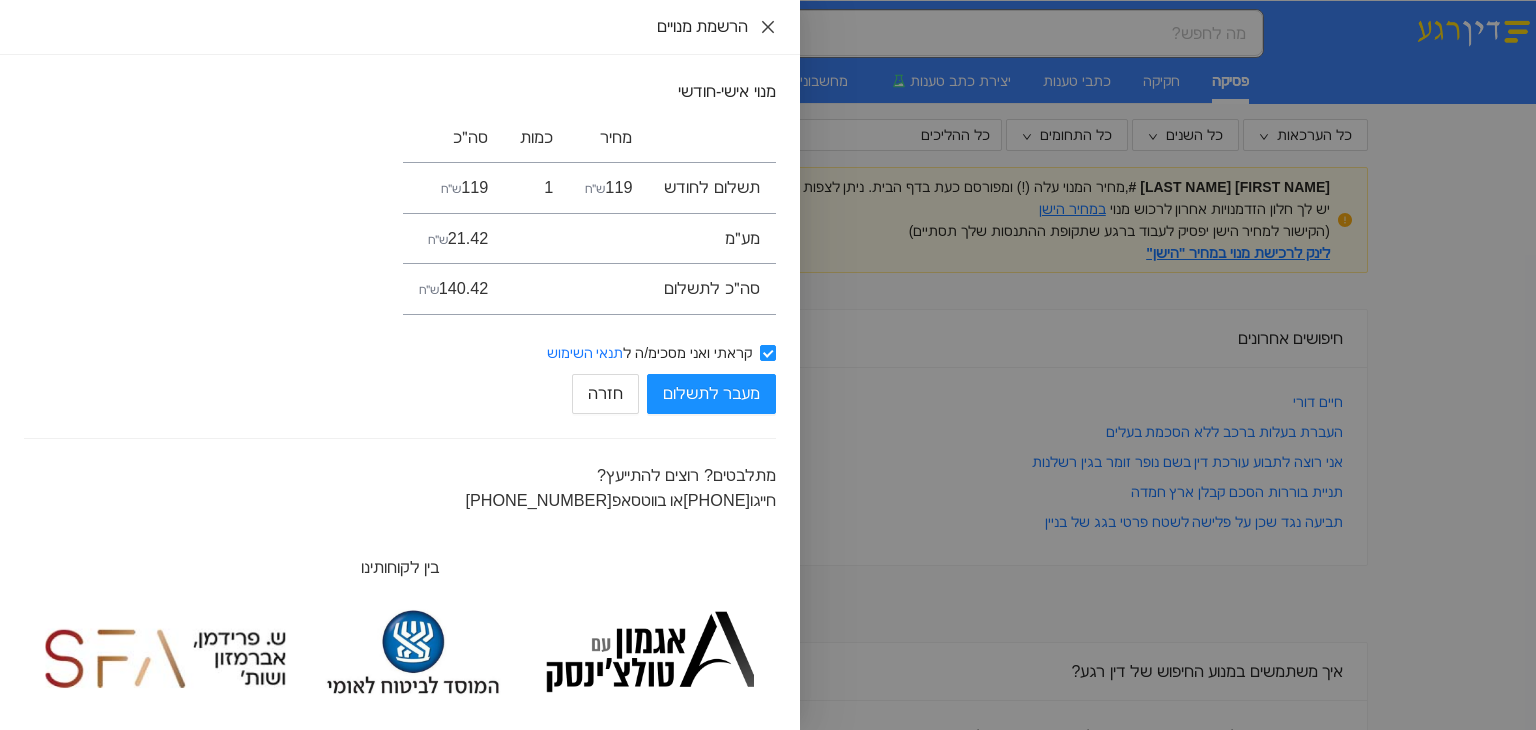 click 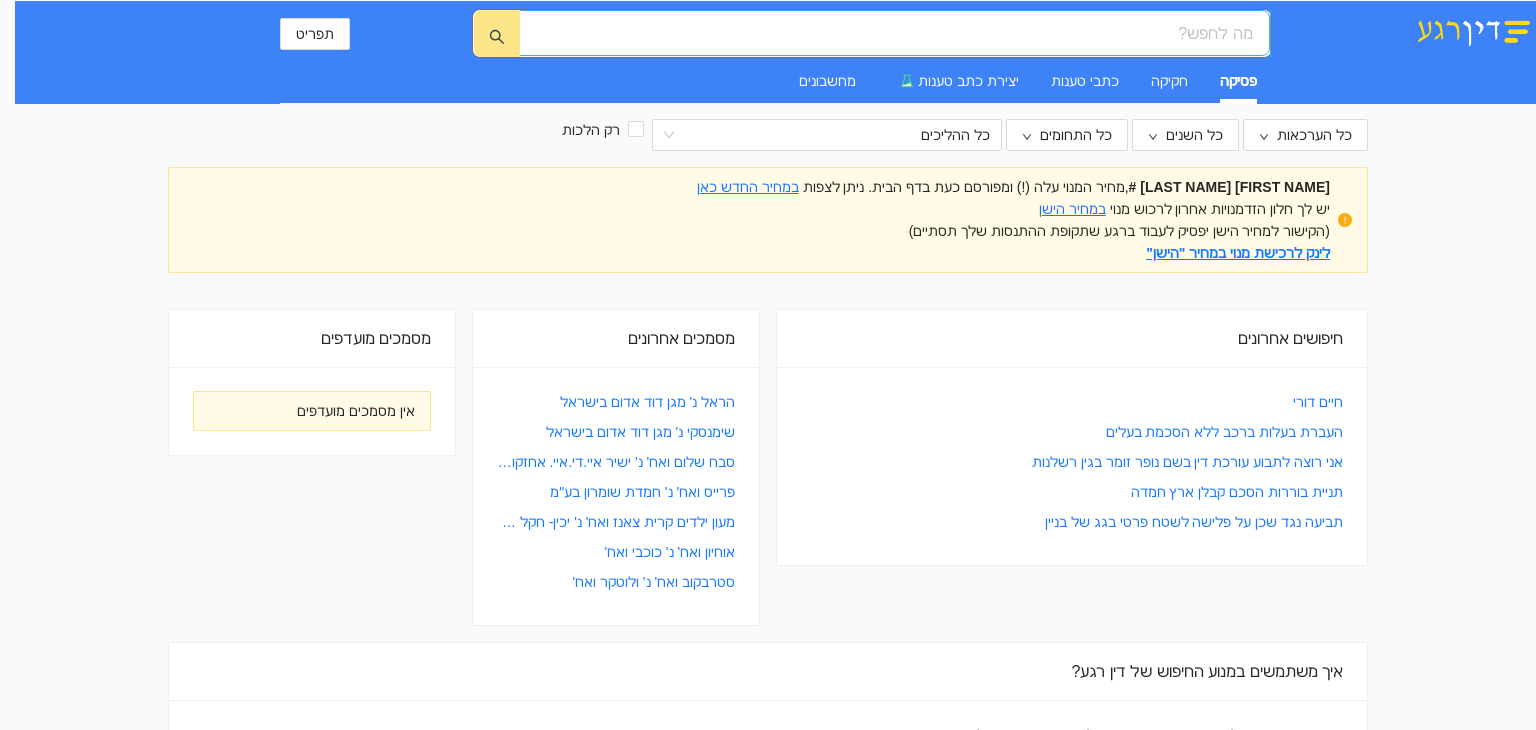 click at bounding box center (894, 33) 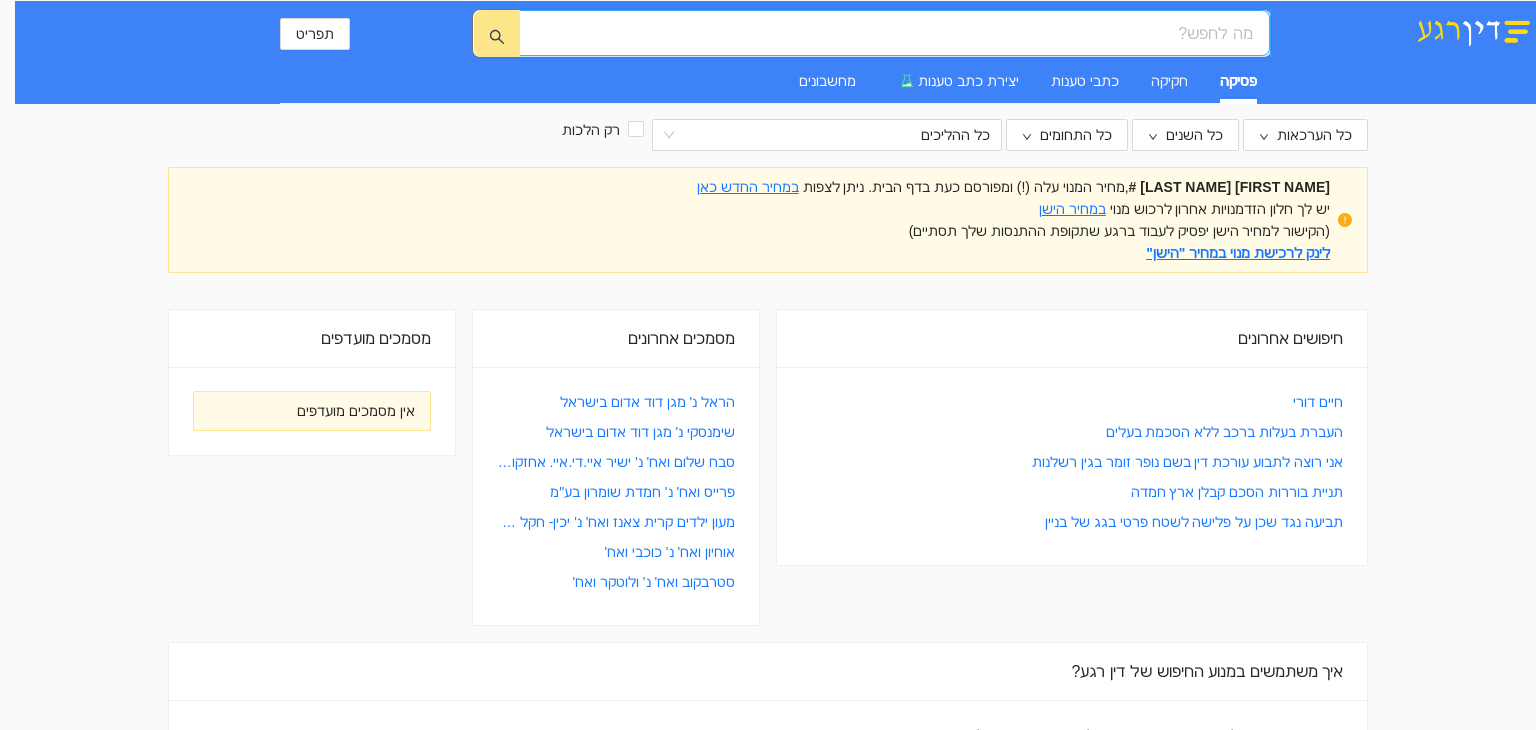 click at bounding box center (902, 33) 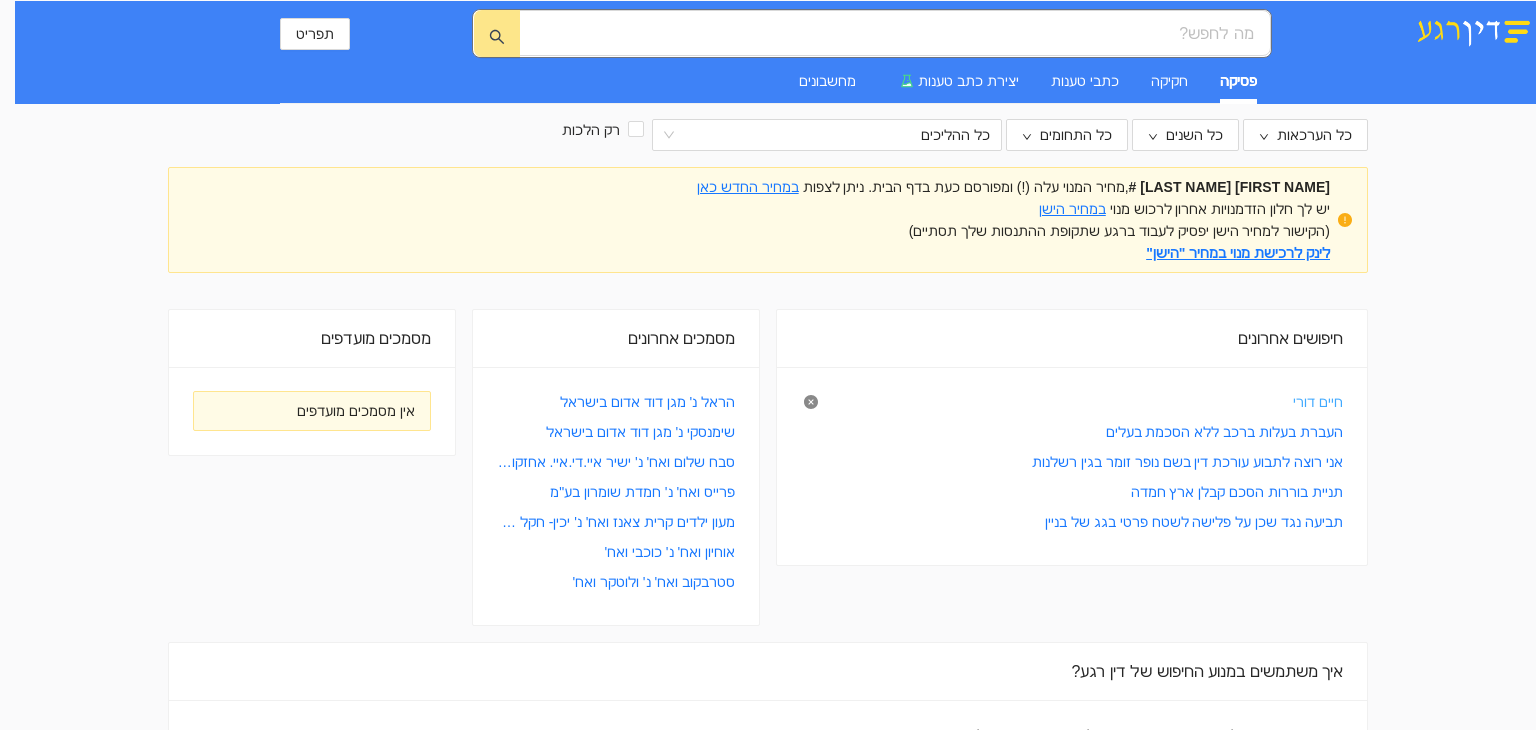 click on "חיים דורי" at bounding box center [1318, 402] 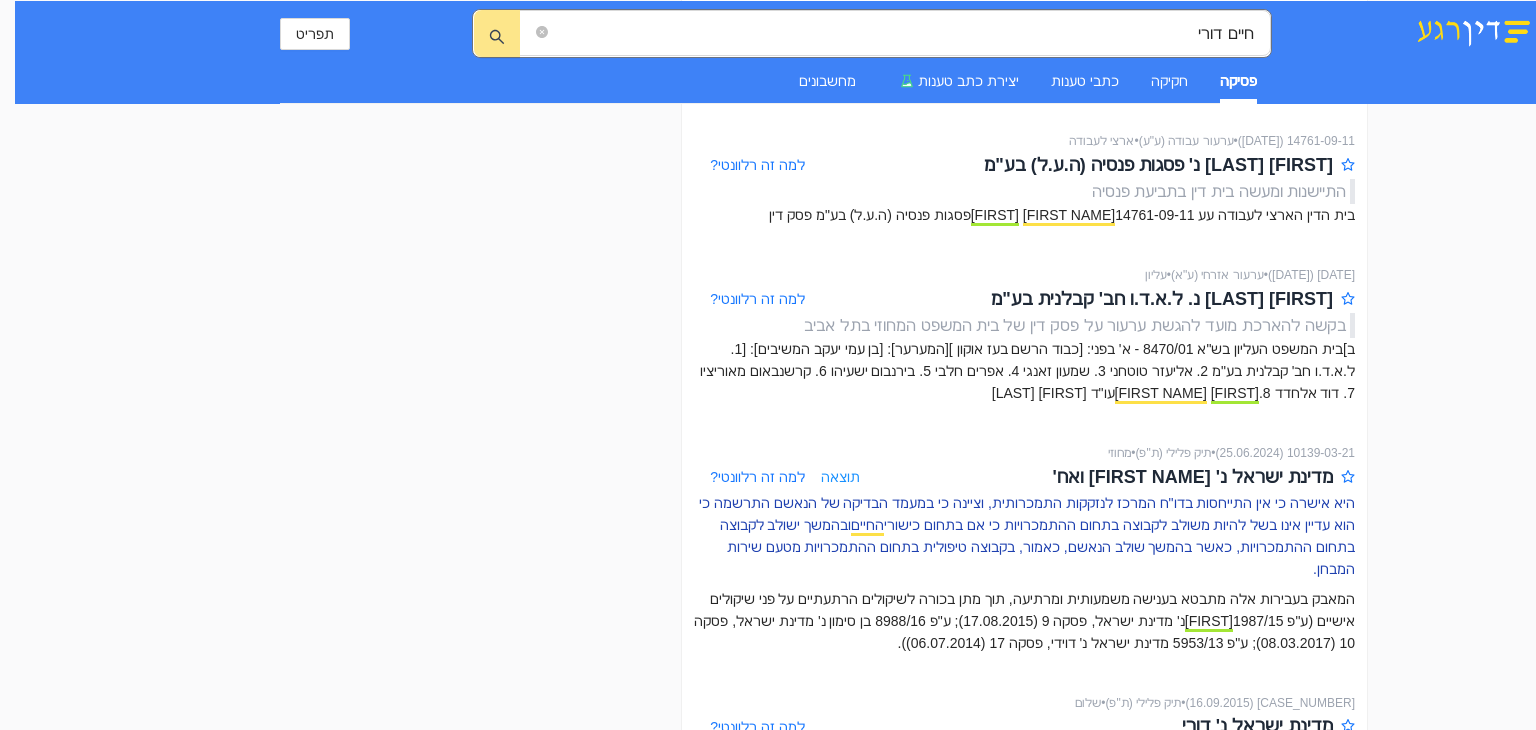 scroll, scrollTop: 2900, scrollLeft: 0, axis: vertical 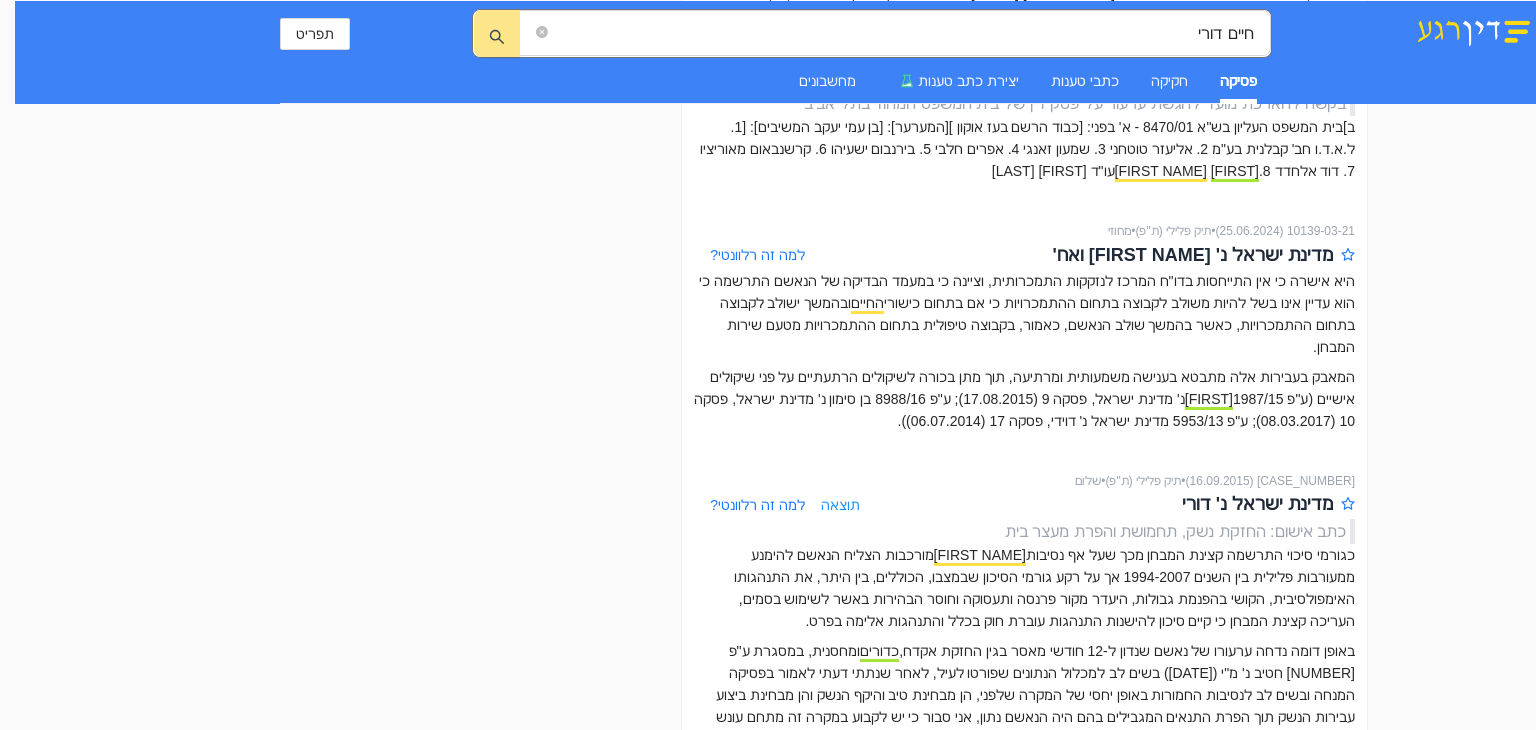 click on "כתב אישום: החזקת נשק, תחמושת והפרת מעצר בית" at bounding box center (1020, 531) 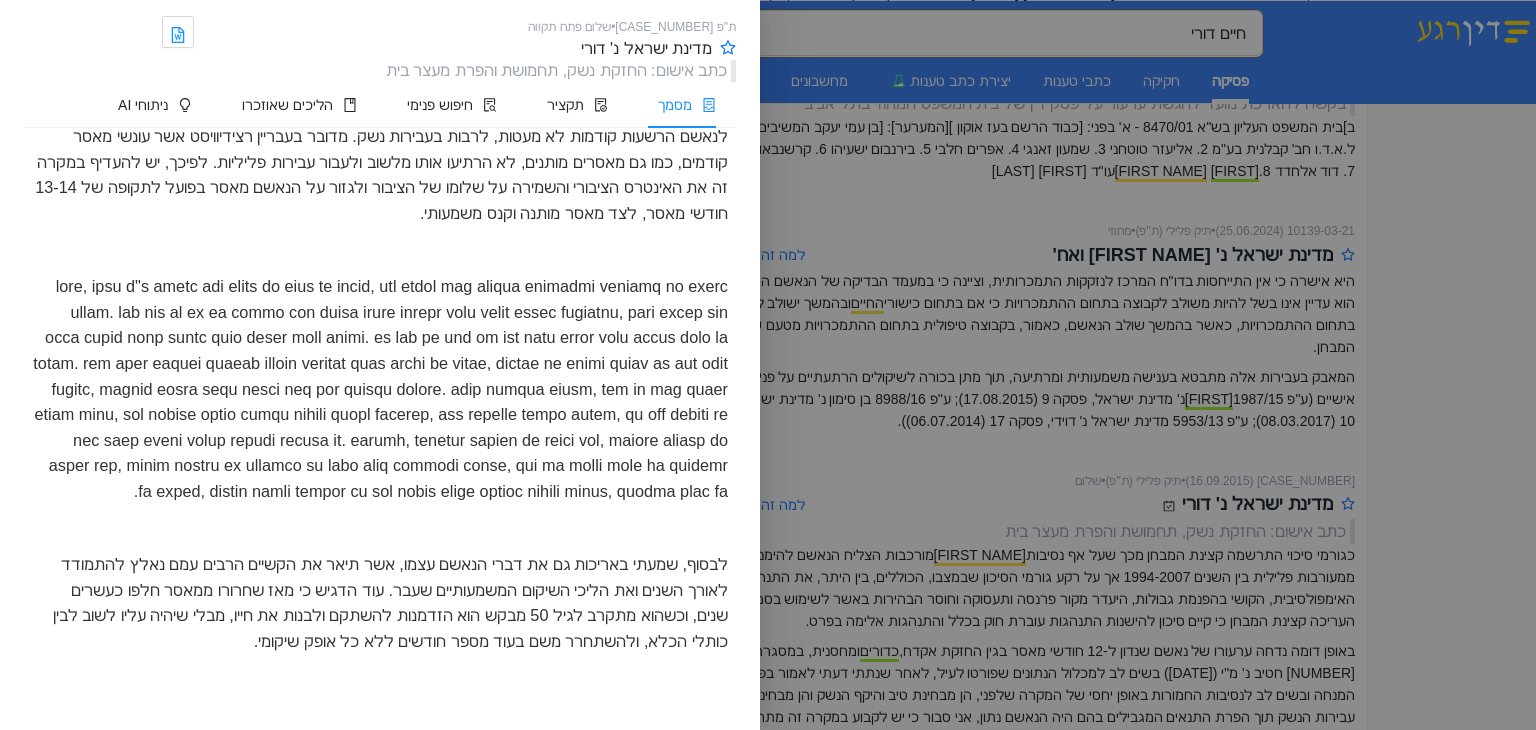 scroll, scrollTop: 2900, scrollLeft: 0, axis: vertical 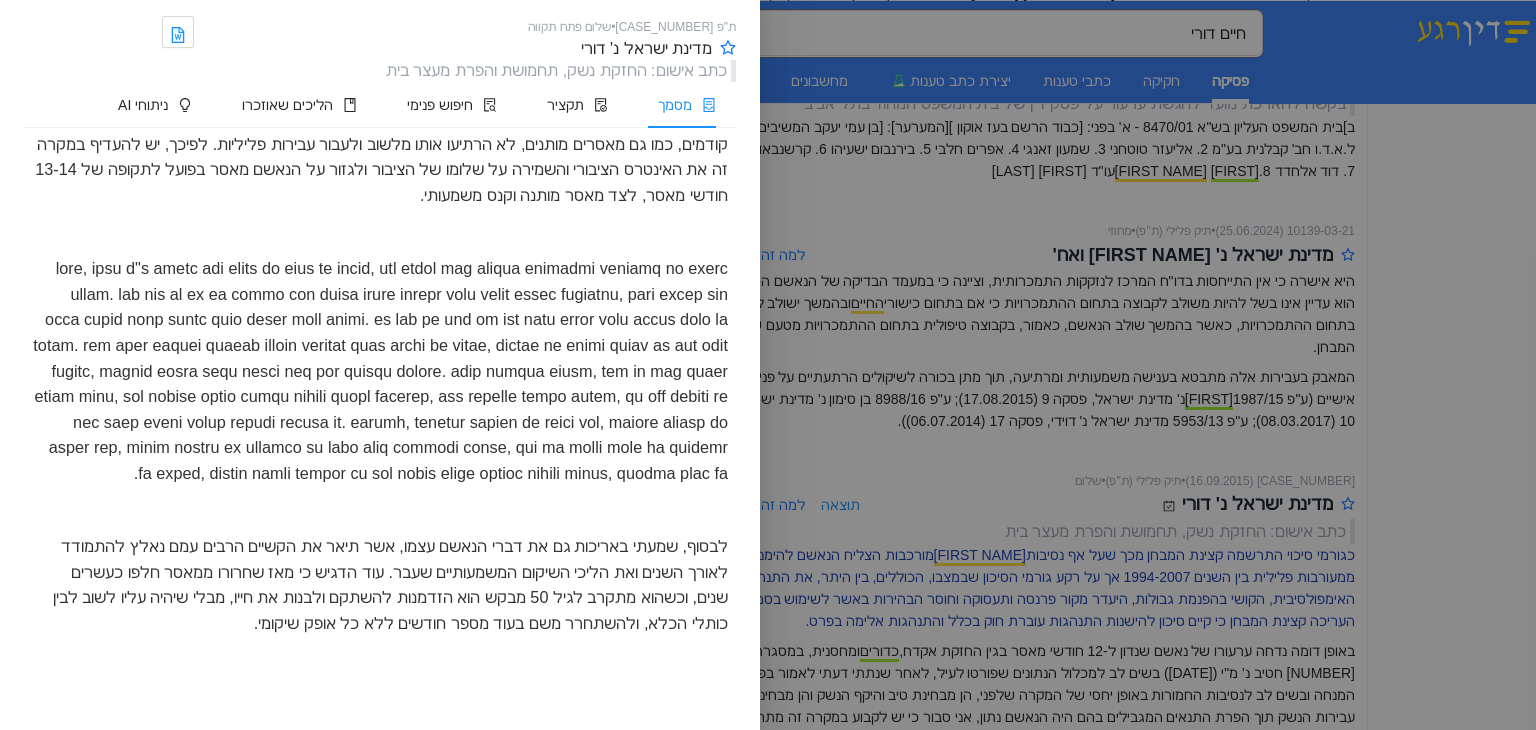 click at bounding box center [768, 365] 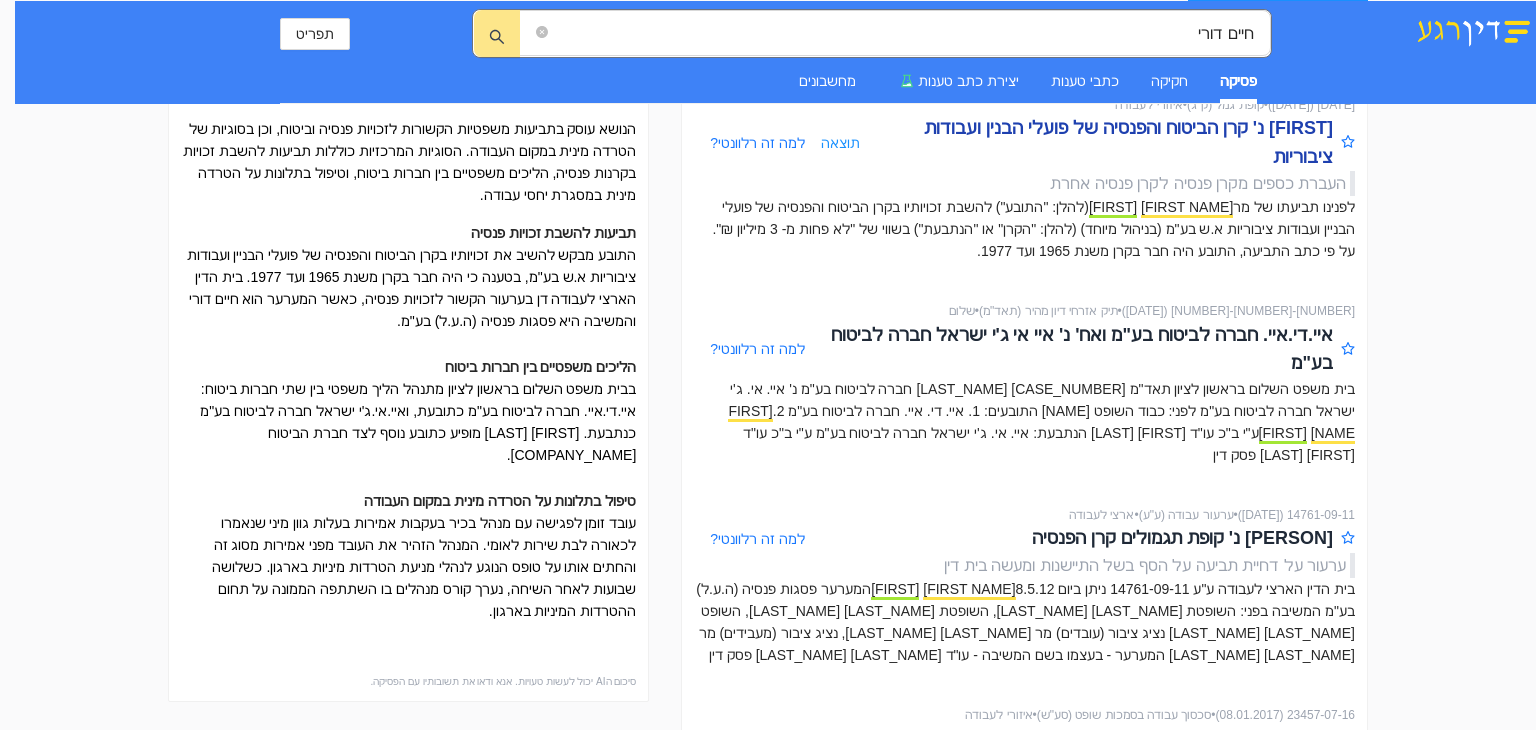 scroll, scrollTop: 800, scrollLeft: 0, axis: vertical 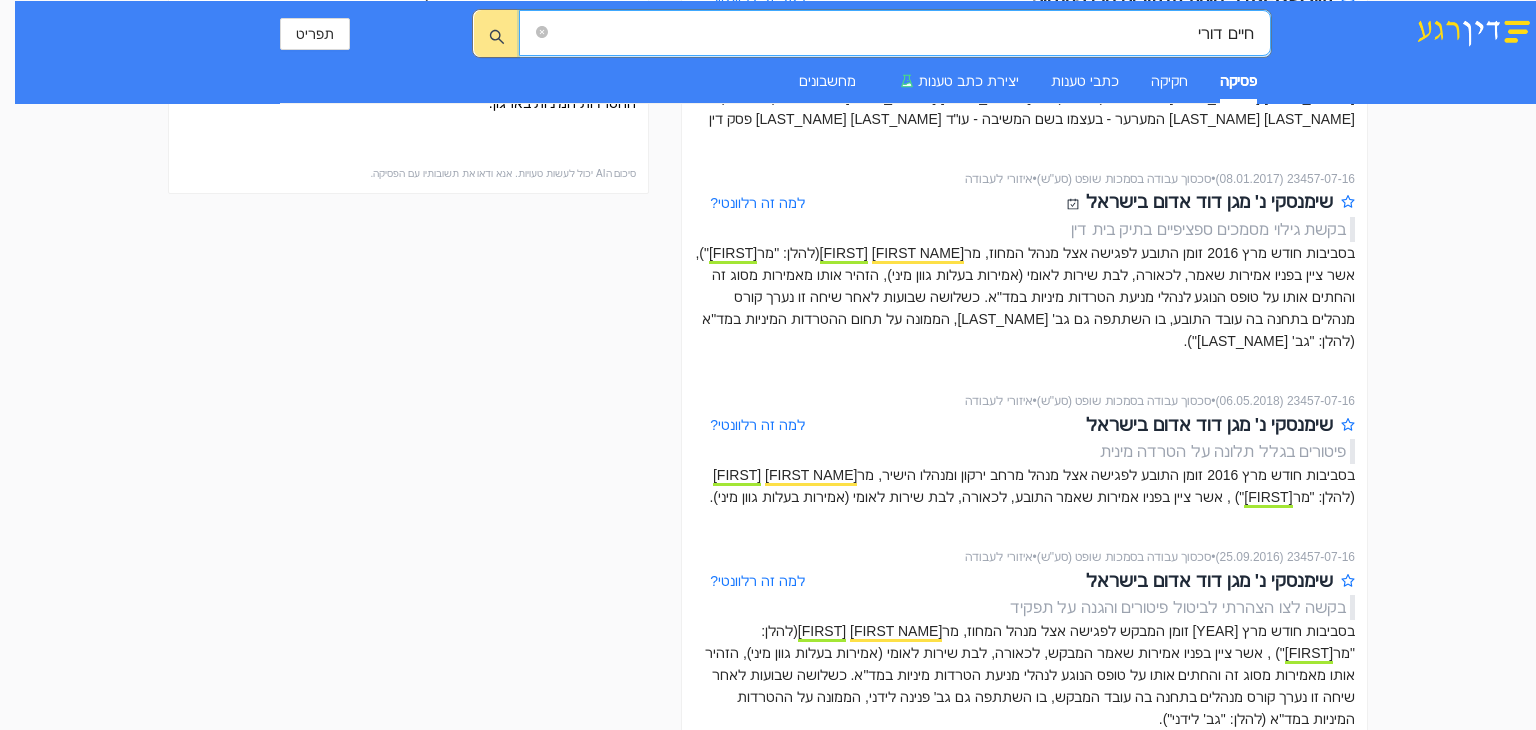 drag, startPoint x: 1180, startPoint y: 37, endPoint x: 1404, endPoint y: 54, distance: 224.64417 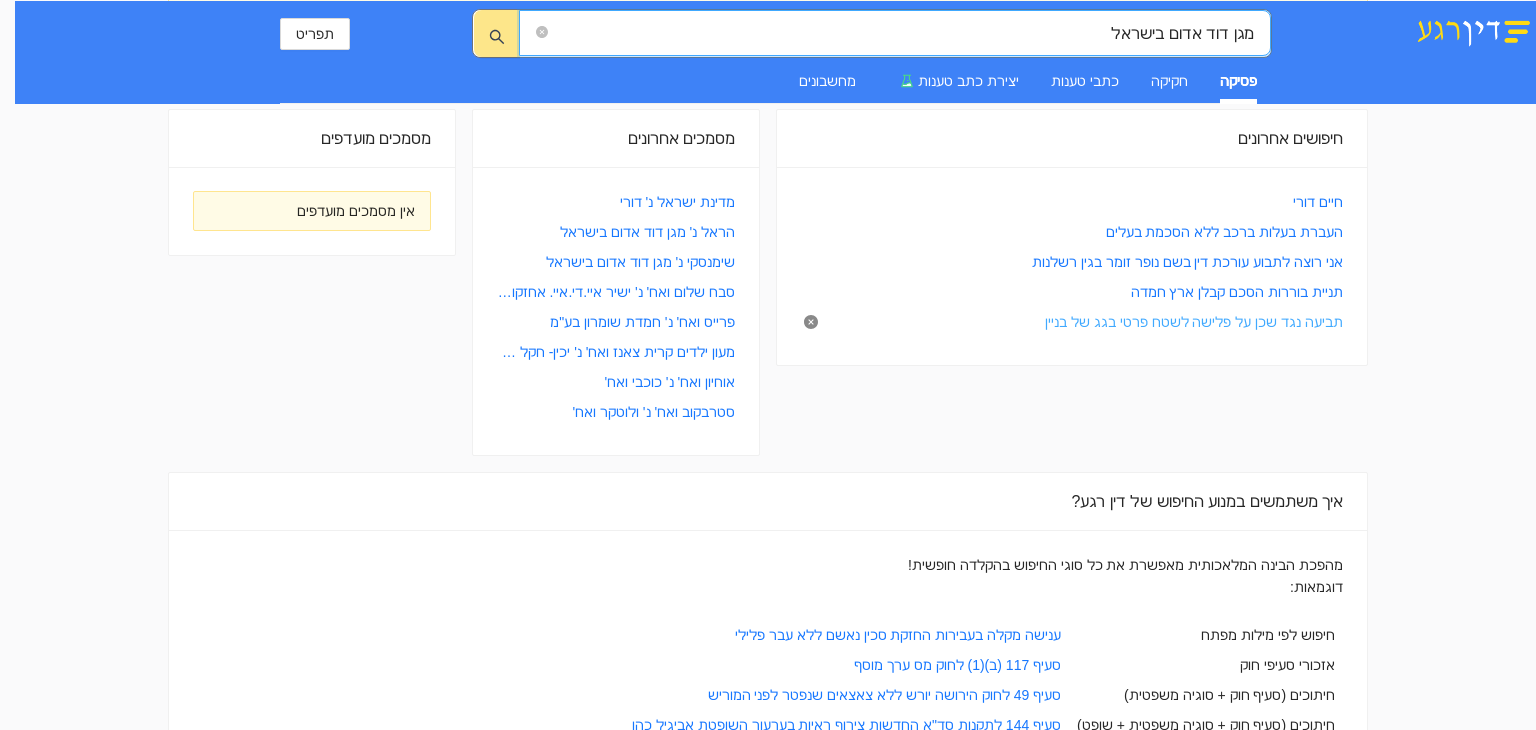 scroll, scrollTop: 0, scrollLeft: 0, axis: both 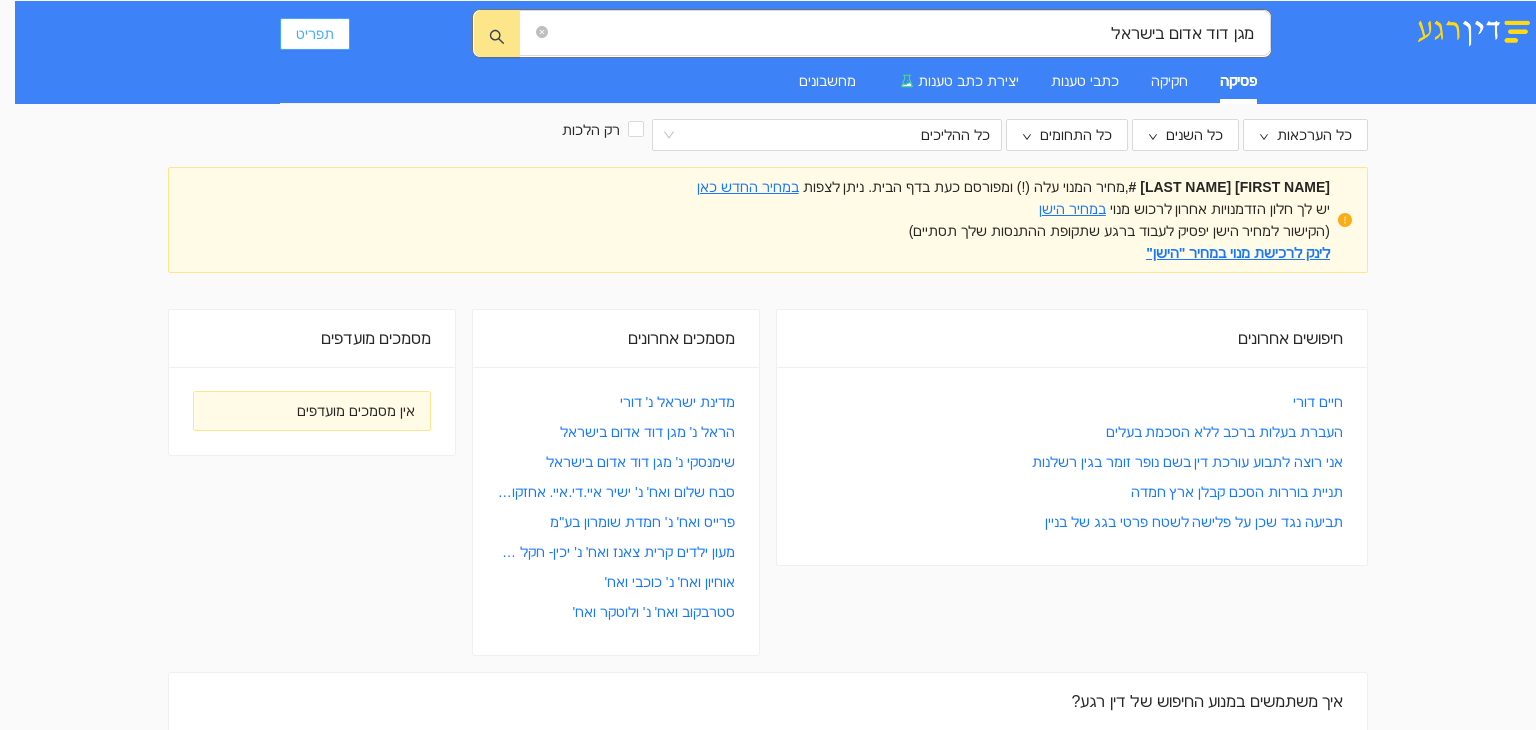 click on "תפריט" at bounding box center [315, 34] 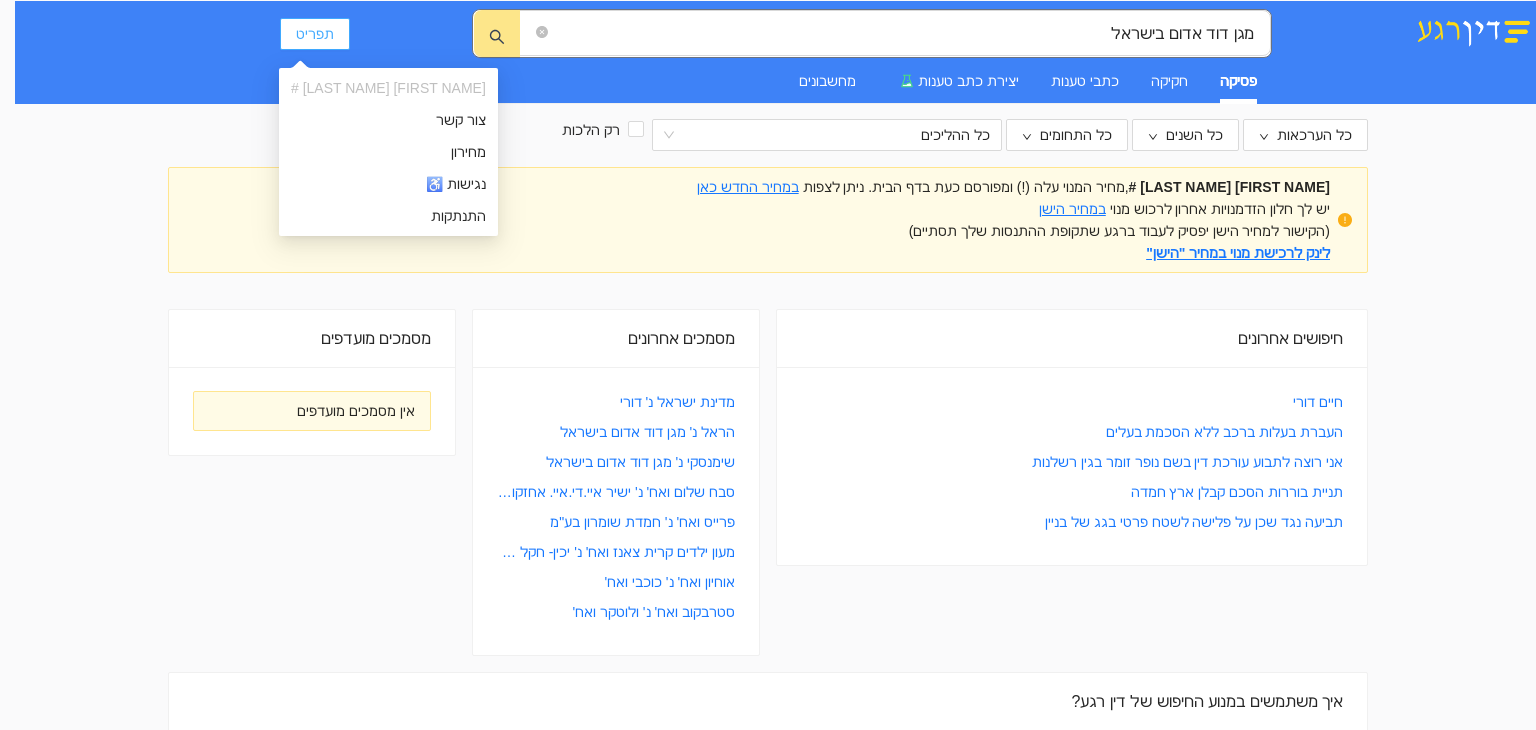 click on "תפריט" at bounding box center [315, 34] 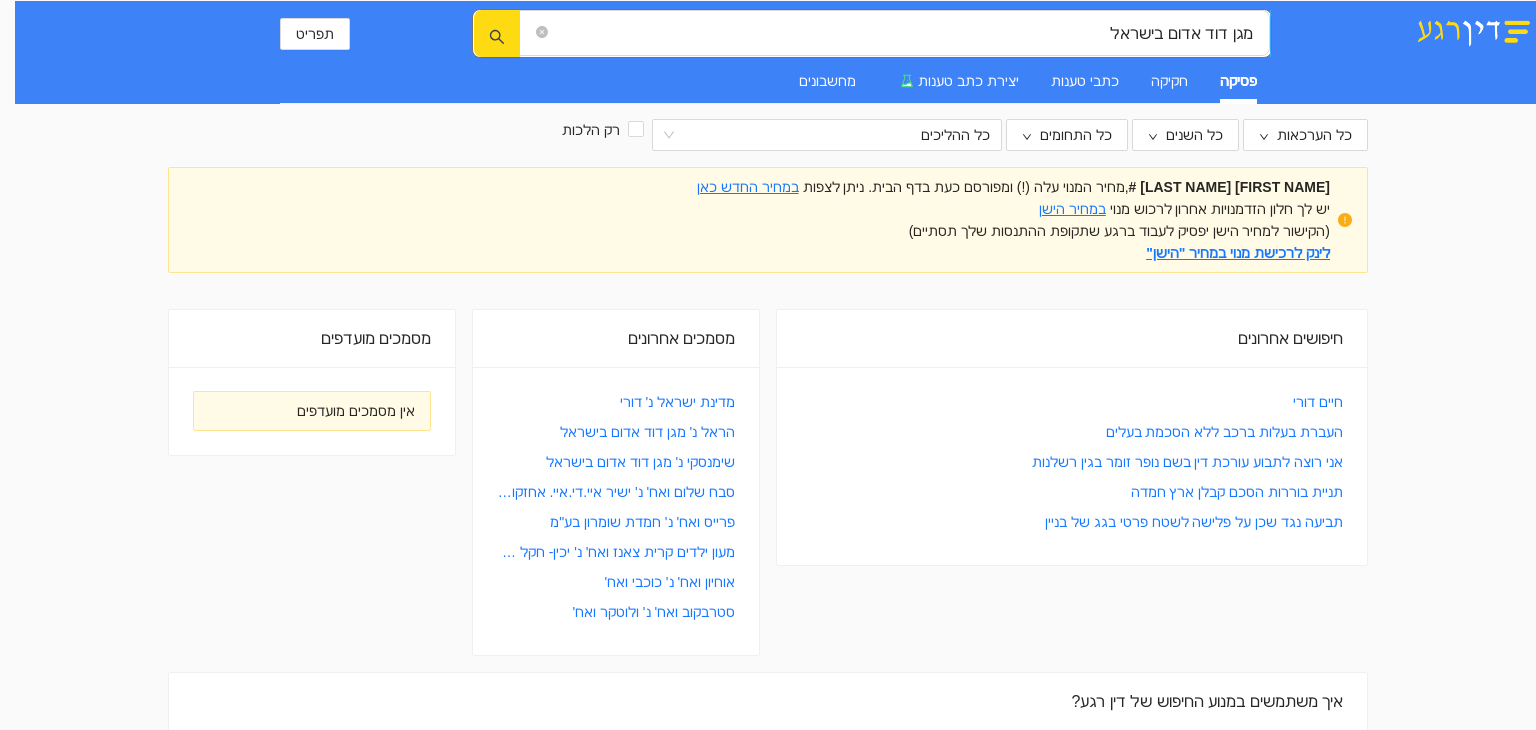 click 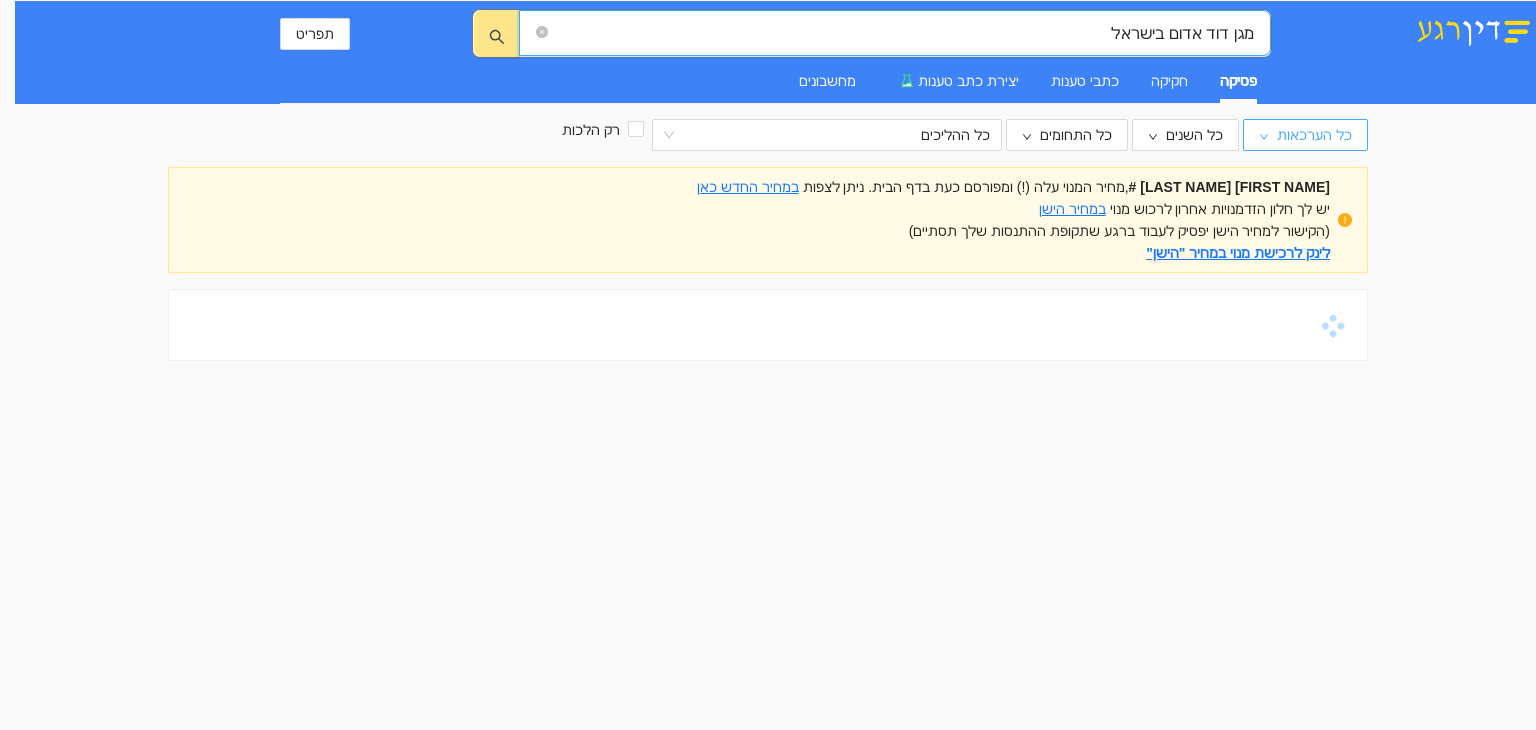 click on "כל הערכאות" at bounding box center [1314, 135] 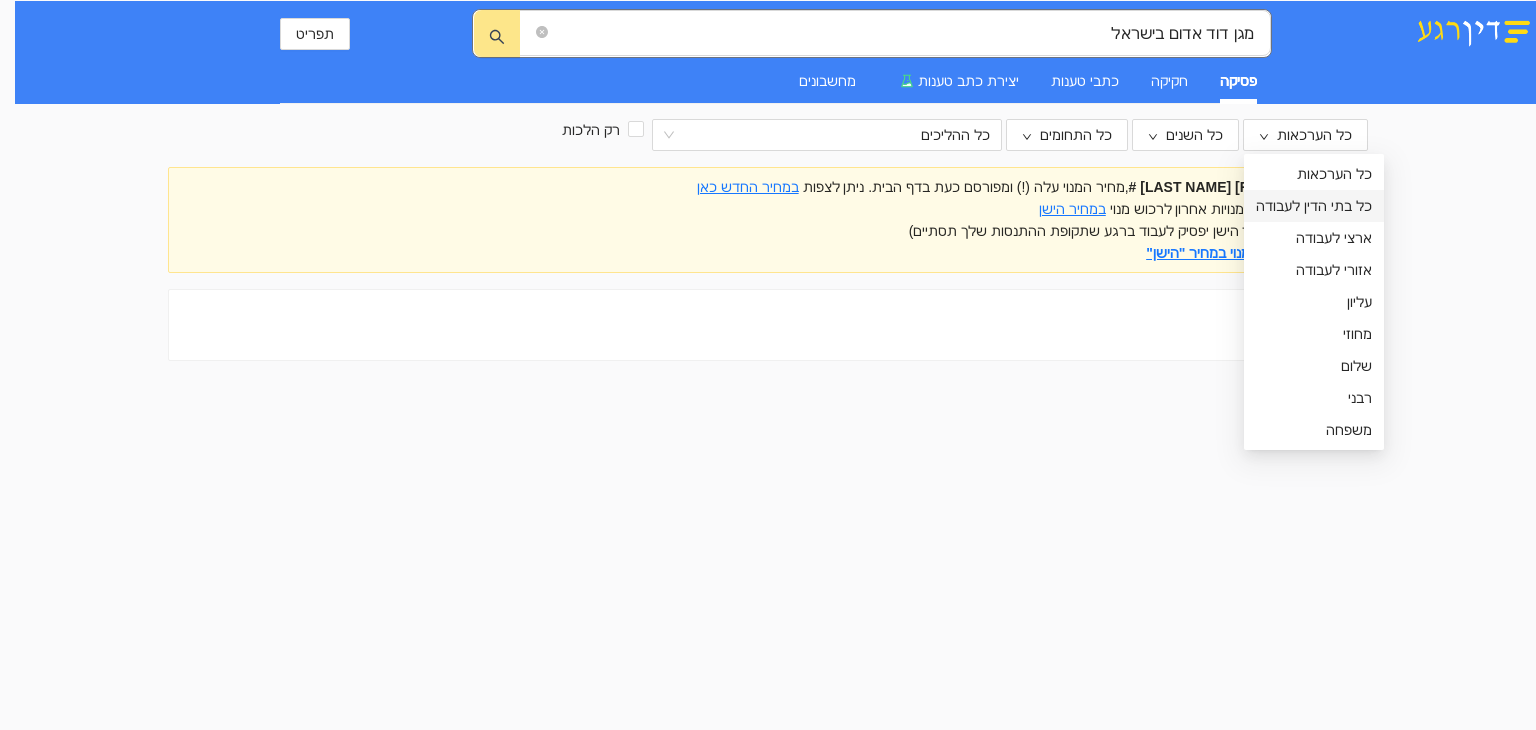 click on "כל בתי הדין לעבודה" at bounding box center (1314, 206) 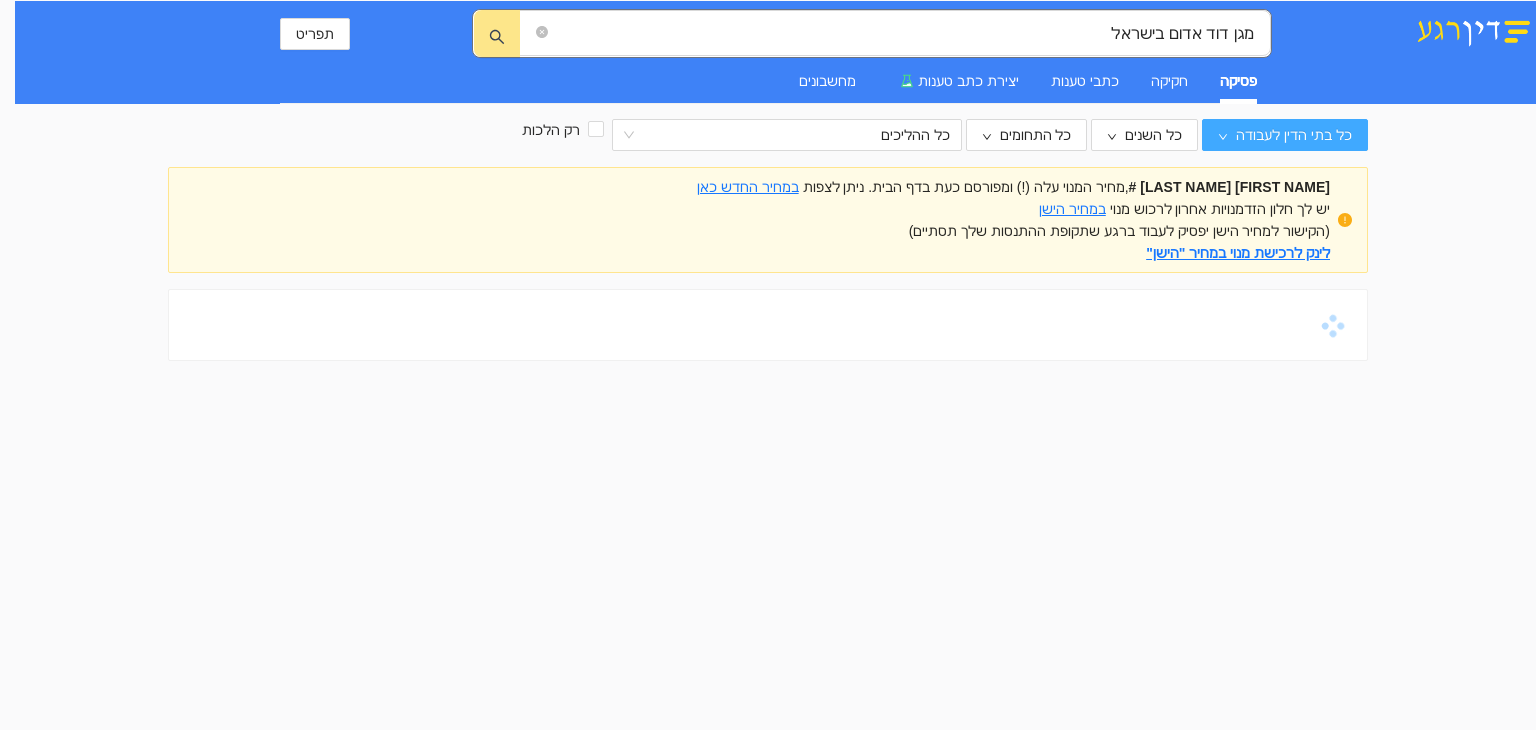 click on "כל בתי הדין לעבודה" at bounding box center [1294, 135] 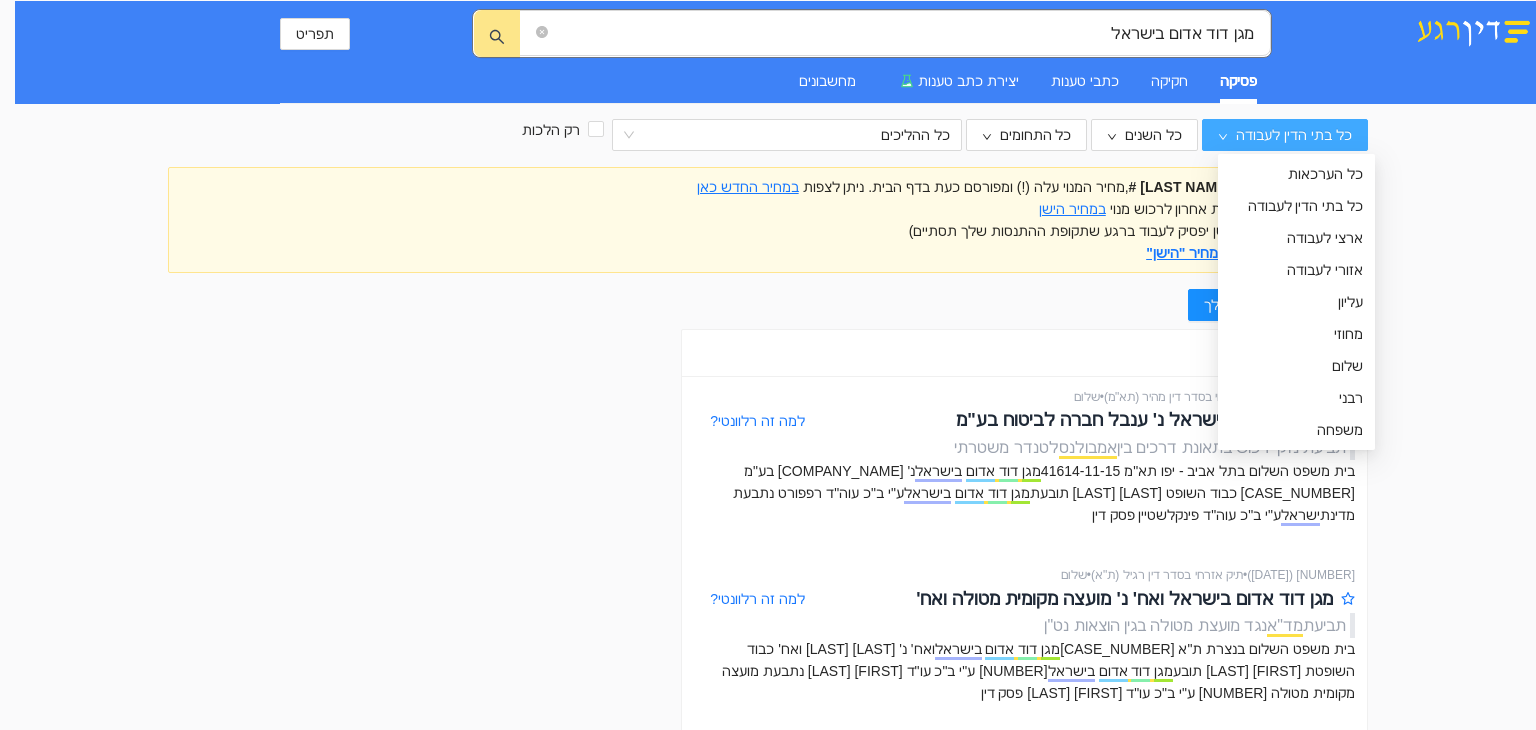 click on "כל בתי הדין לעבודה" at bounding box center [1294, 135] 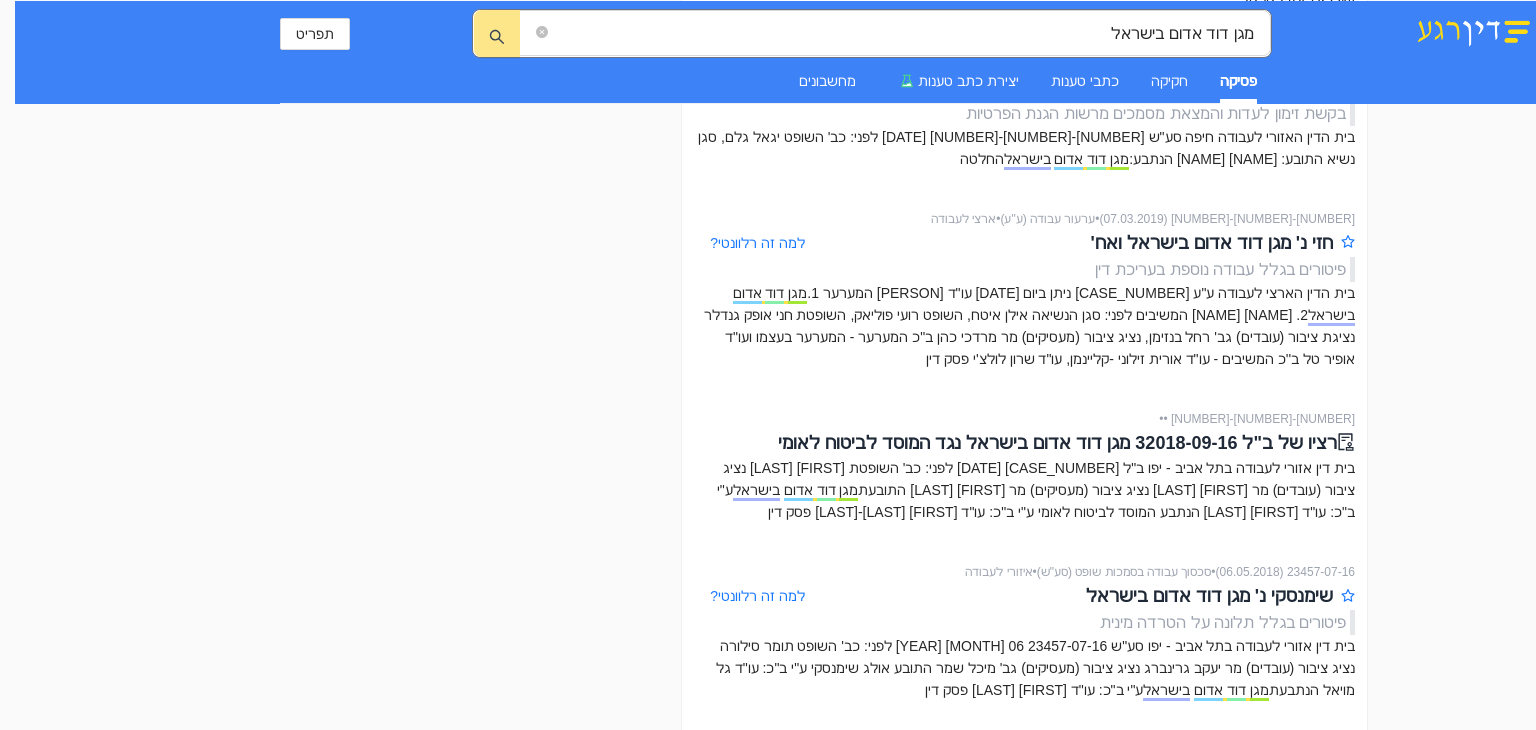scroll, scrollTop: 900, scrollLeft: 0, axis: vertical 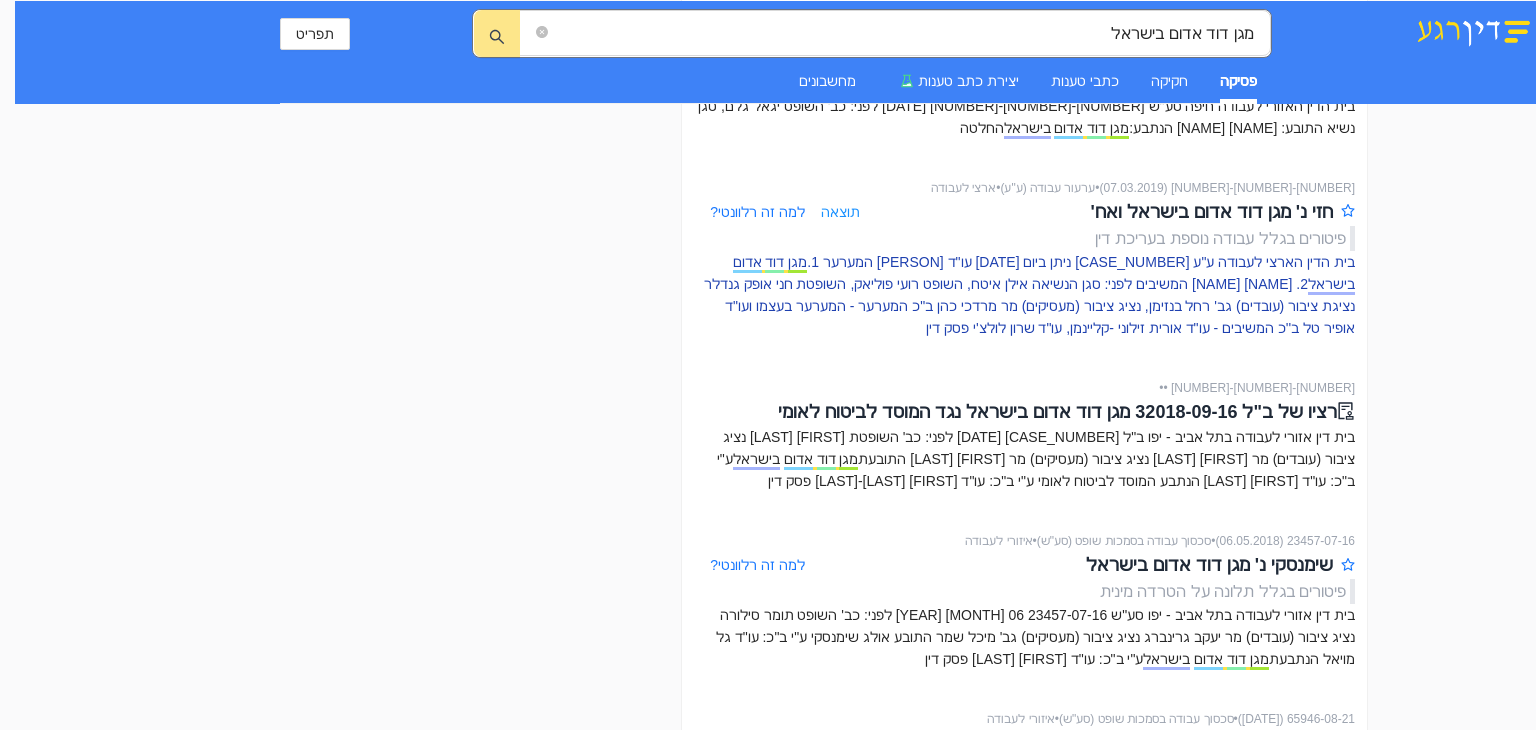 click on "בית הדין הארצי לעבודה
ע"ע 35815-07-18
ניתן ביום 07 מרץ 2019
עו"ד צוריאל חזי
המערער
1.  מגן   דוד   אדום   בישראל
2. שלמה פטרוב
המשיבים
לפני: סגן הנשיאה אילן איטח, השופט רועי פוליאק, השופטת חני אופק גנדלר
נציגת ציבור (עובדים) גב' רחל בנזימן, נציג ציבור (מעסיקים) מר מרדכי כהן
ב"כ המערער - המערער בעצמו ועו"ד אופיר טל
ב''כ המשיבים - עו''ד אורית זילוני -קליינמן, עו"ד שרון לולצ'י
פסק דין" at bounding box center [1024, 295] 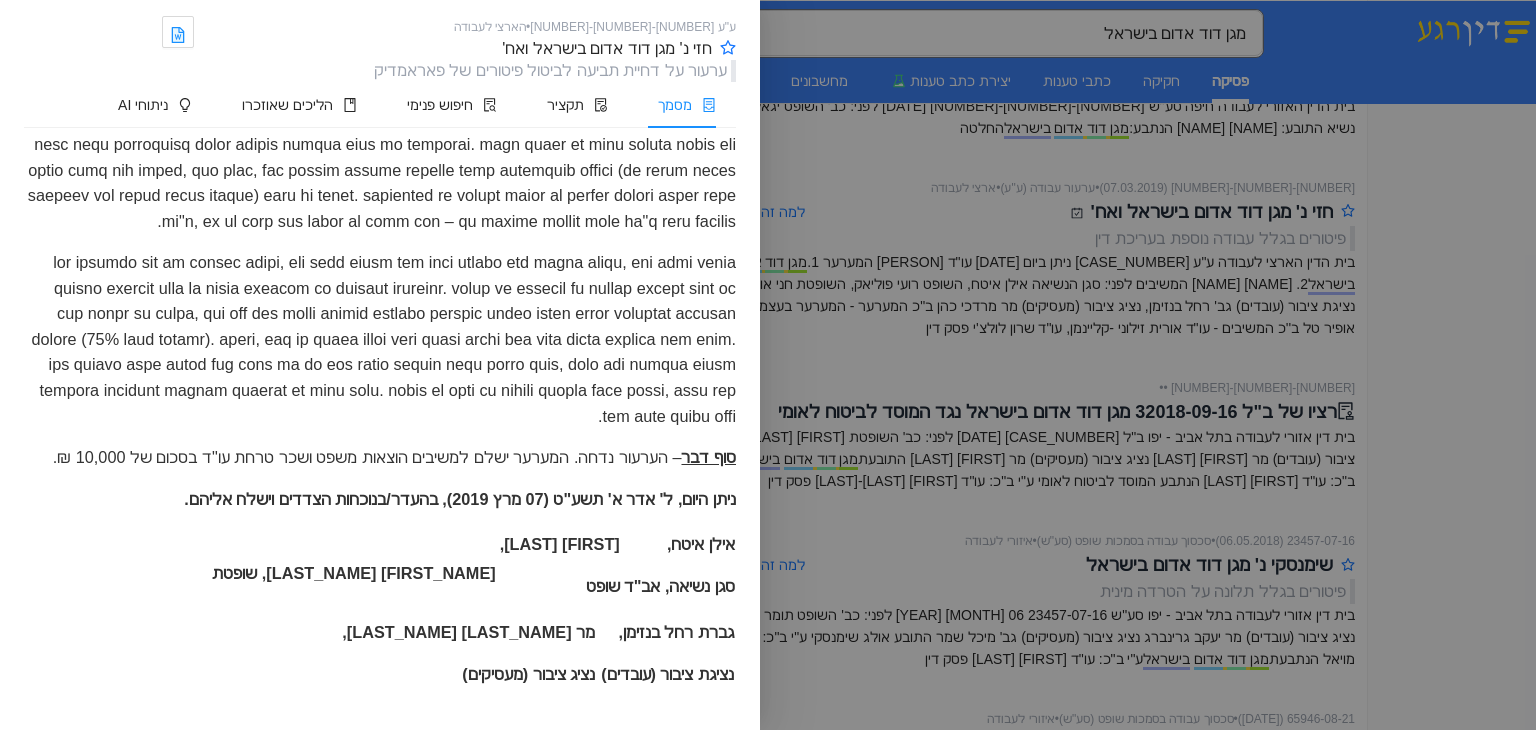 scroll, scrollTop: 4069, scrollLeft: 0, axis: vertical 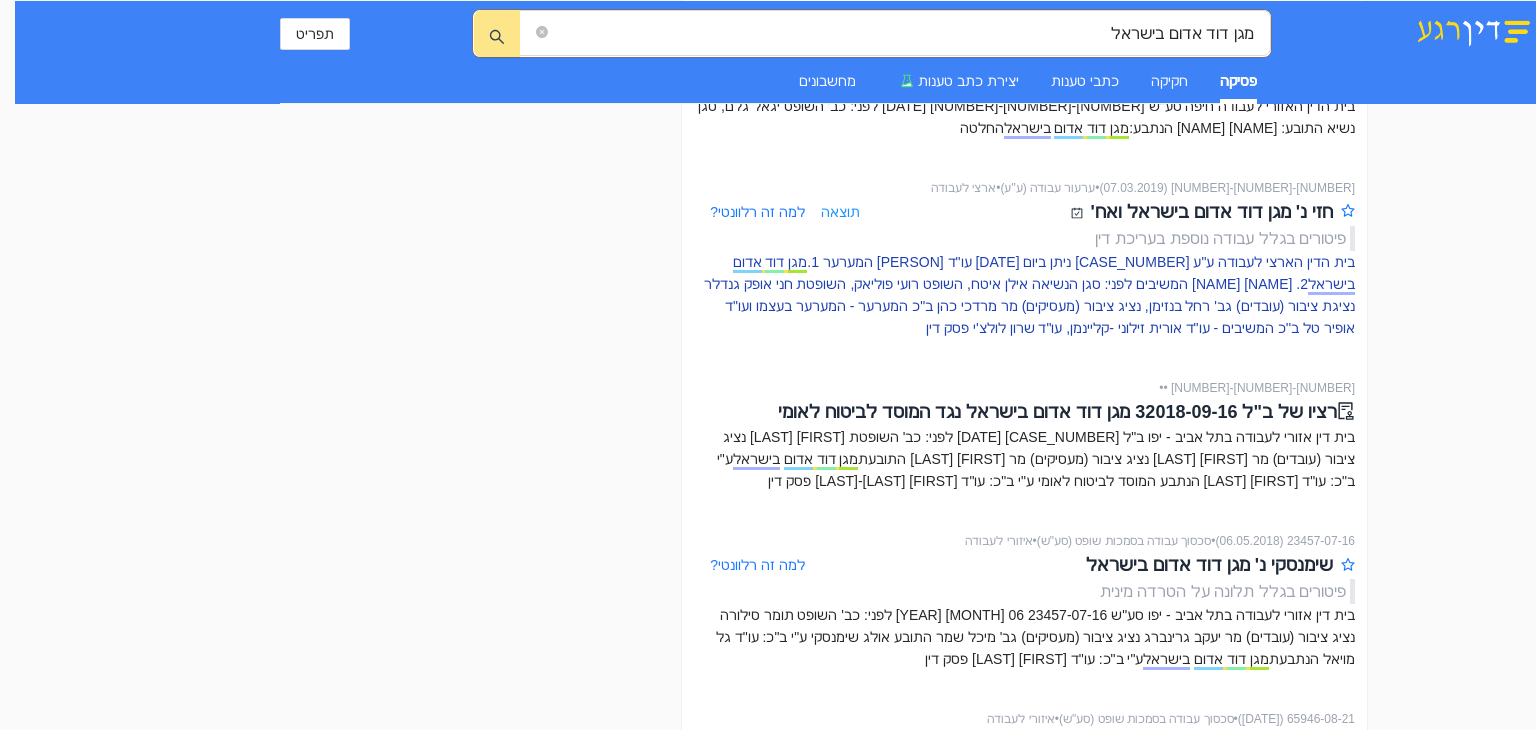 click on "בית הדין הארצי לעבודה
ע"ע 35815-07-18
ניתן ביום 07 מרץ 2019
עו"ד צוריאל חזי
המערער
1.  מגן   דוד   אדום   בישראל
2. שלמה פטרוב
המשיבים
לפני: סגן הנשיאה אילן איטח, השופט רועי פוליאק, השופטת חני אופק גנדלר
נציגת ציבור (עובדים) גב' רחל בנזימן, נציג ציבור (מעסיקים) מר מרדכי כהן
ב"כ המערער - המערער בעצמו ועו"ד אופיר טל
ב''כ המשיבים - עו''ד אורית זילוני -קליינמן, עו"ד שרון לולצ'י
פסק דין" at bounding box center [1024, 295] 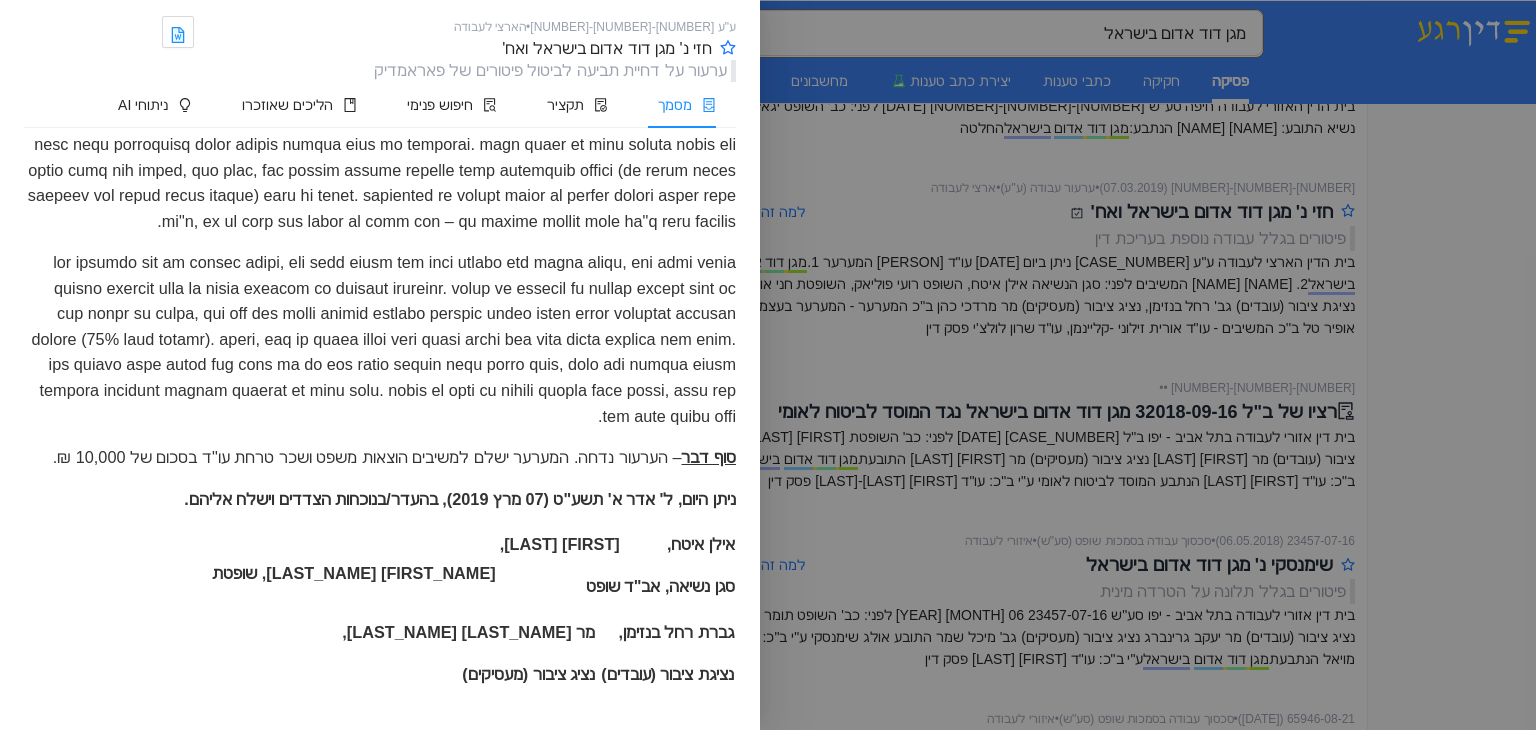 scroll, scrollTop: 4069, scrollLeft: 0, axis: vertical 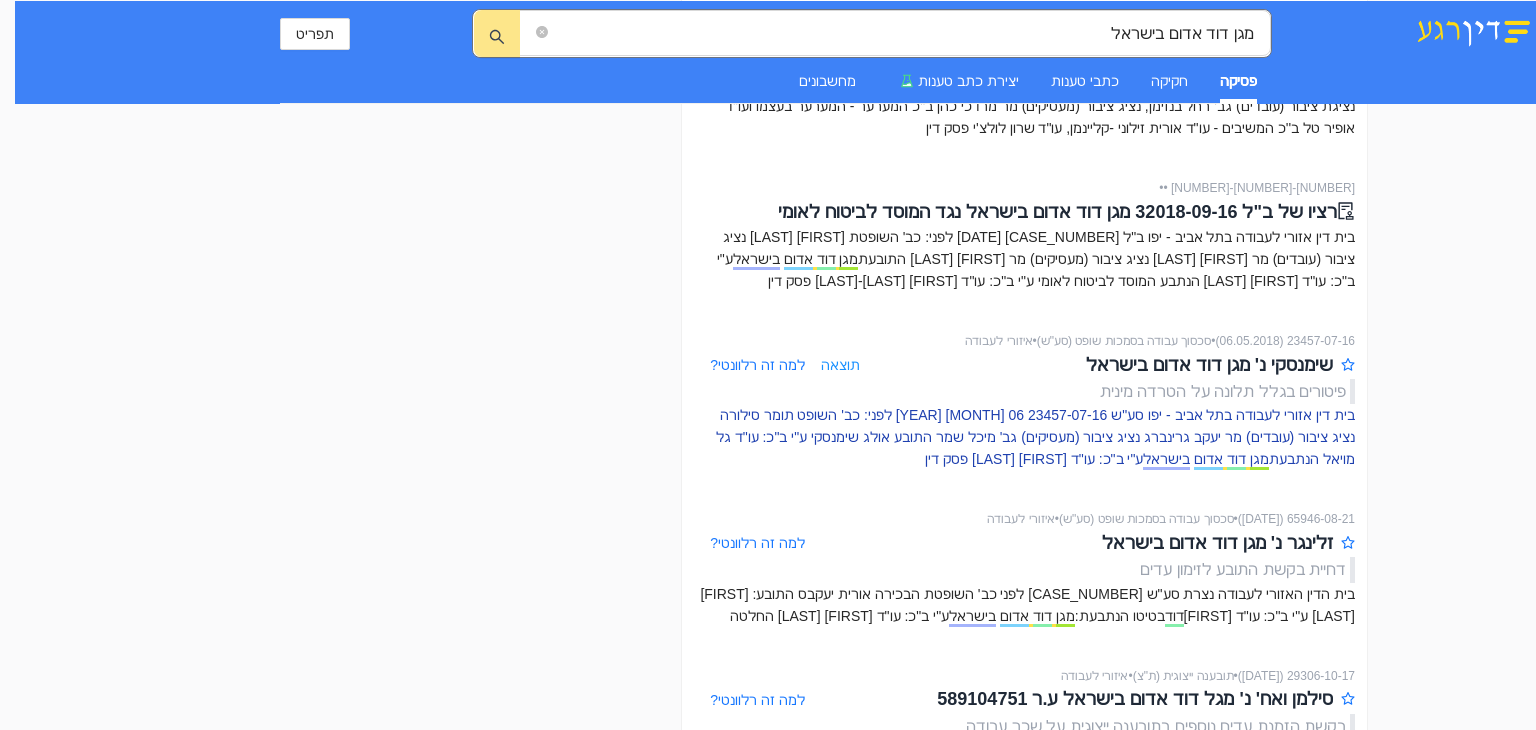 click on "בית דין אזורי לעבודה בתל אביב - יפו
סע"ש 23457-07-16
06 מאי 2018
לפני:
כב' השופט [FIRST NAME] סילורה
נציג  ציבור (עובדים) מר [FIRST NAME] גרינברג
נציג ציבור (מעסיקים) גב' [FIRST NAME] שמר
התובע
אולג שימנסקי
ע"י ב"כ: עו"ד [FIRST NAME] מויאל
הנתבעת
מגן   דוד   אדום   בישראל
ע"י ב"כ: עו"ד [FIRST NAME] קינן
פסק דין" at bounding box center (1024, 437) 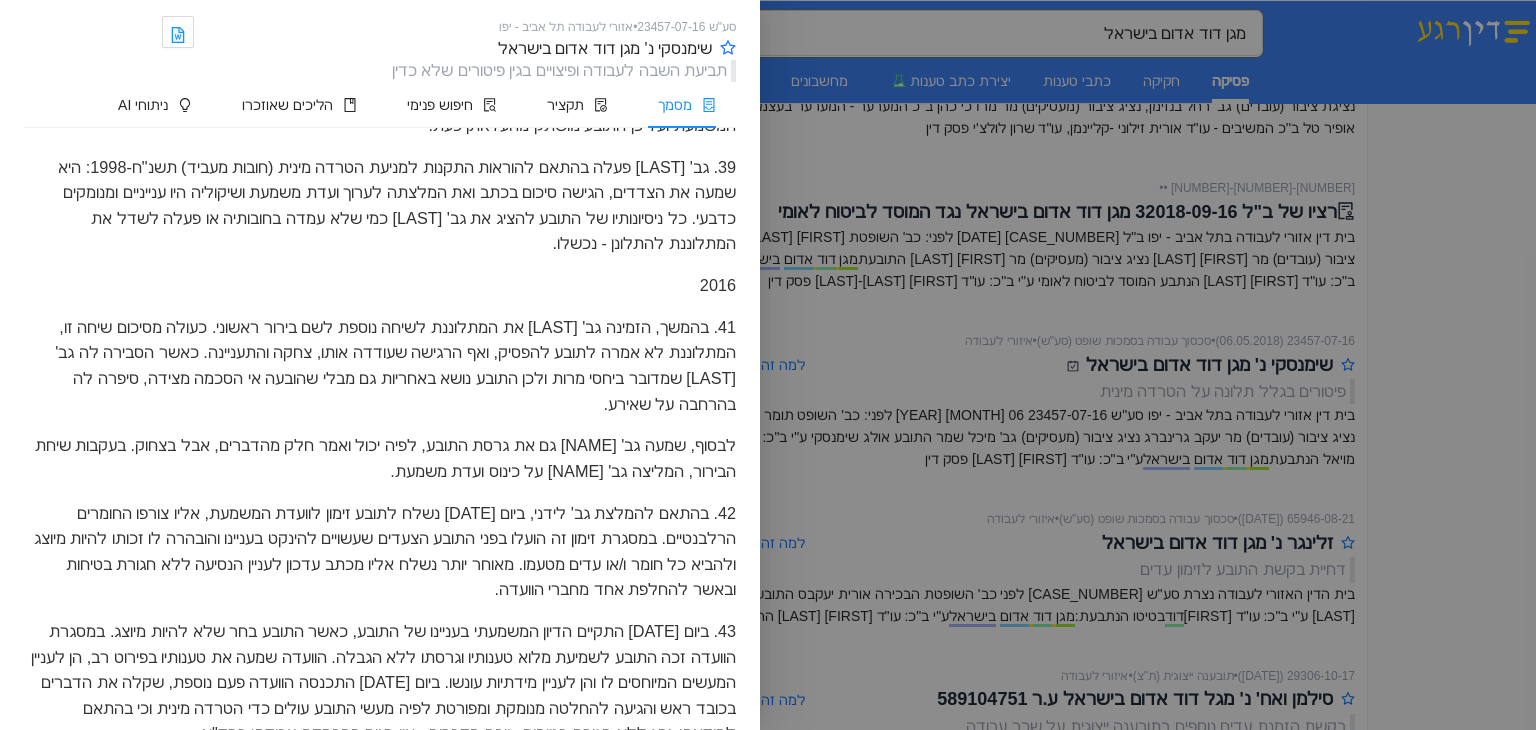 scroll, scrollTop: 5800, scrollLeft: 0, axis: vertical 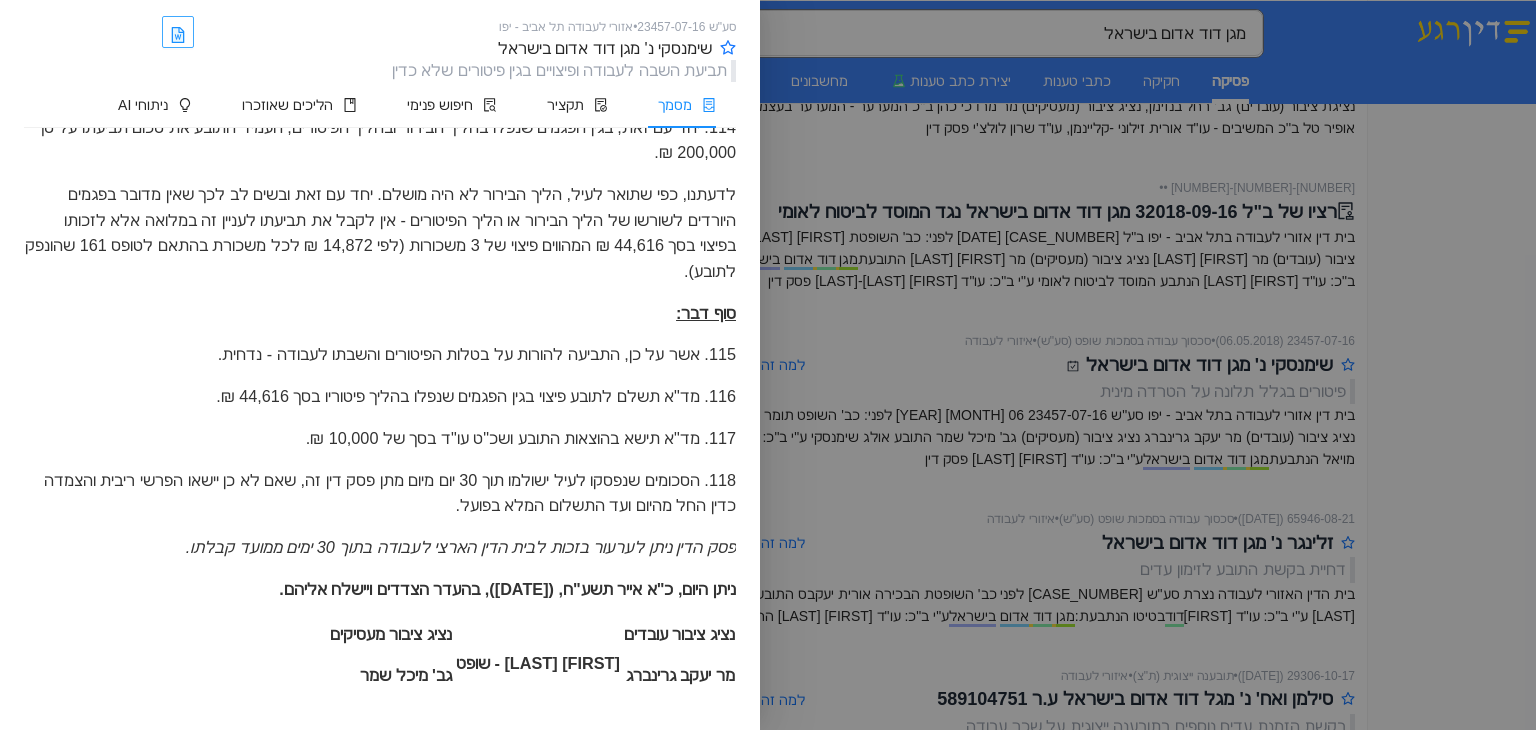 click at bounding box center [182, 32] 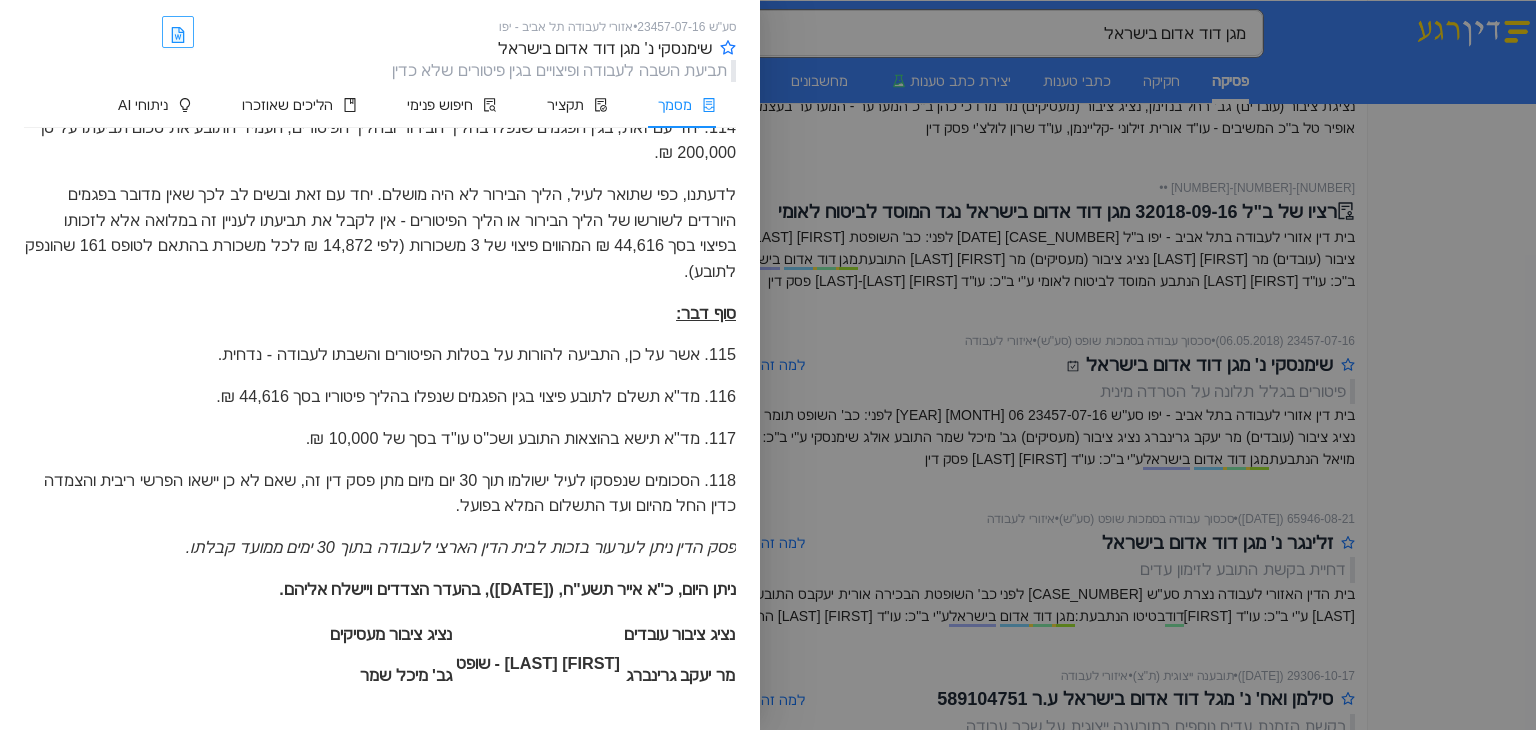 click 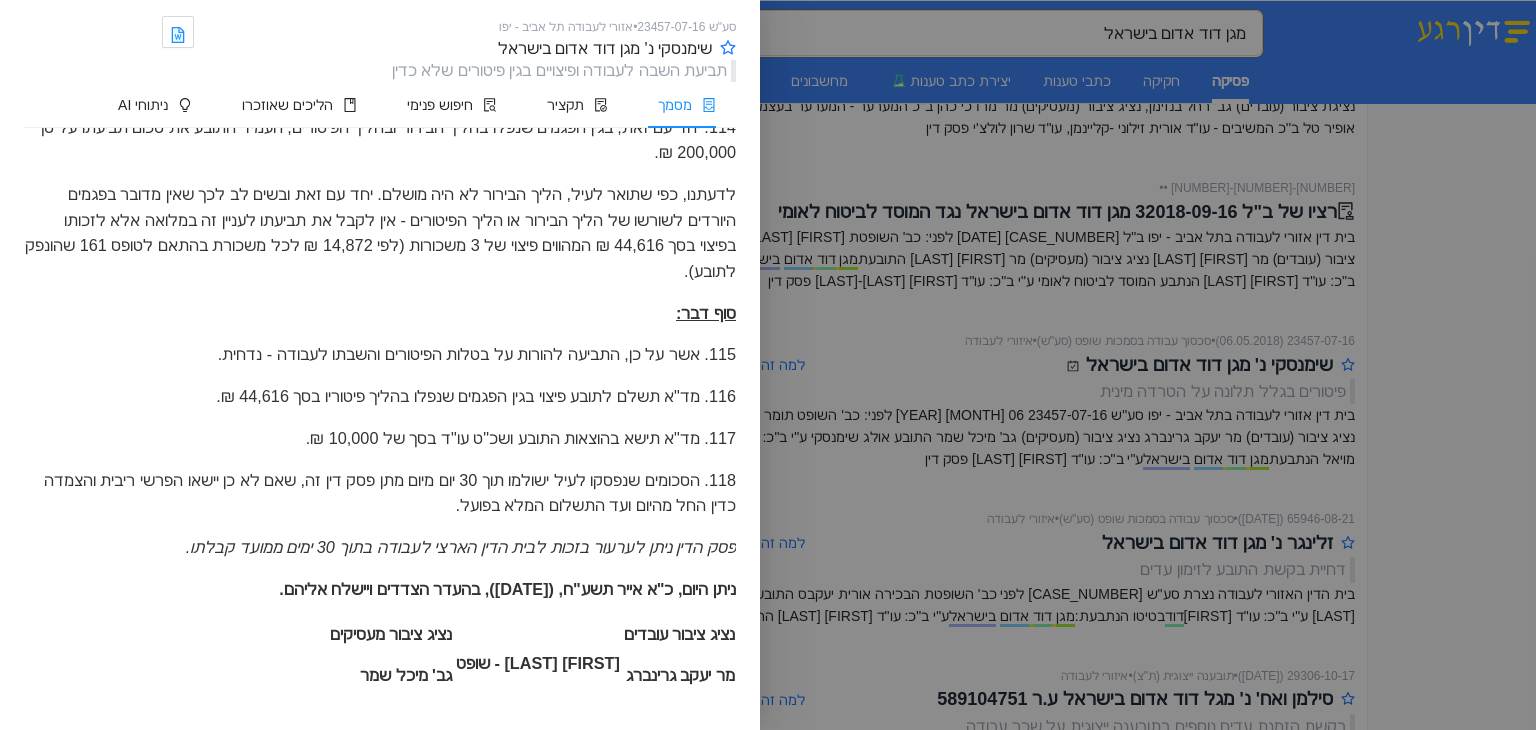 click at bounding box center [768, 365] 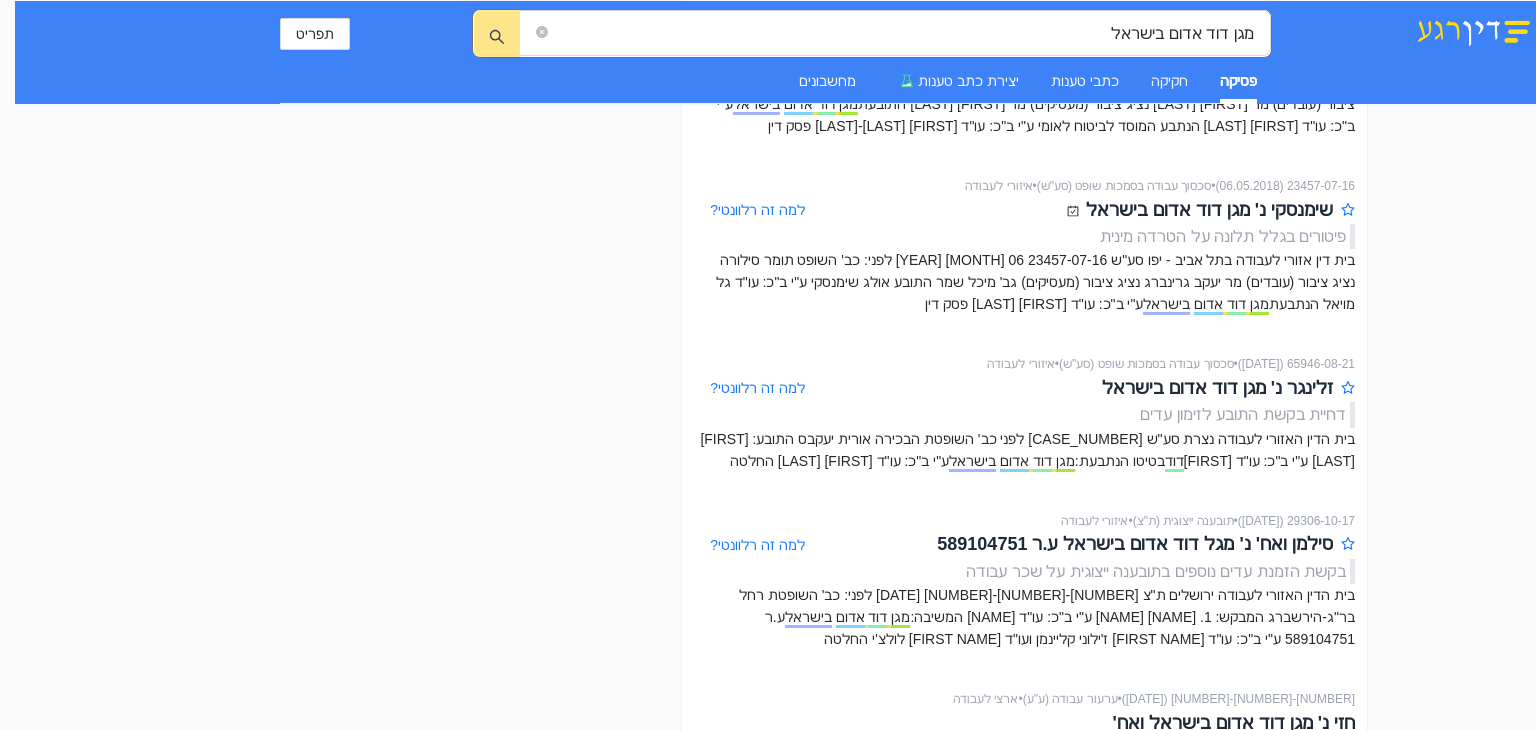 scroll, scrollTop: 1300, scrollLeft: 0, axis: vertical 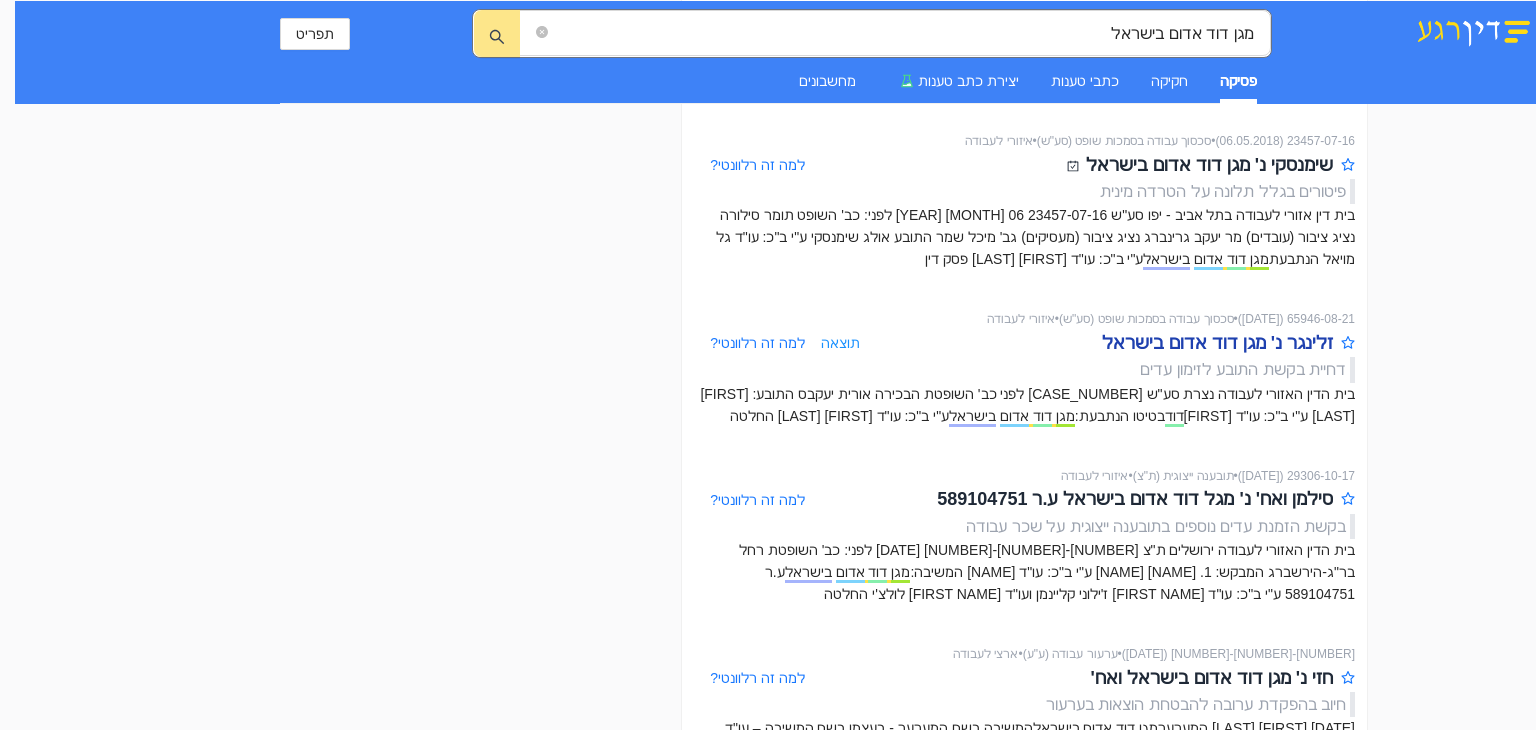click on "זלינגר נ' מגן דוד אדום בישראל" at bounding box center (1217, 343) 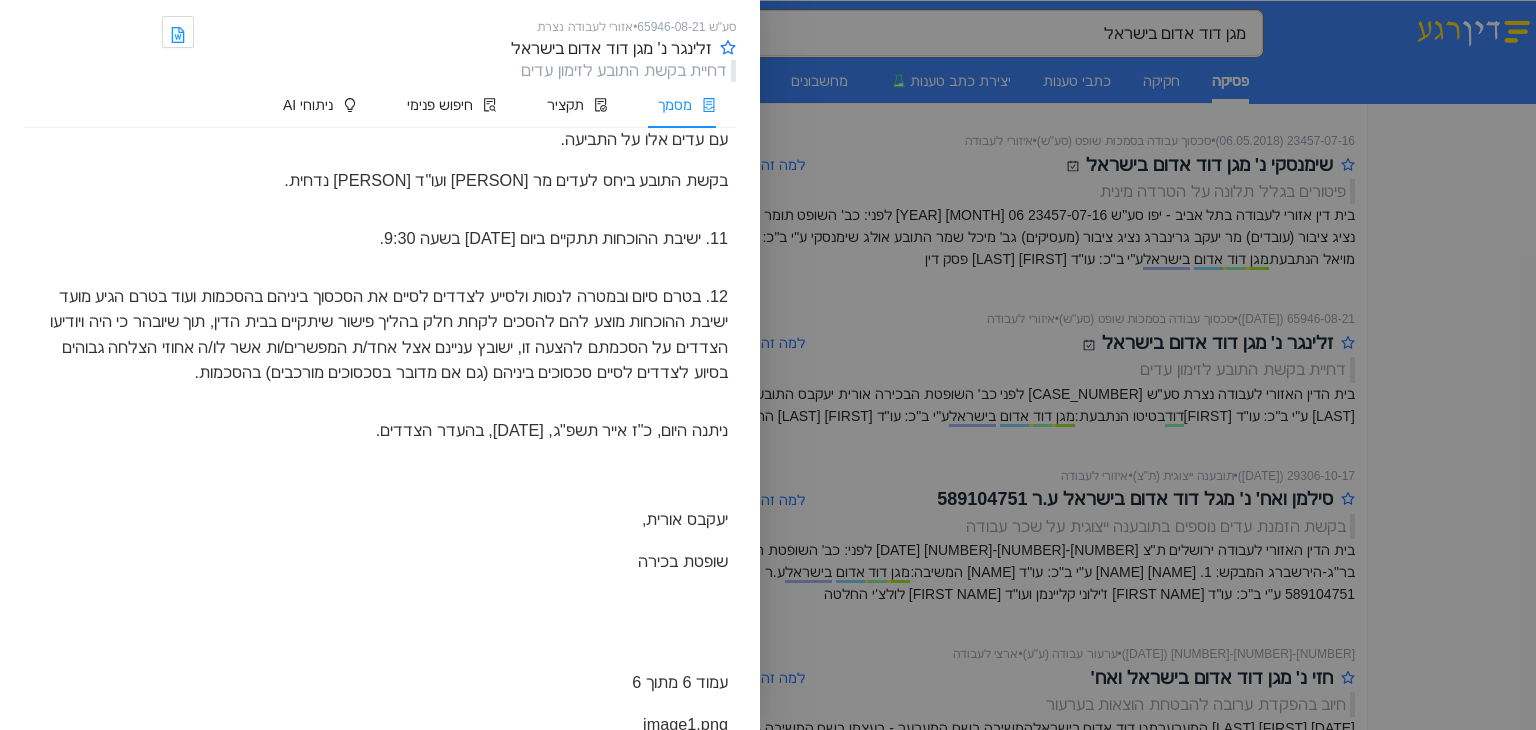 scroll, scrollTop: 3200, scrollLeft: 0, axis: vertical 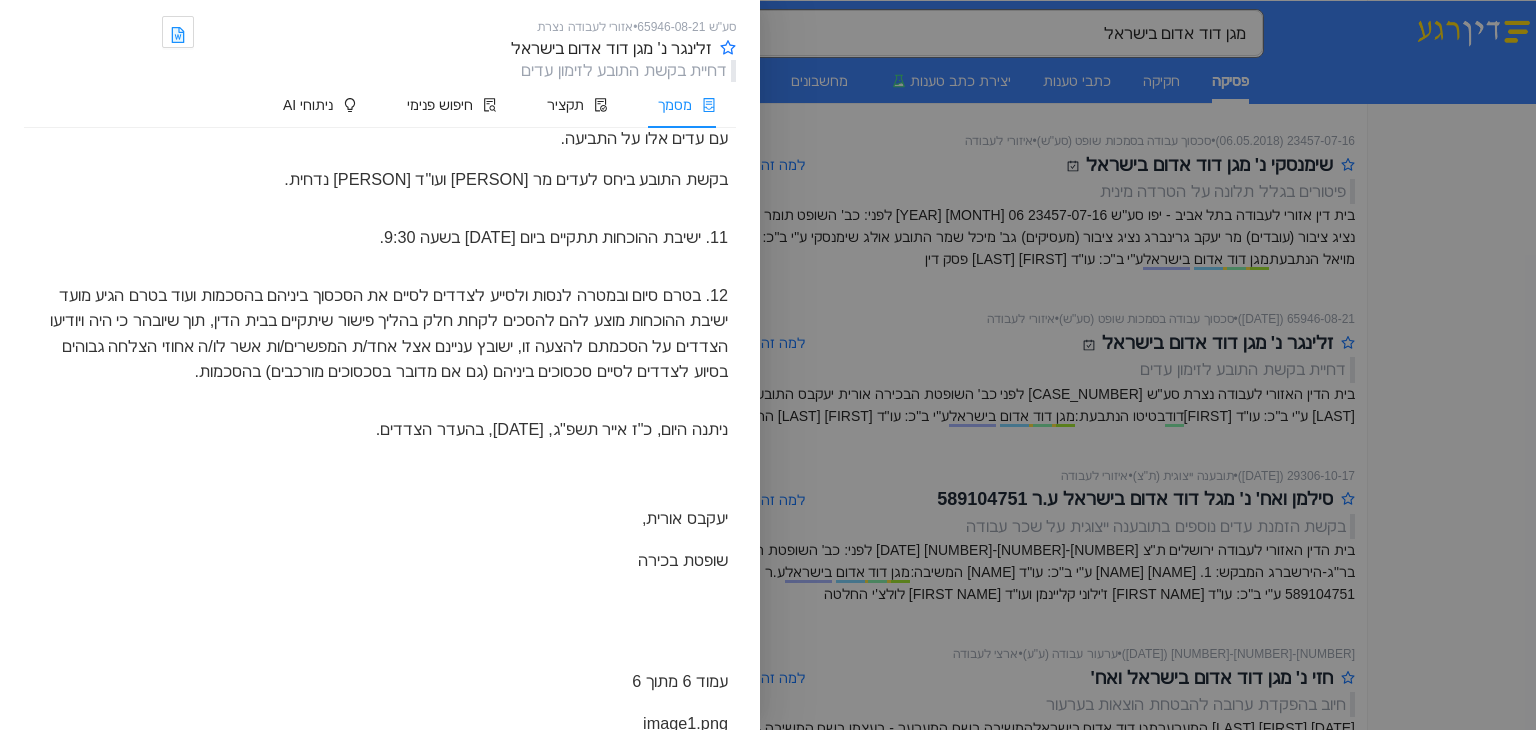 click at bounding box center [768, 365] 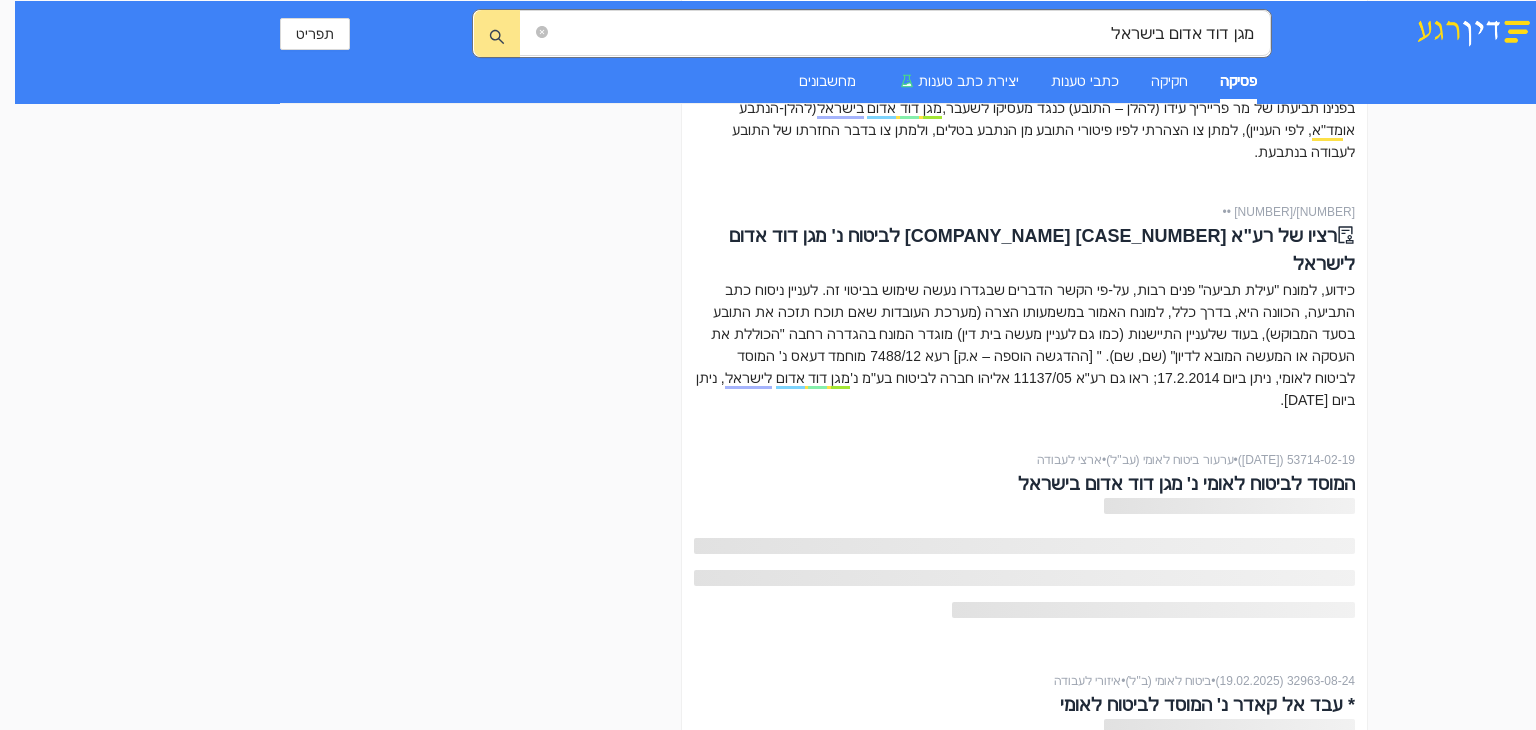 scroll, scrollTop: 5079, scrollLeft: 0, axis: vertical 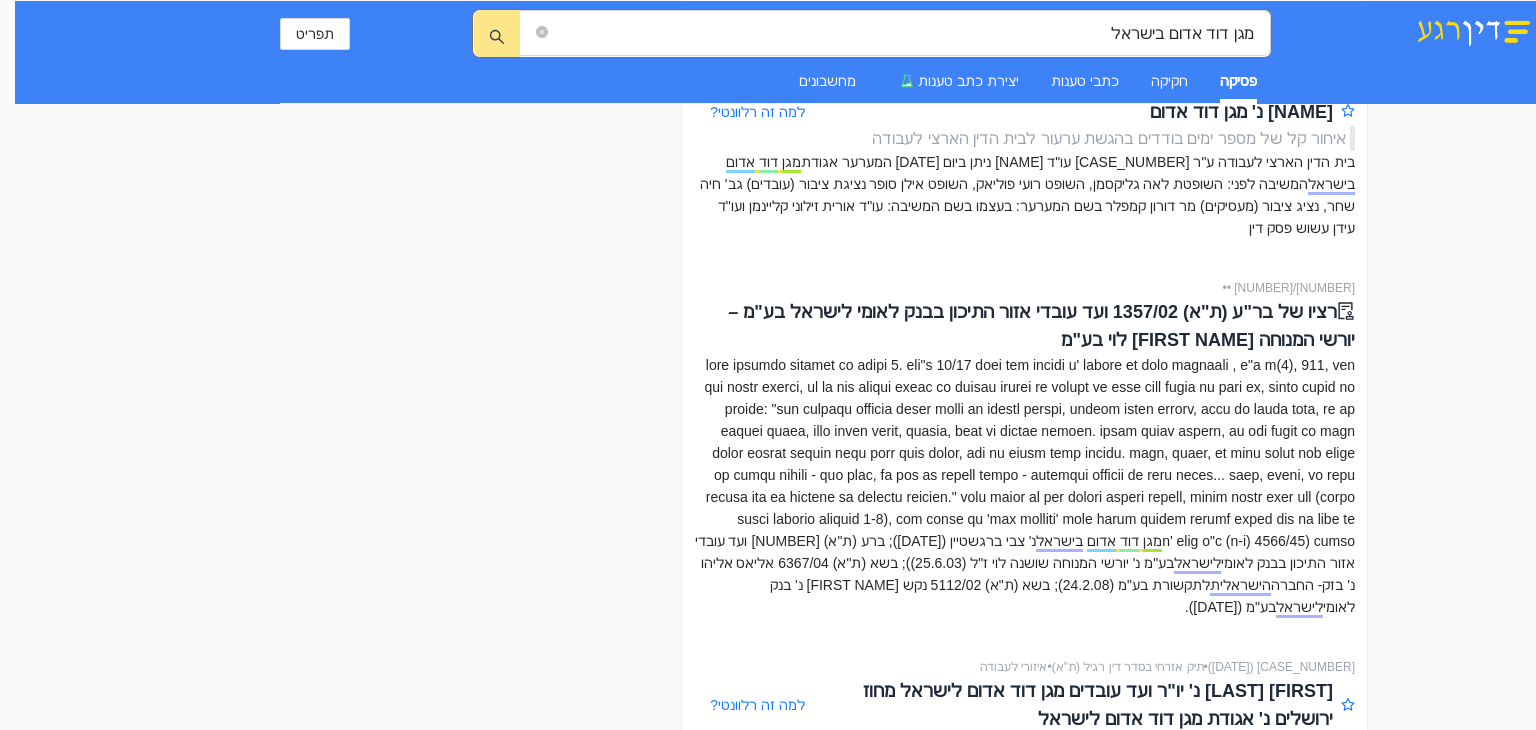 drag, startPoint x: 1362, startPoint y: 349, endPoint x: 1495, endPoint y: 335, distance: 133.73482 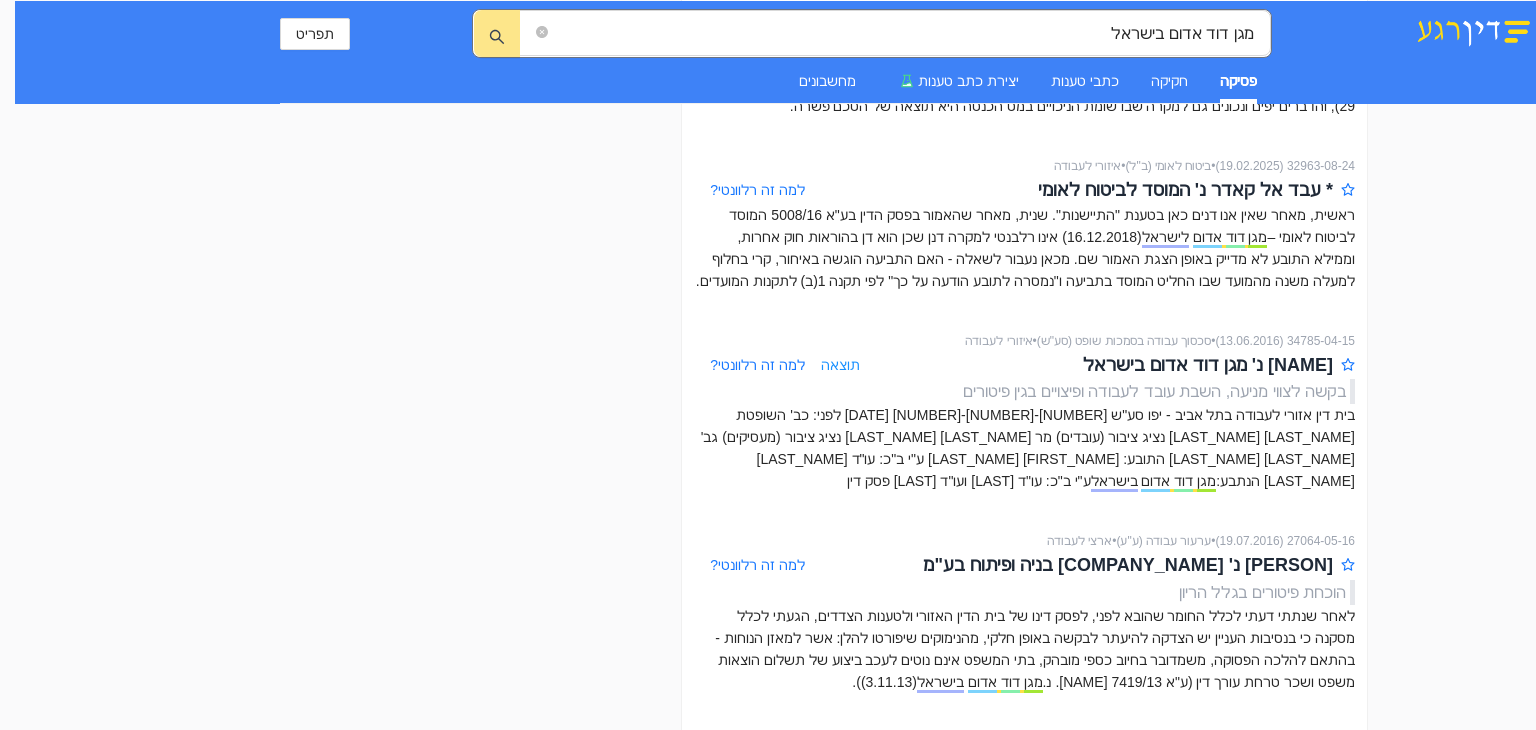 scroll, scrollTop: 4804, scrollLeft: 0, axis: vertical 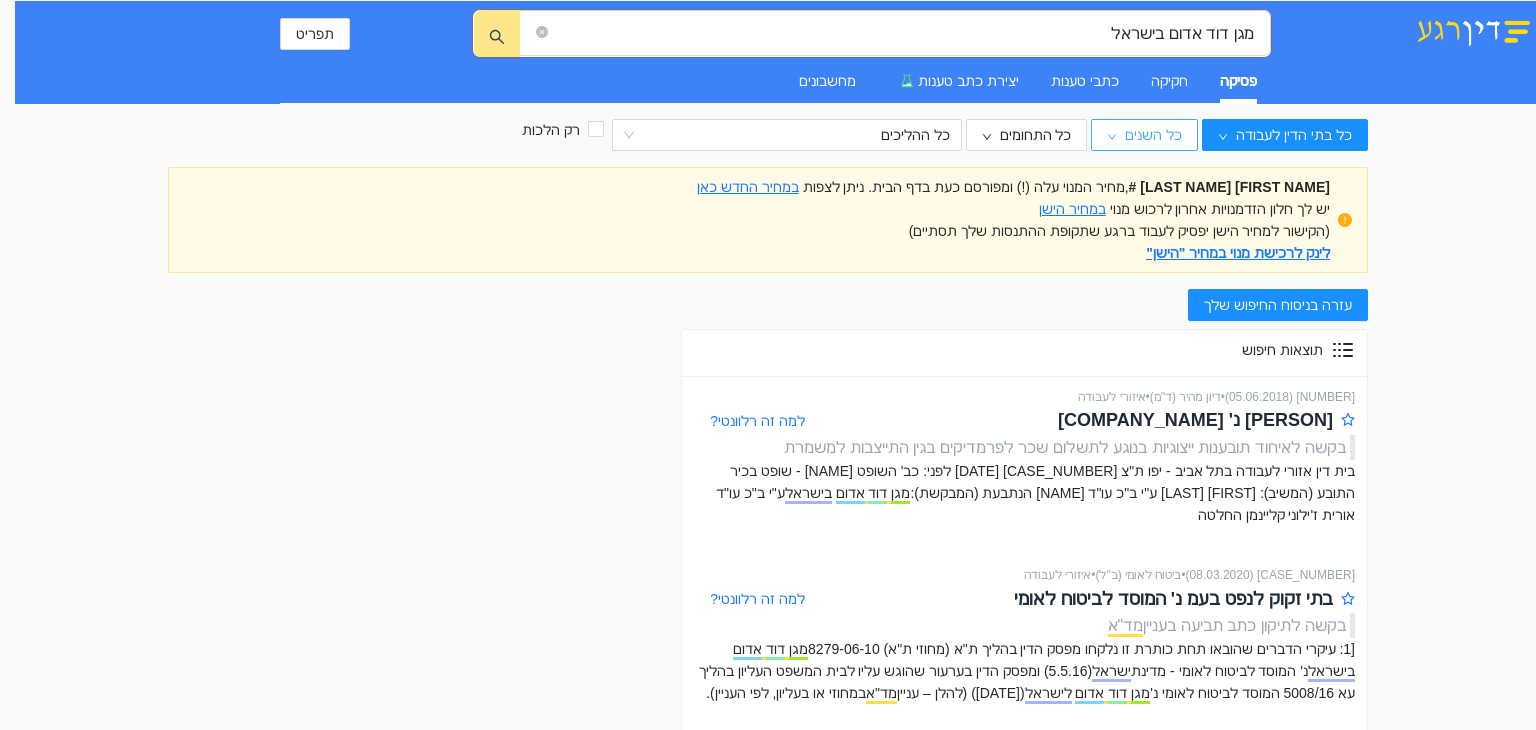 click on "כל השנים" at bounding box center [1153, 135] 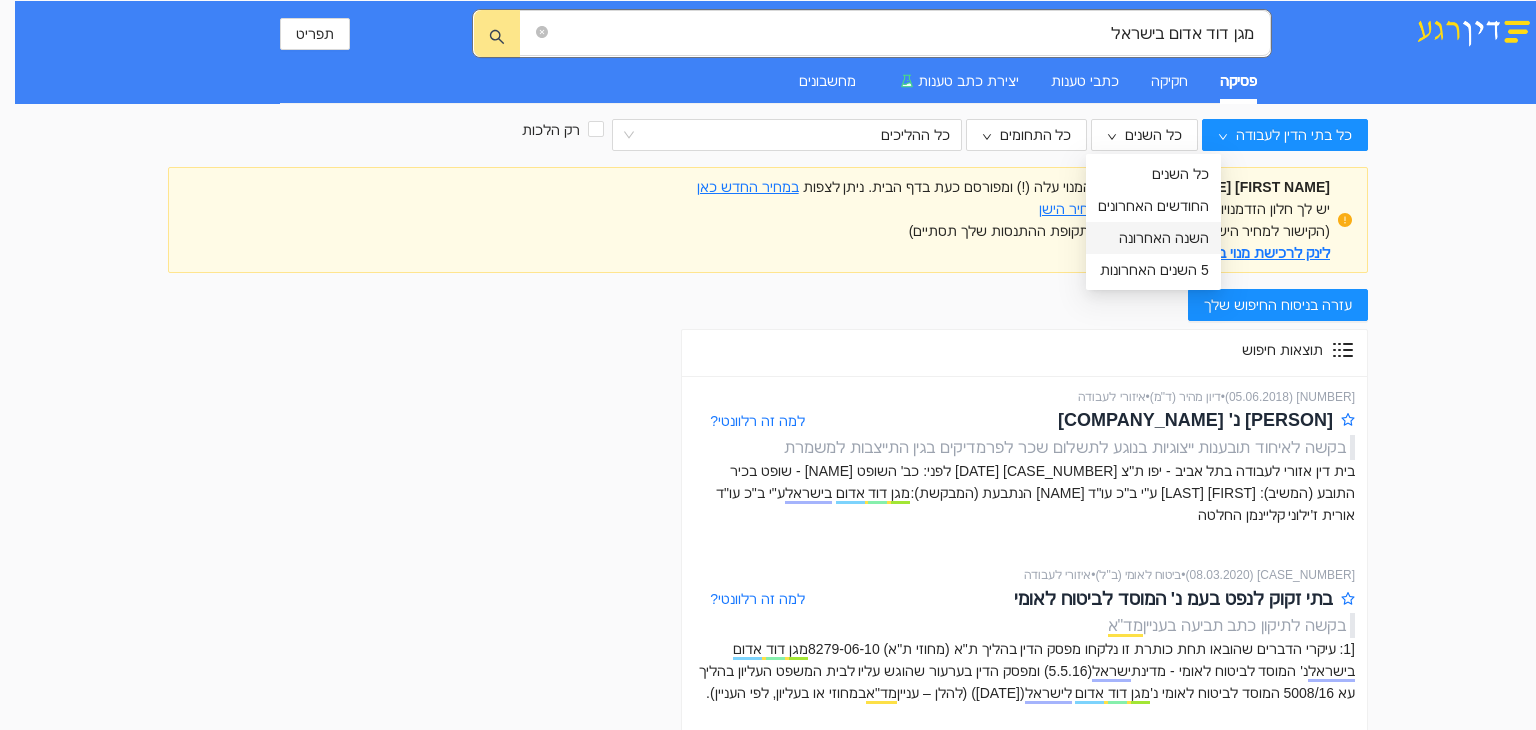 click on "השנה האחרונה" at bounding box center [1153, 238] 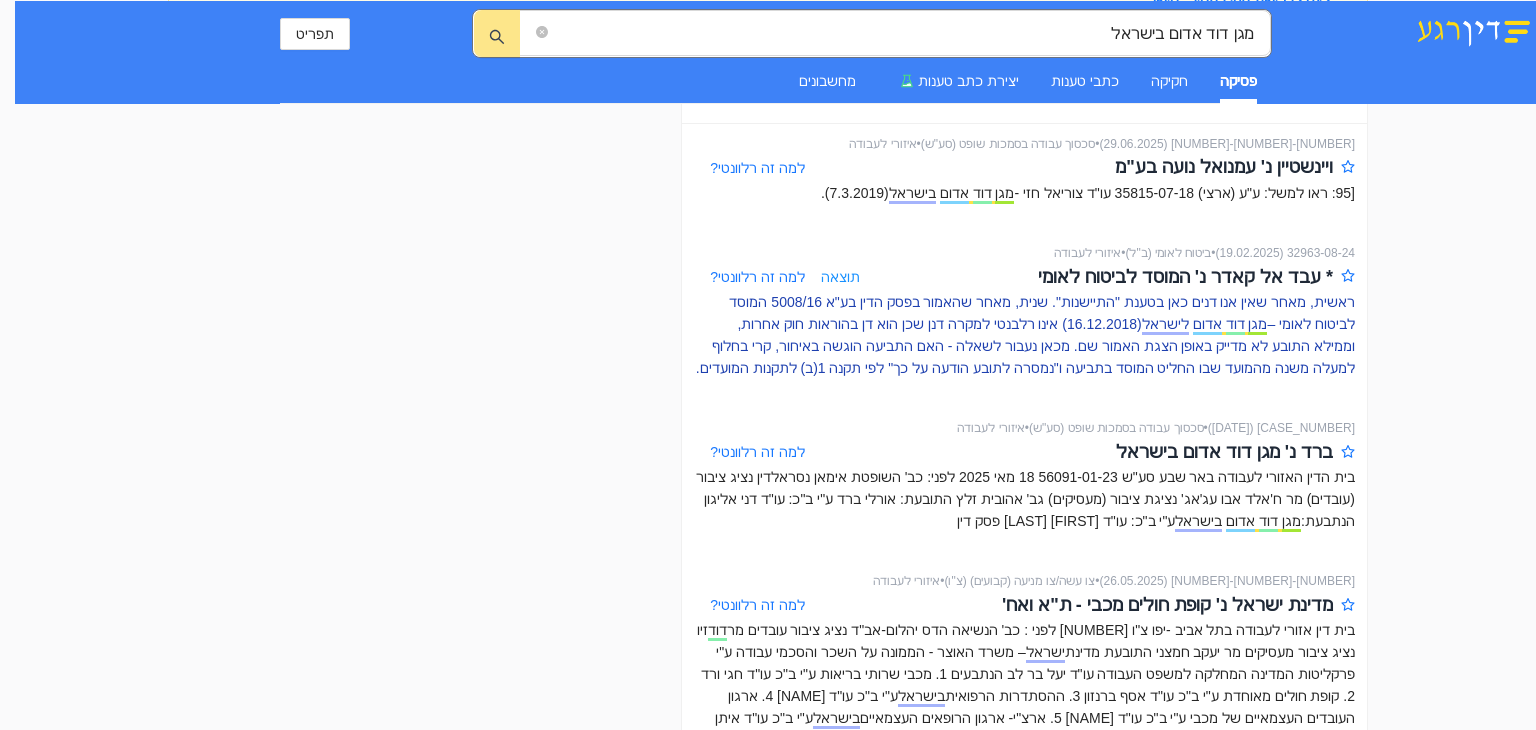 scroll, scrollTop: 300, scrollLeft: 0, axis: vertical 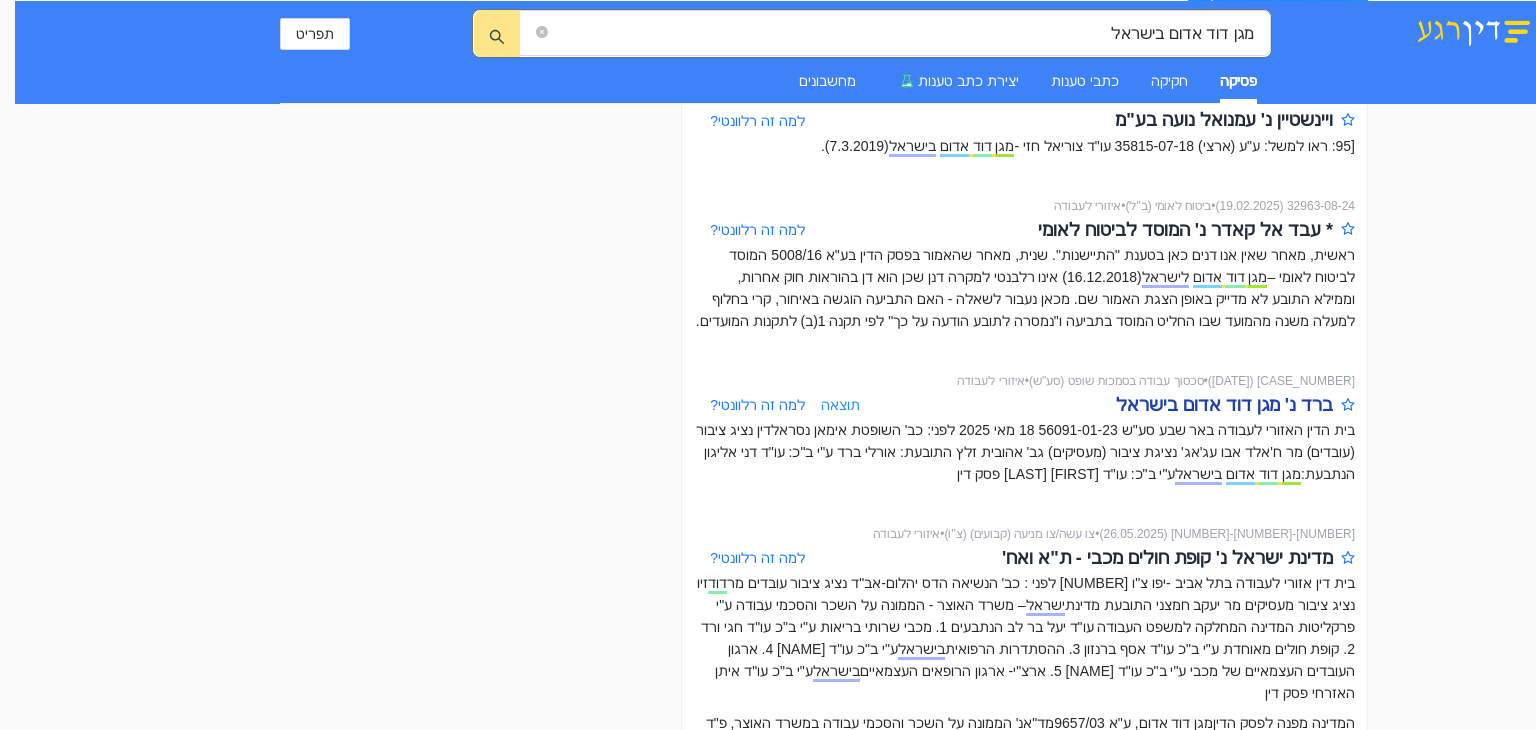 click on "ברד נ' מגן דוד אדום בישראל" at bounding box center (1224, 405) 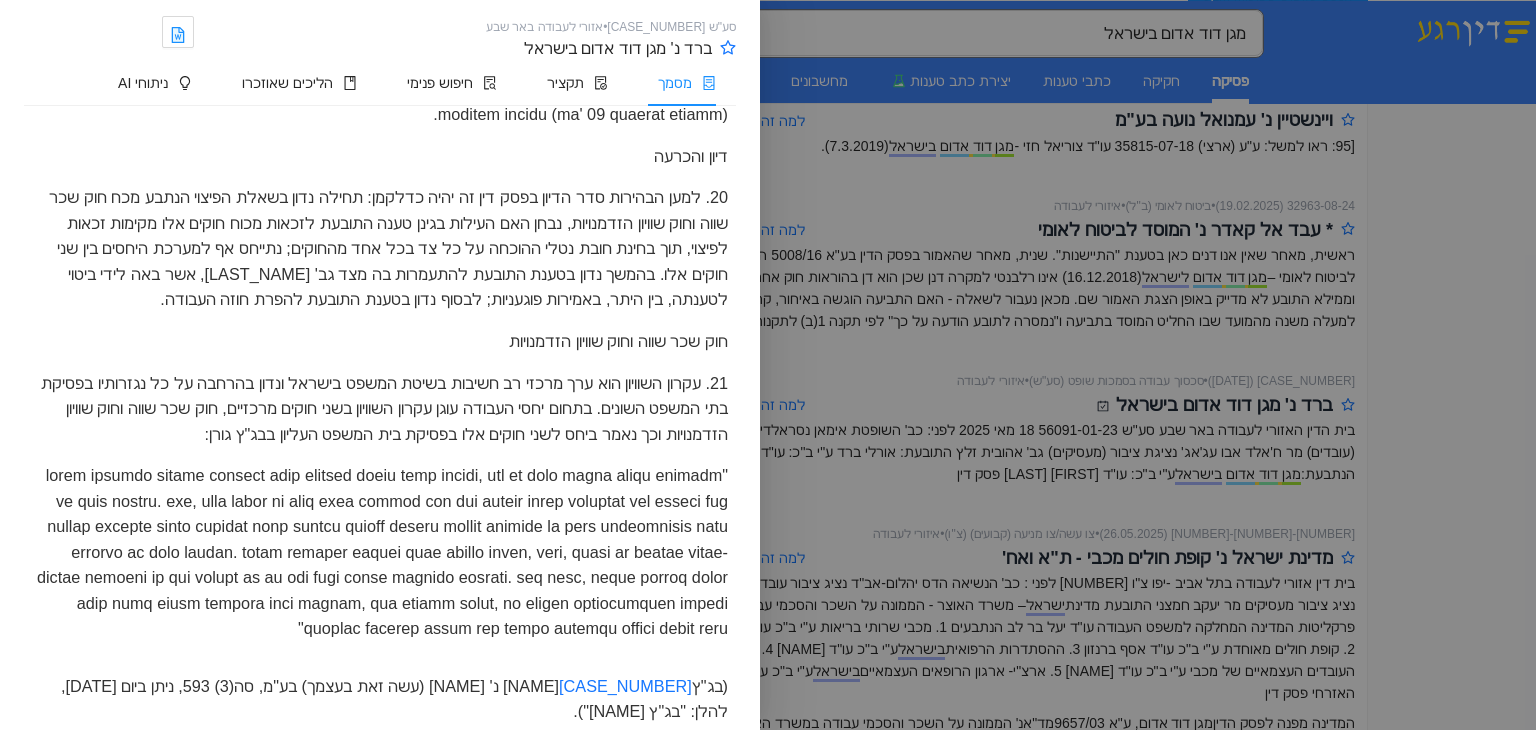 scroll, scrollTop: 8200, scrollLeft: 0, axis: vertical 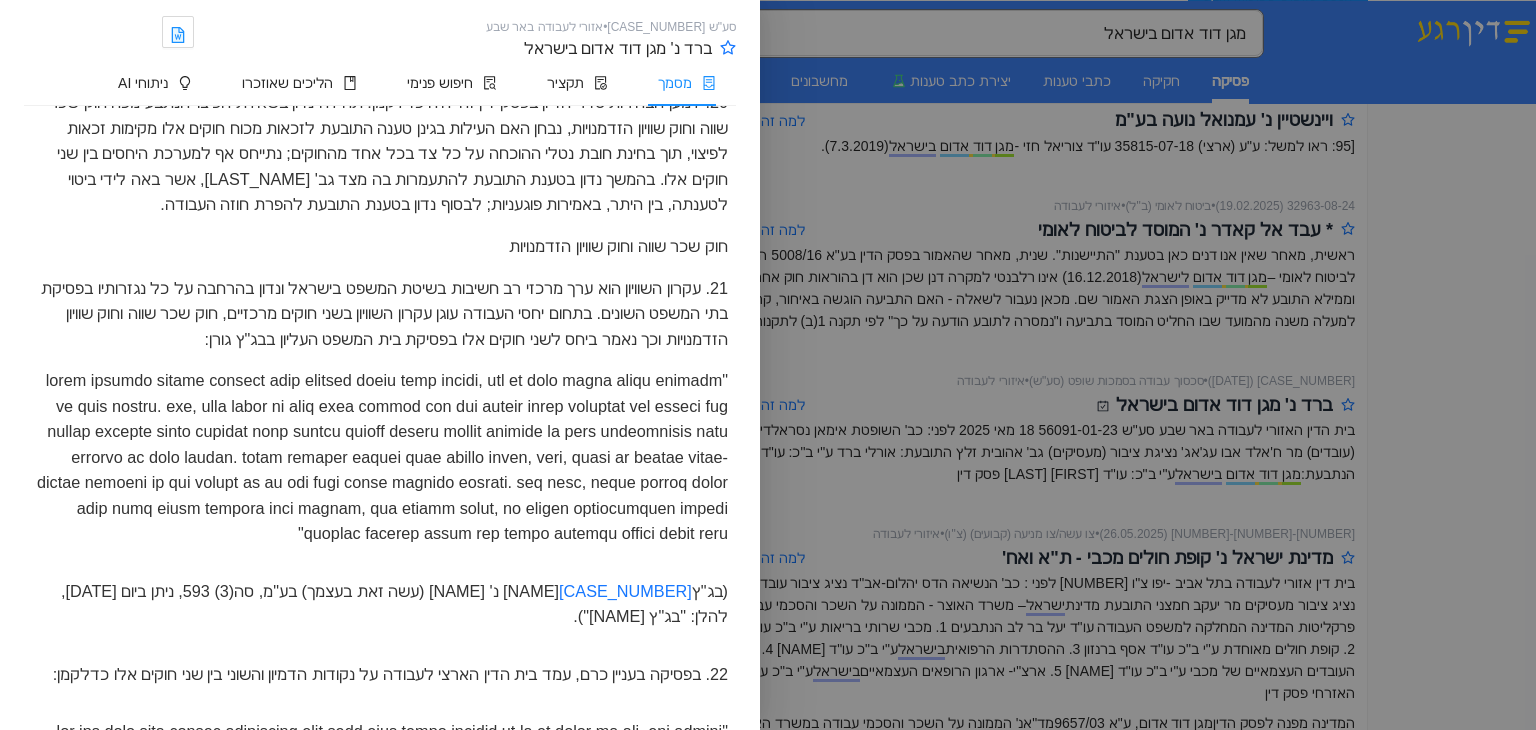click at bounding box center (768, 365) 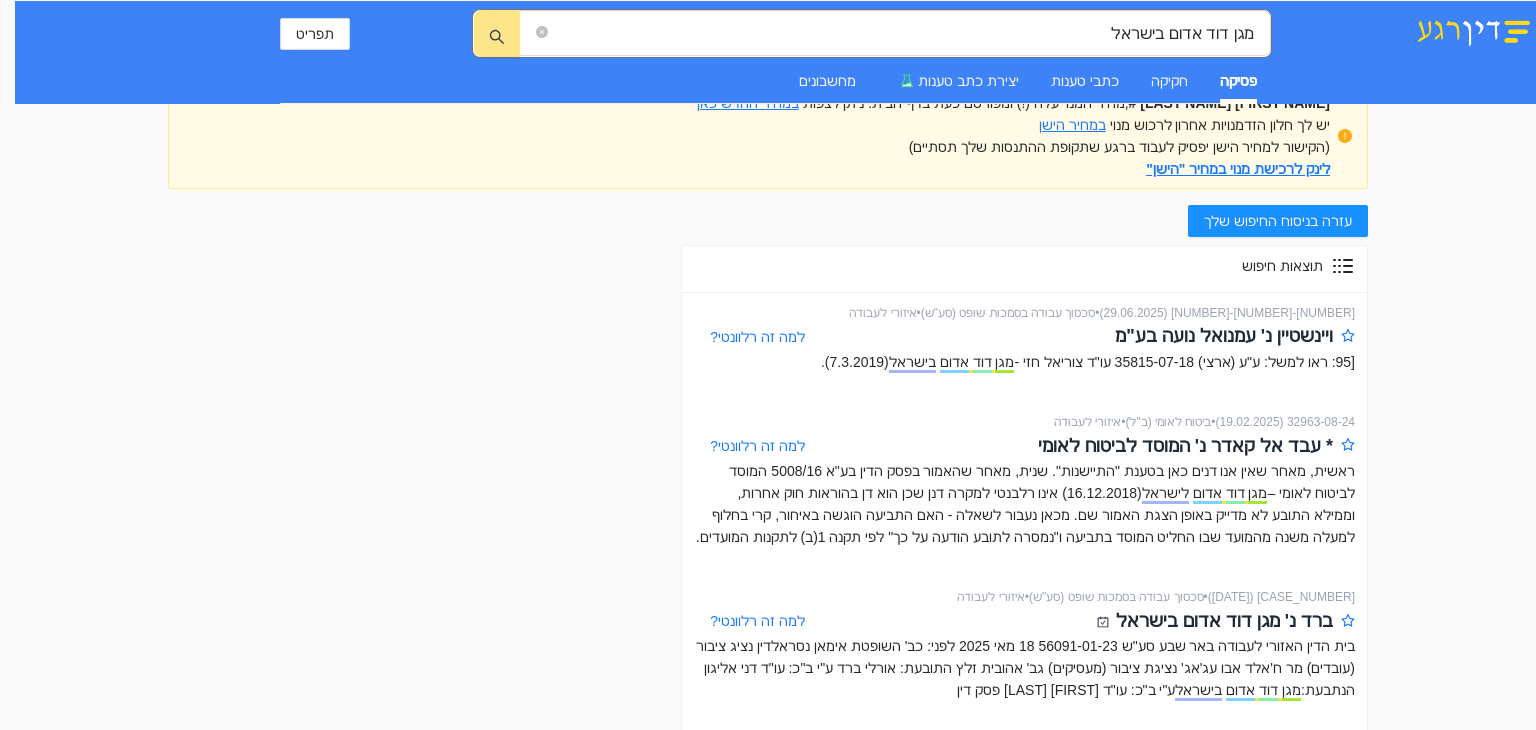 scroll, scrollTop: 0, scrollLeft: 0, axis: both 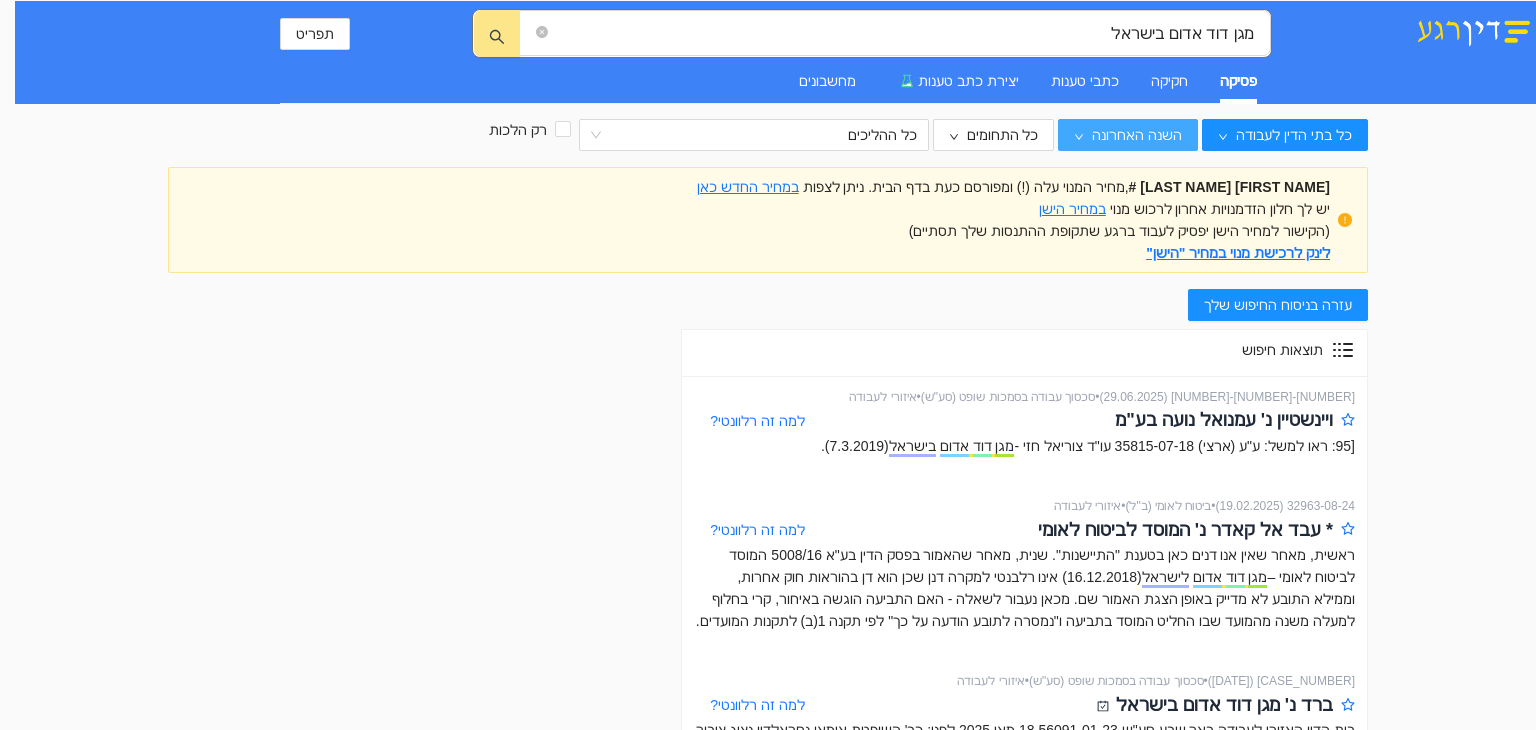 click on "השנה האחרונה" at bounding box center [1128, 135] 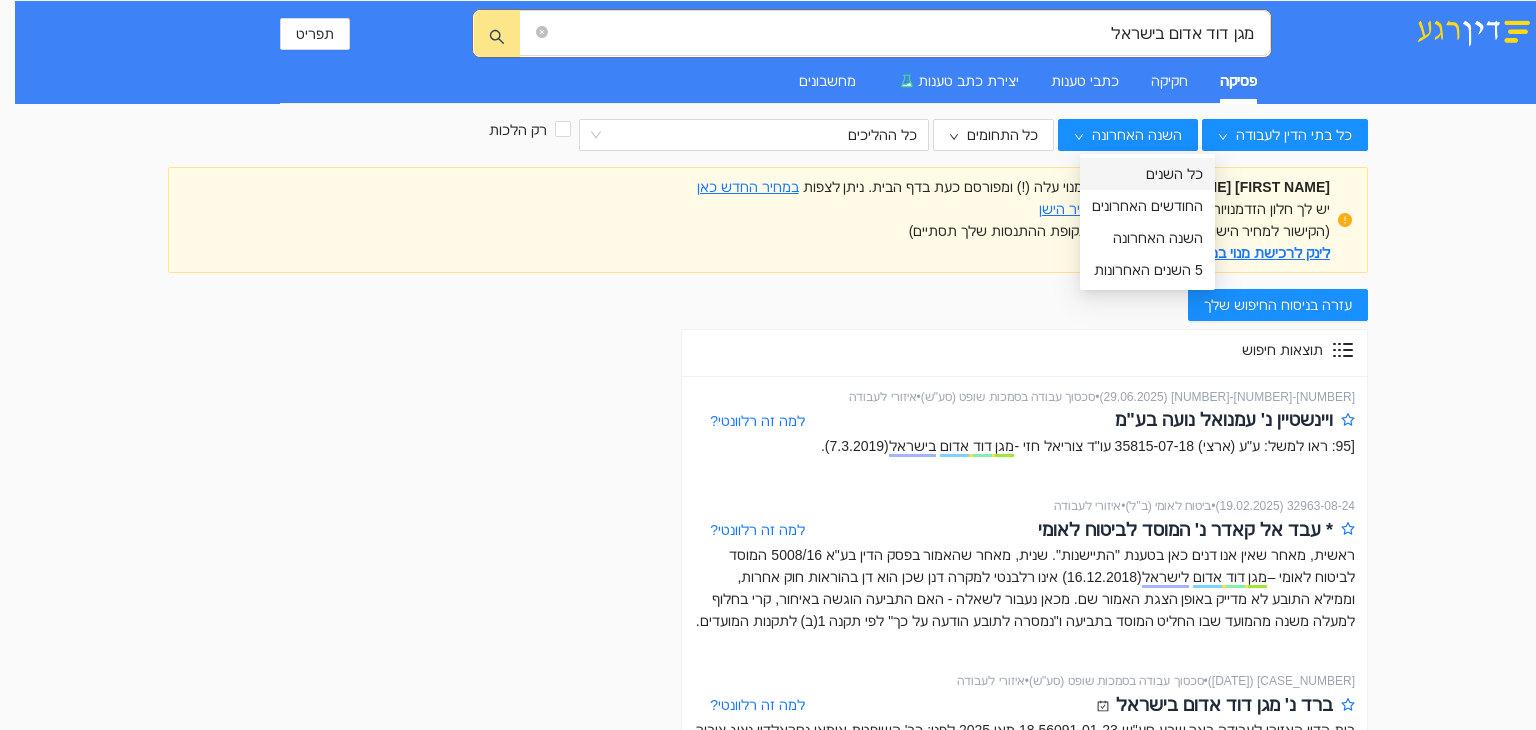 click on "כל השנים" at bounding box center (1147, 174) 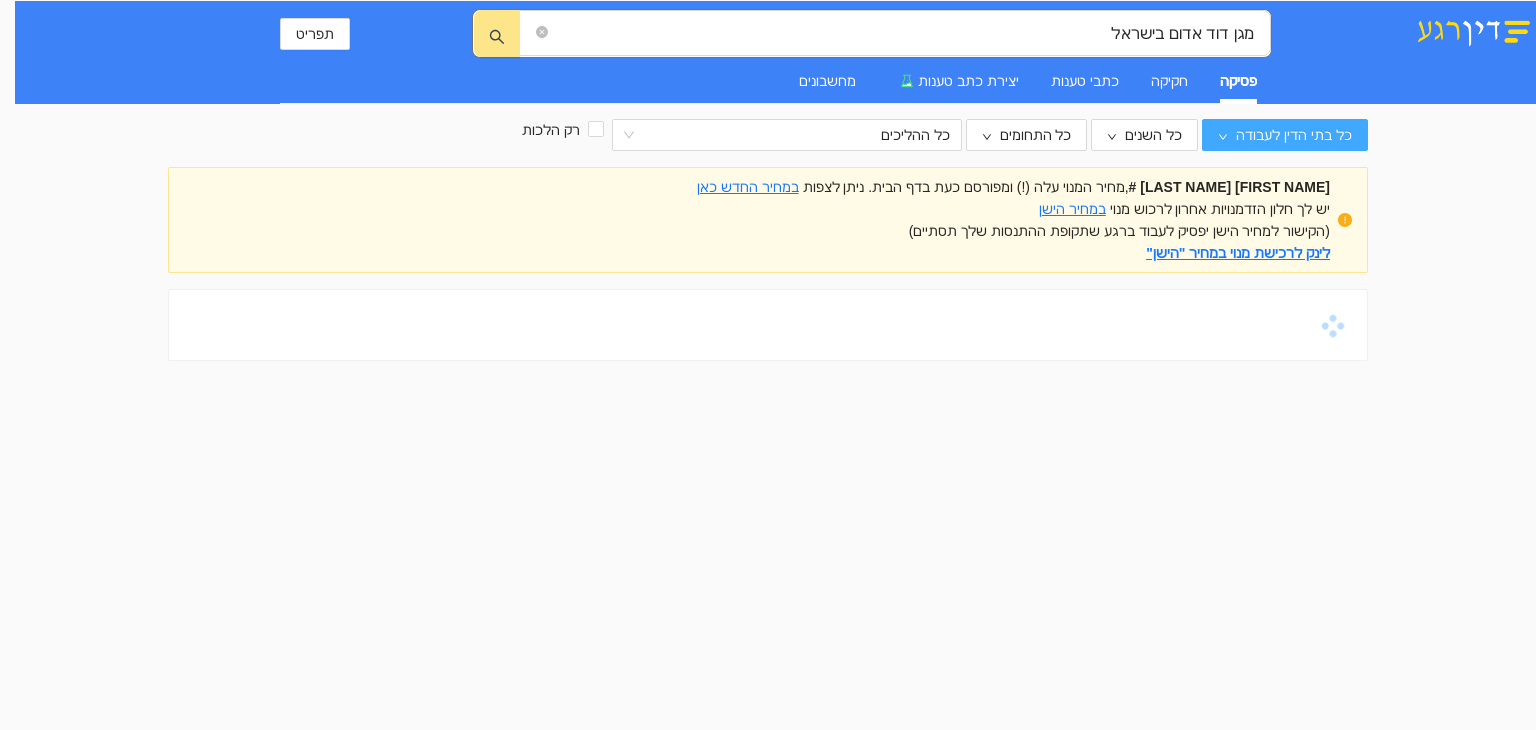 click on "כל בתי הדין לעבודה" at bounding box center (1294, 135) 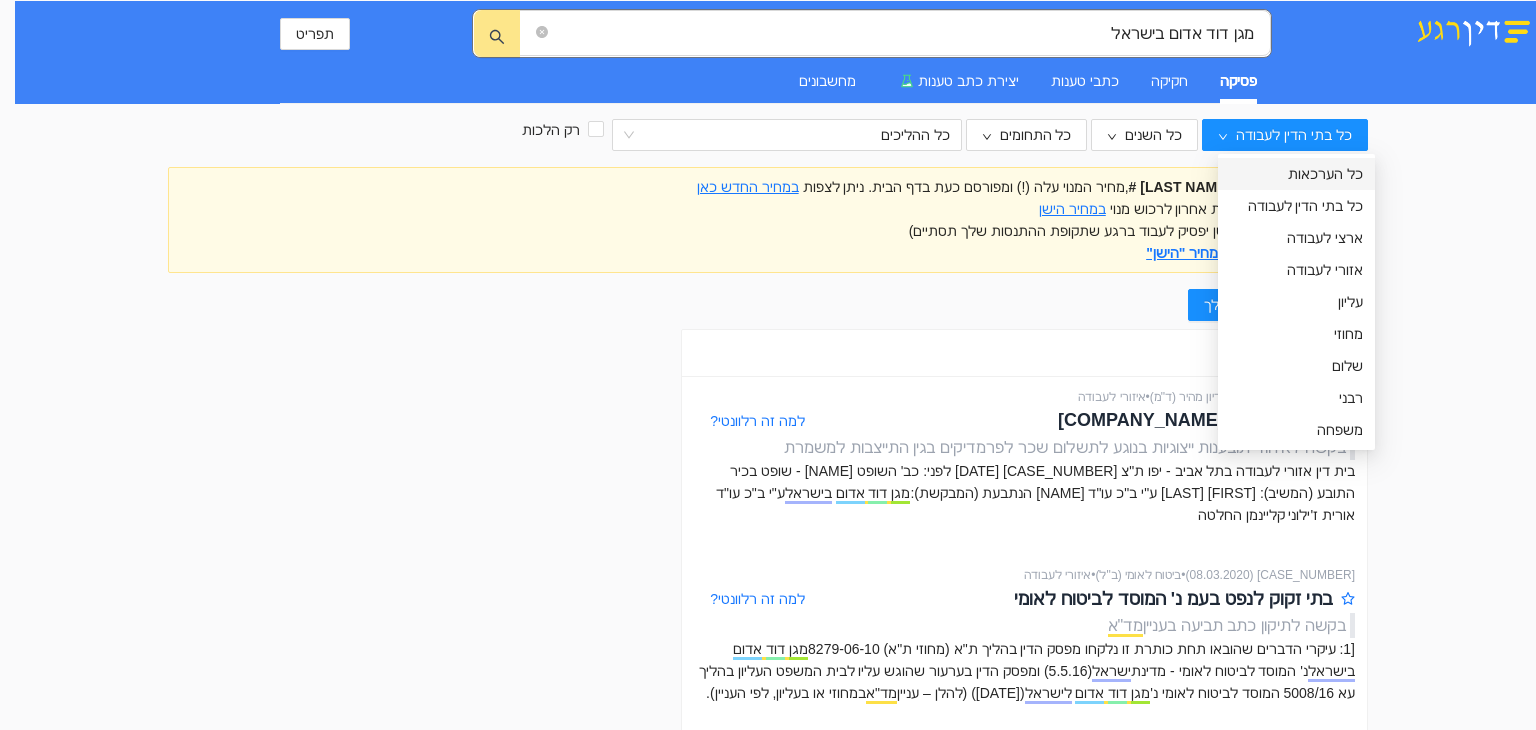 click on "כל הערכאות" at bounding box center [1296, 174] 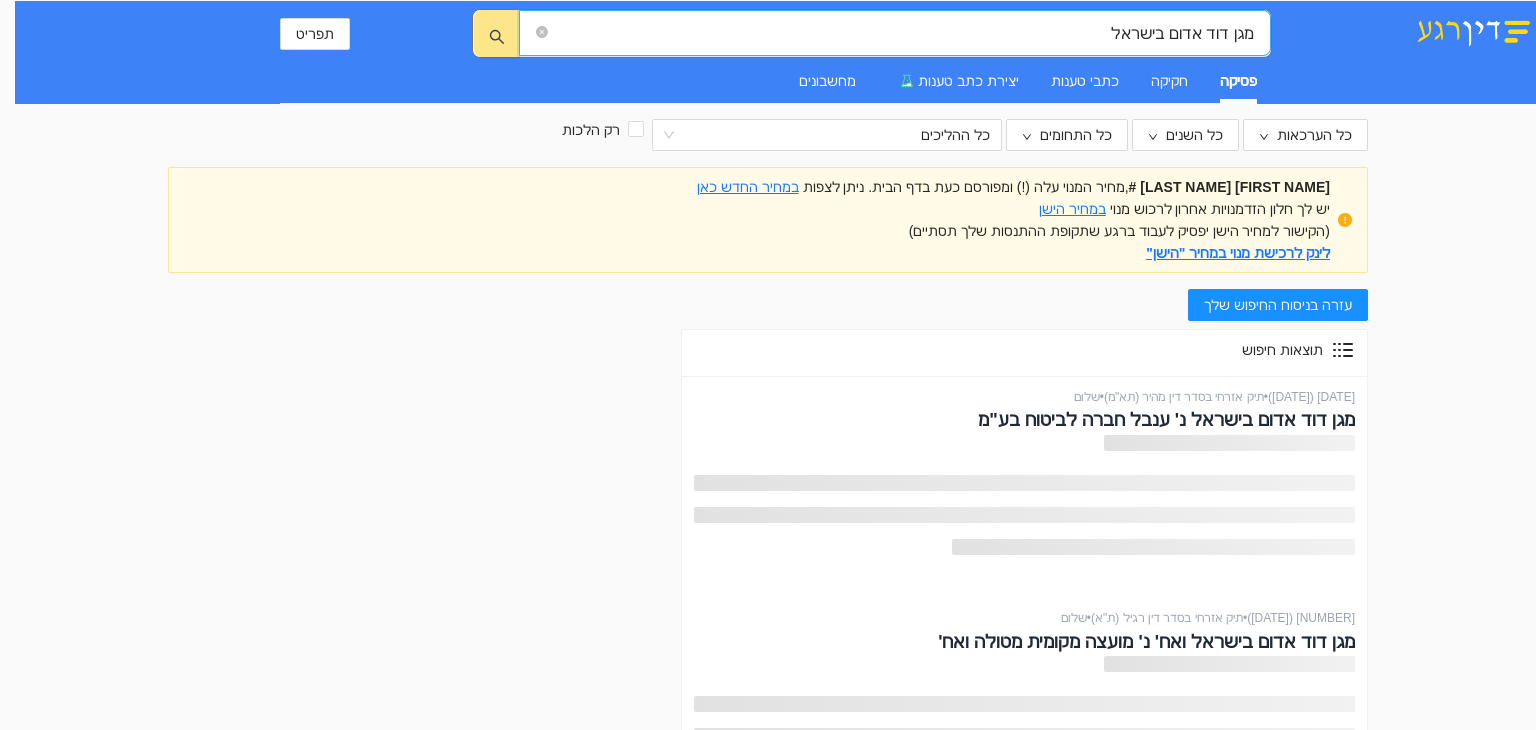 drag, startPoint x: 1378, startPoint y: 56, endPoint x: 1469, endPoint y: 72, distance: 92.39589 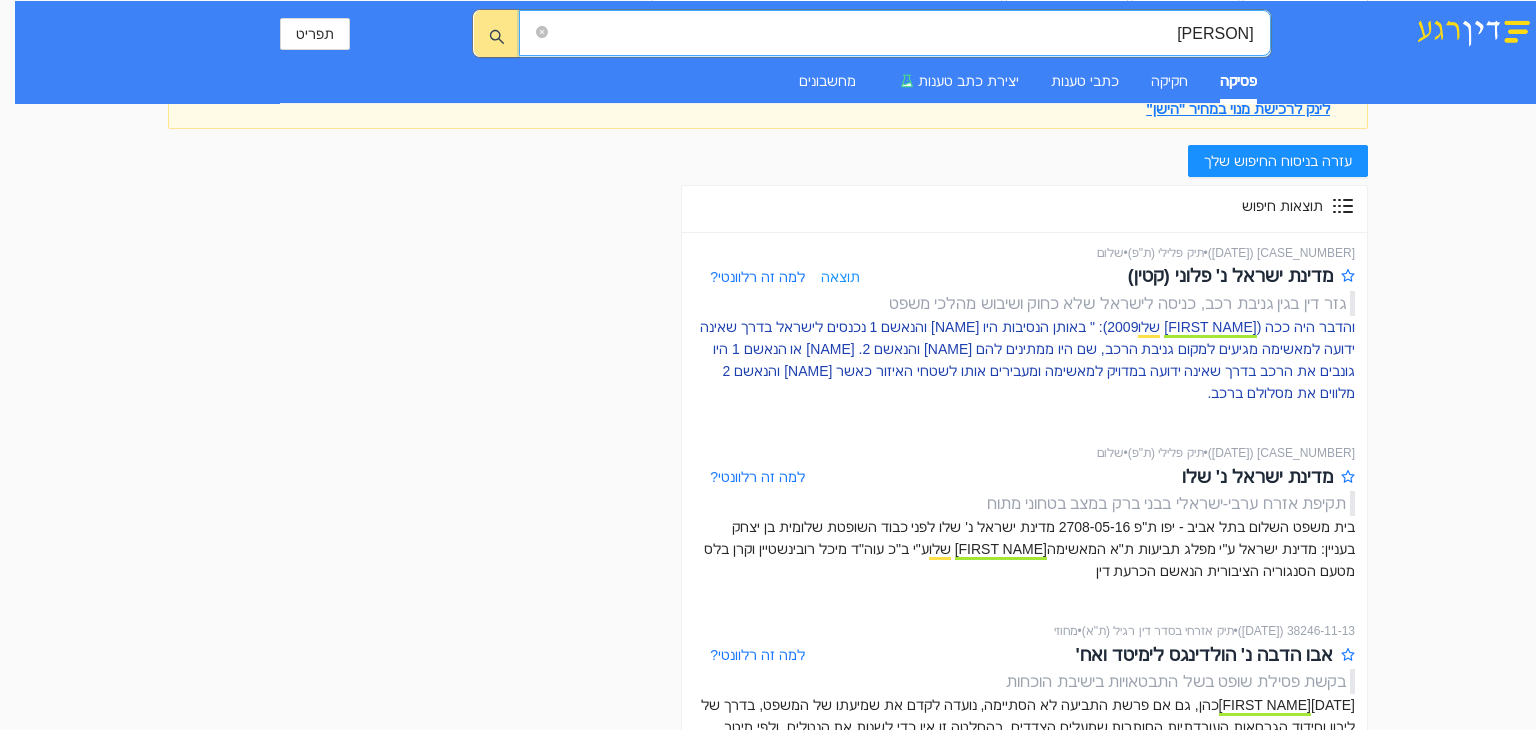 scroll, scrollTop: 0, scrollLeft: 0, axis: both 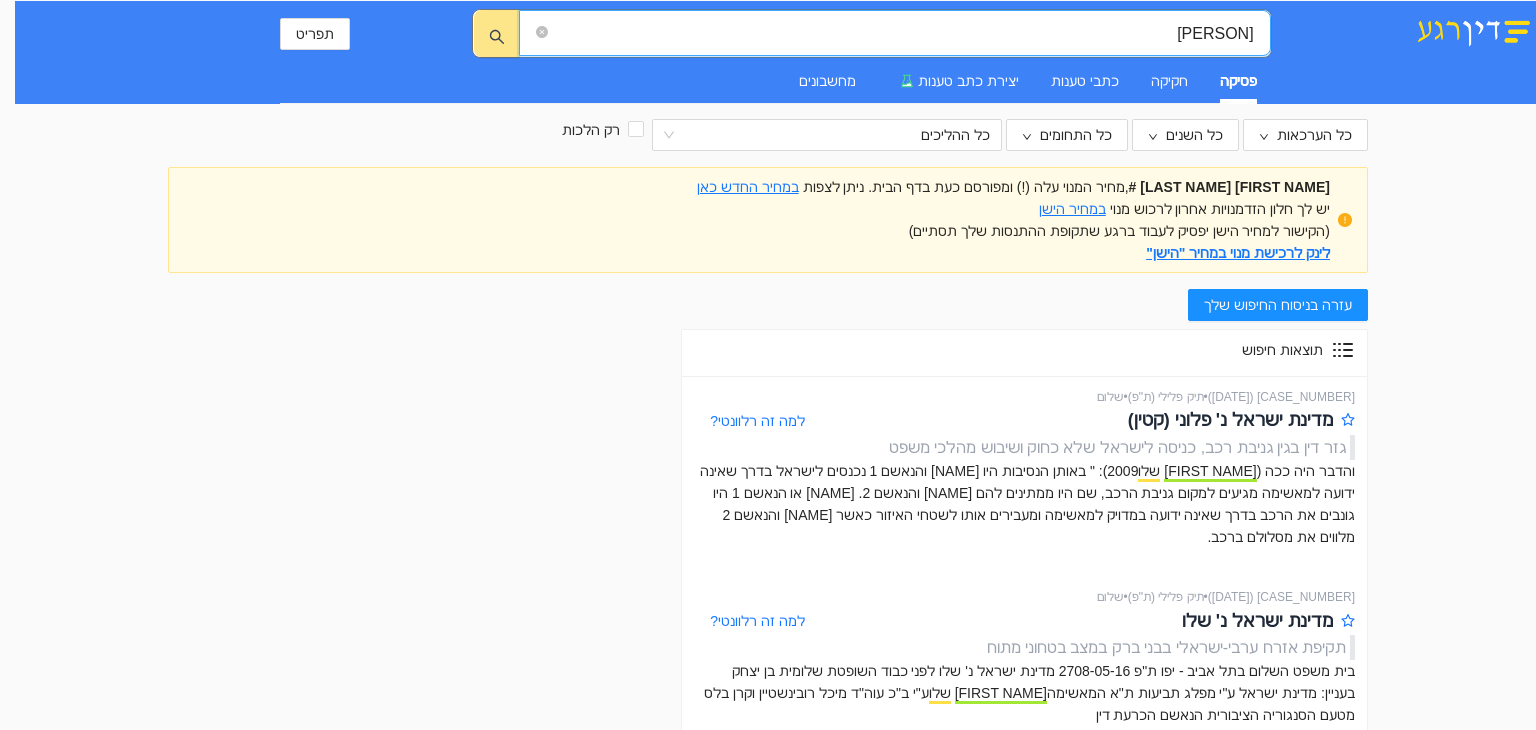drag, startPoint x: 1061, startPoint y: 29, endPoint x: 1535, endPoint y: 40, distance: 474.12762 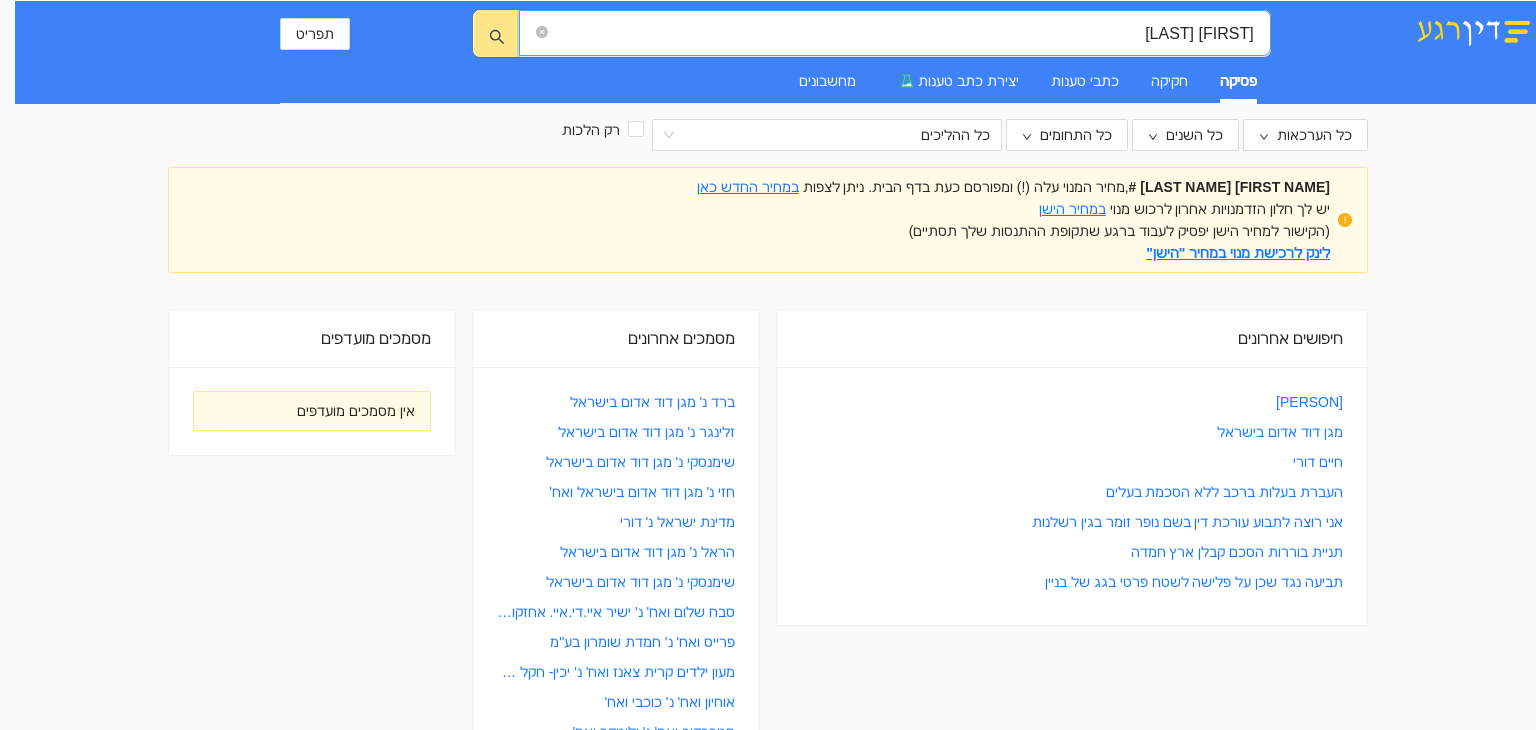 type on "[FIRST] [LAST]" 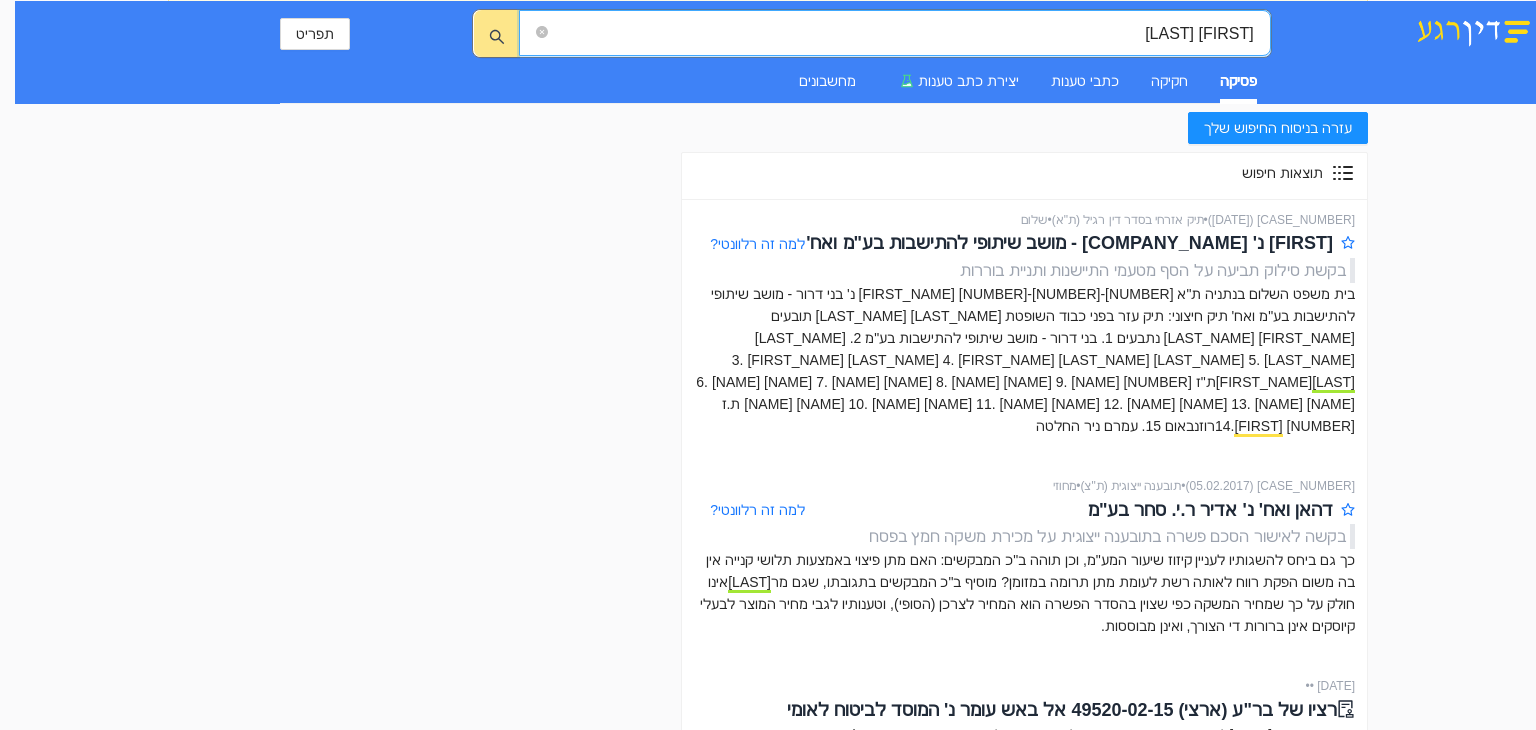 scroll, scrollTop: 0, scrollLeft: 0, axis: both 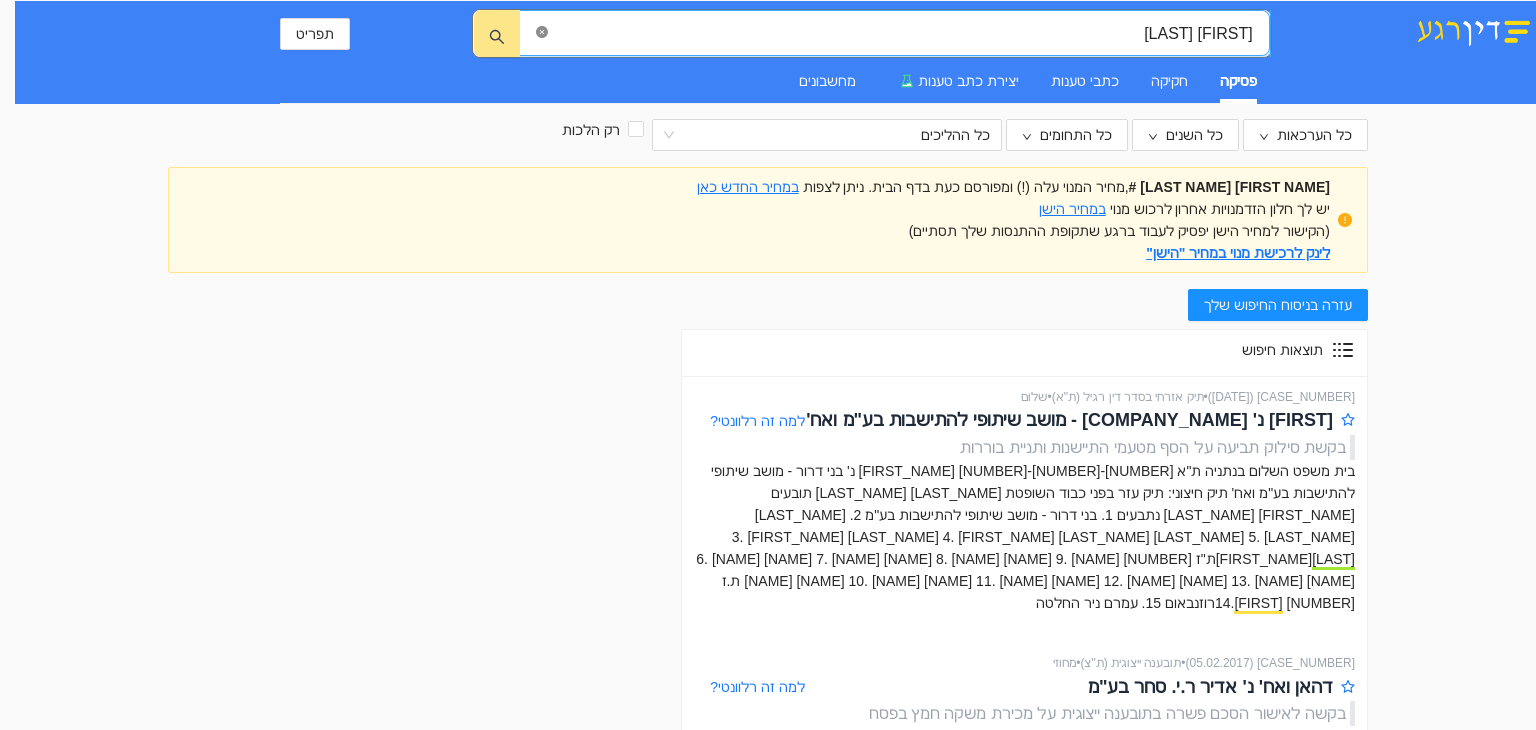 click at bounding box center [542, 33] 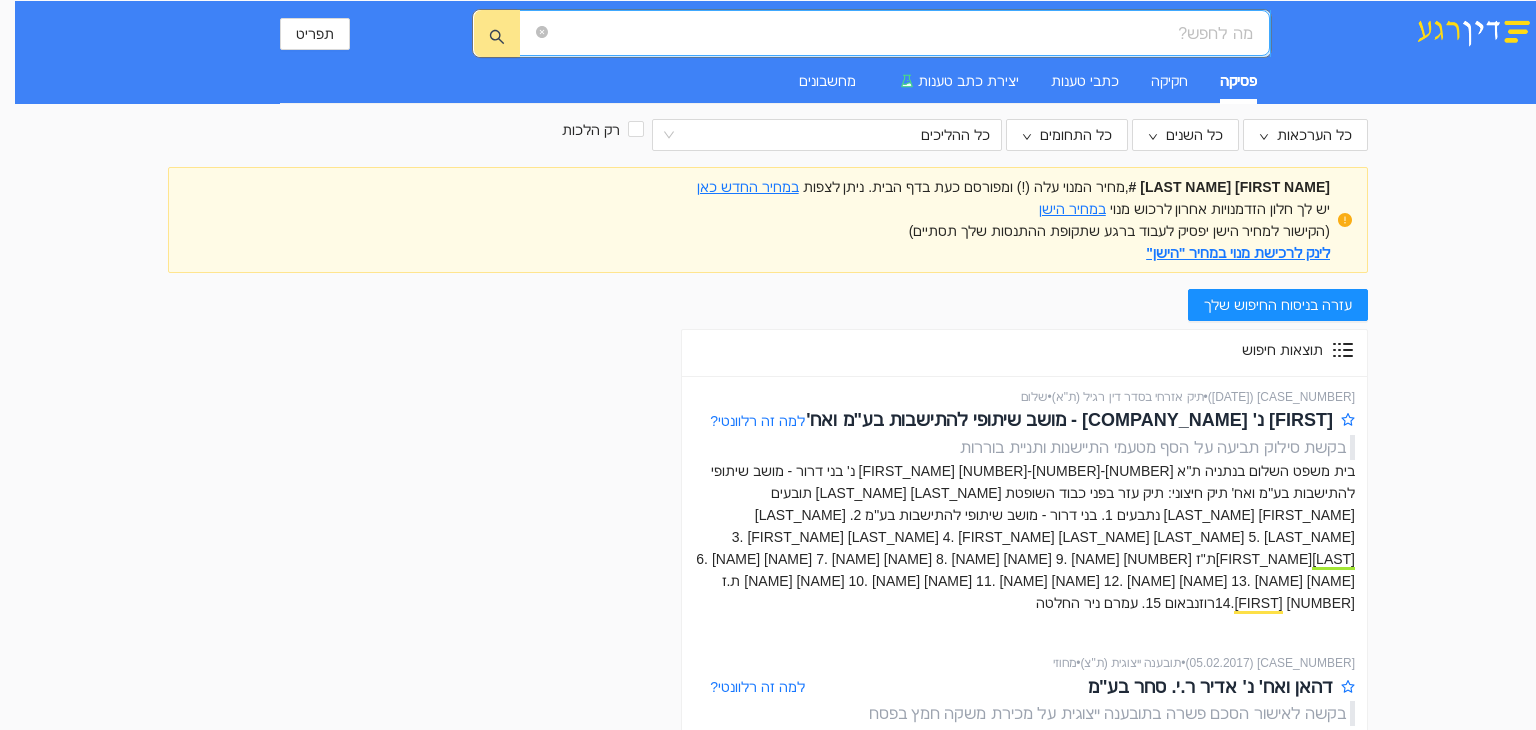 scroll, scrollTop: 0, scrollLeft: -41, axis: horizontal 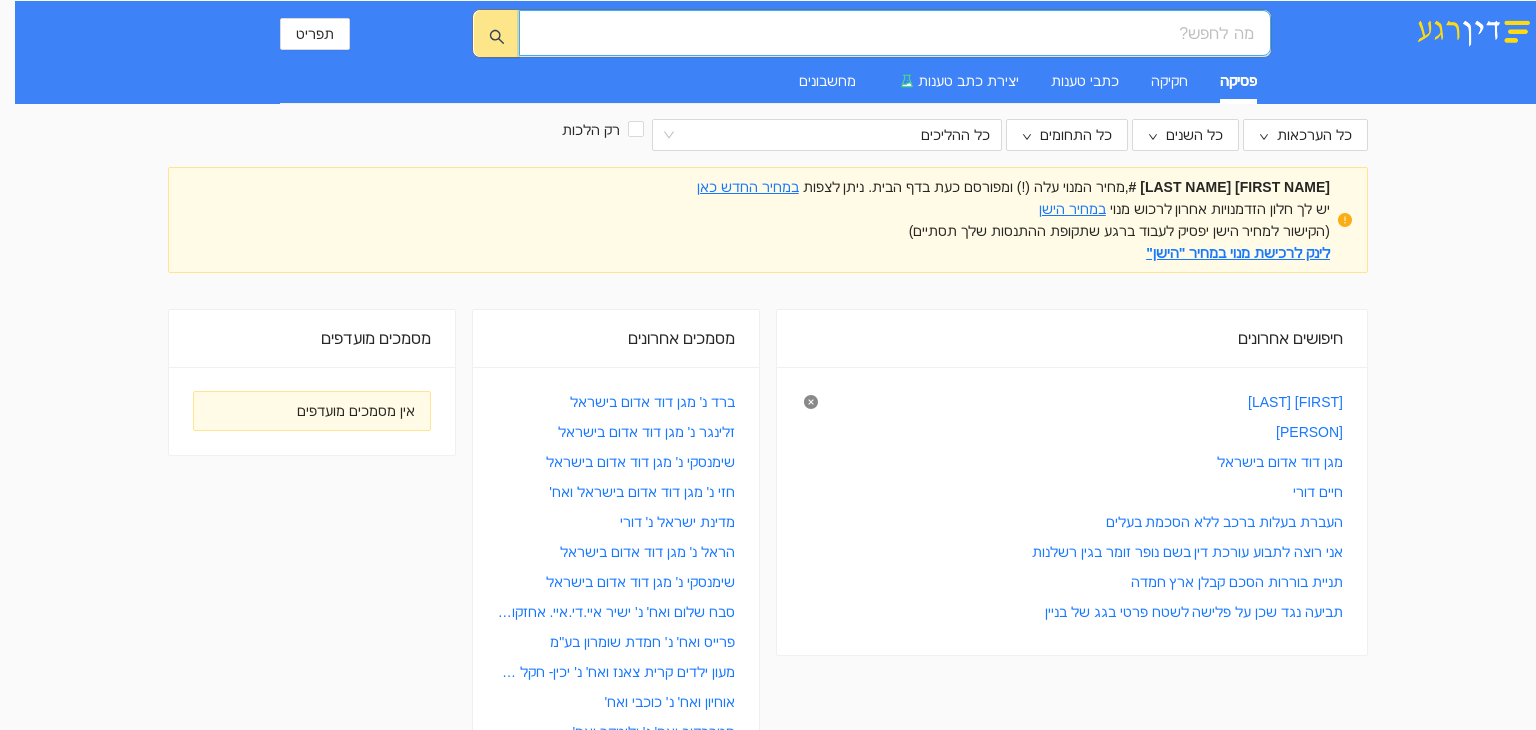 click 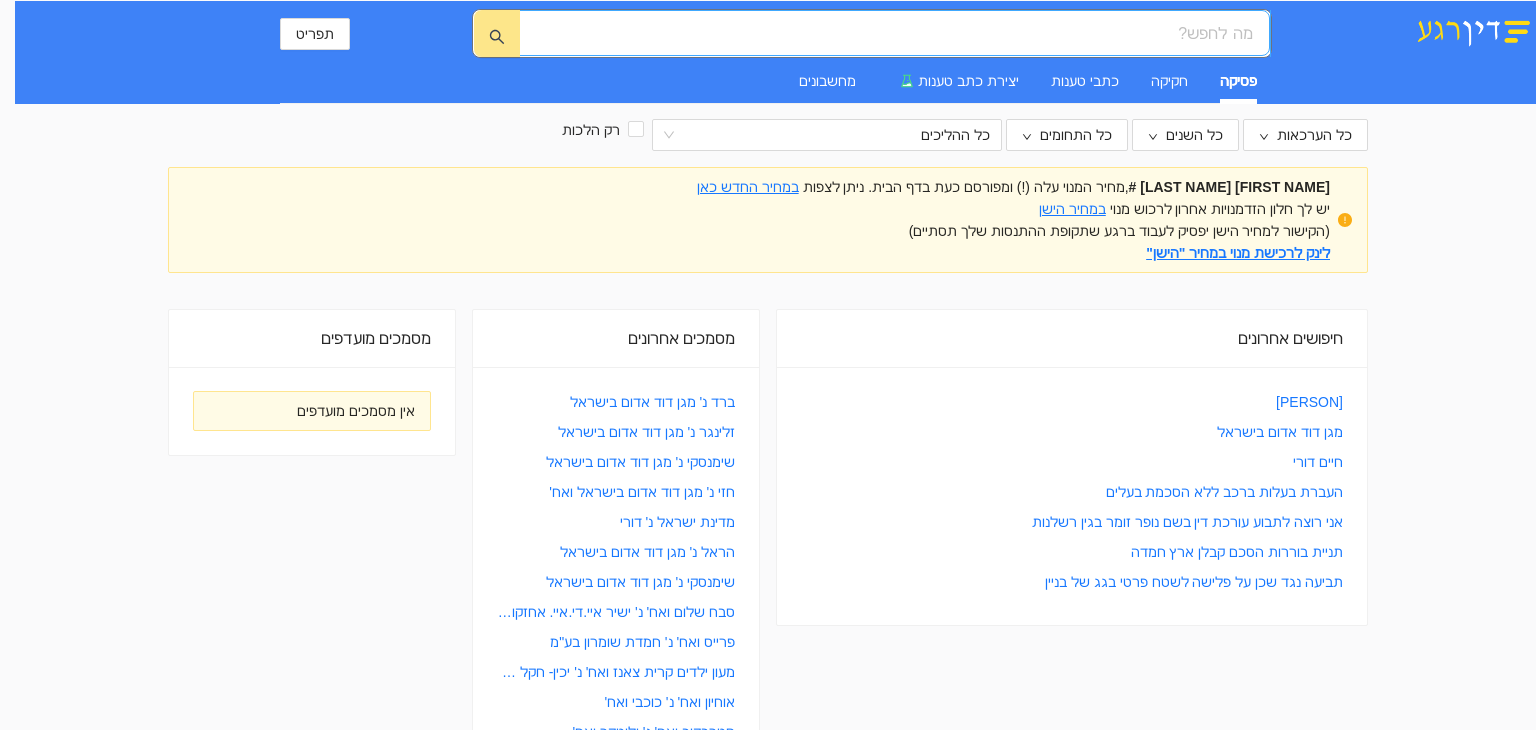 click at bounding box center [902, 33] 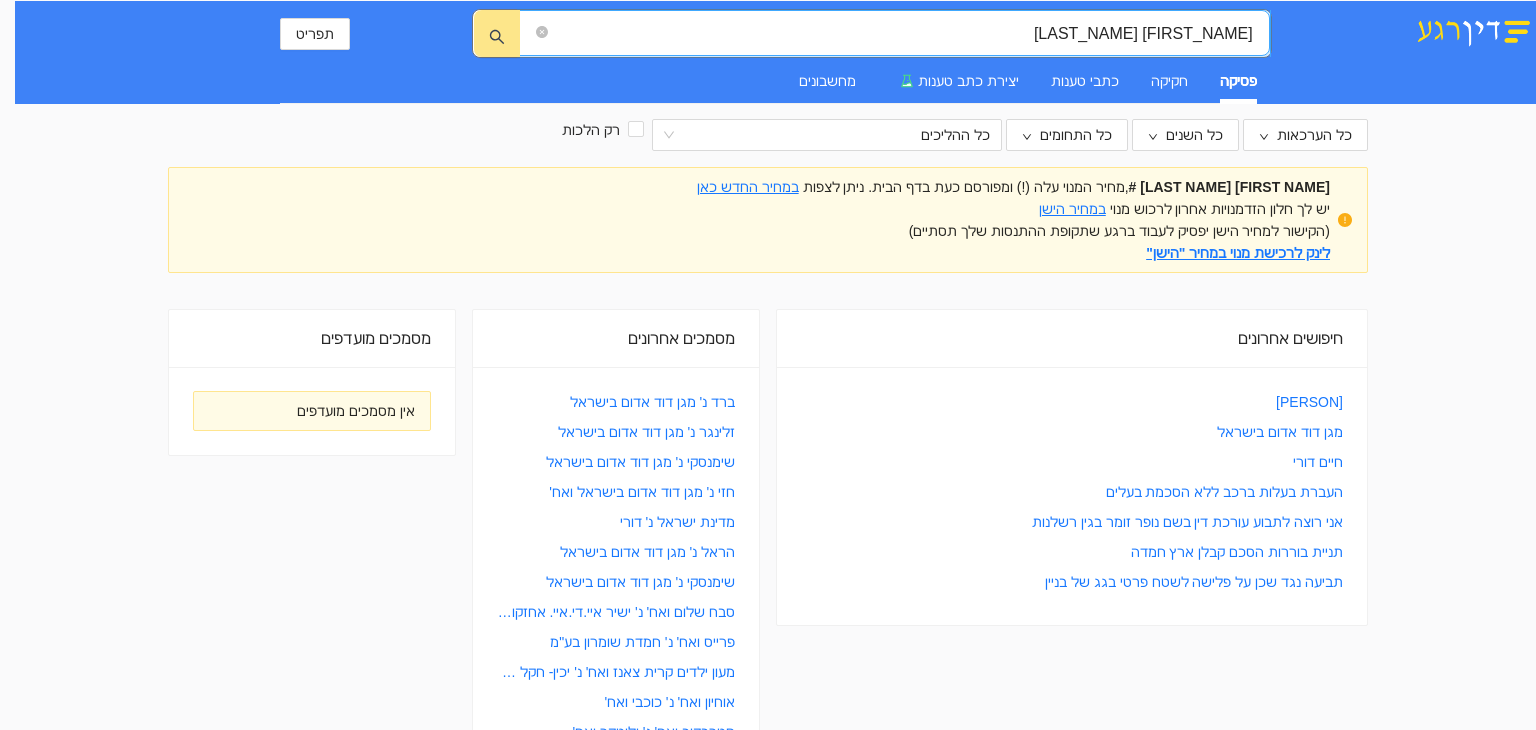type on "[FIRST_NAME] [LAST_NAME]" 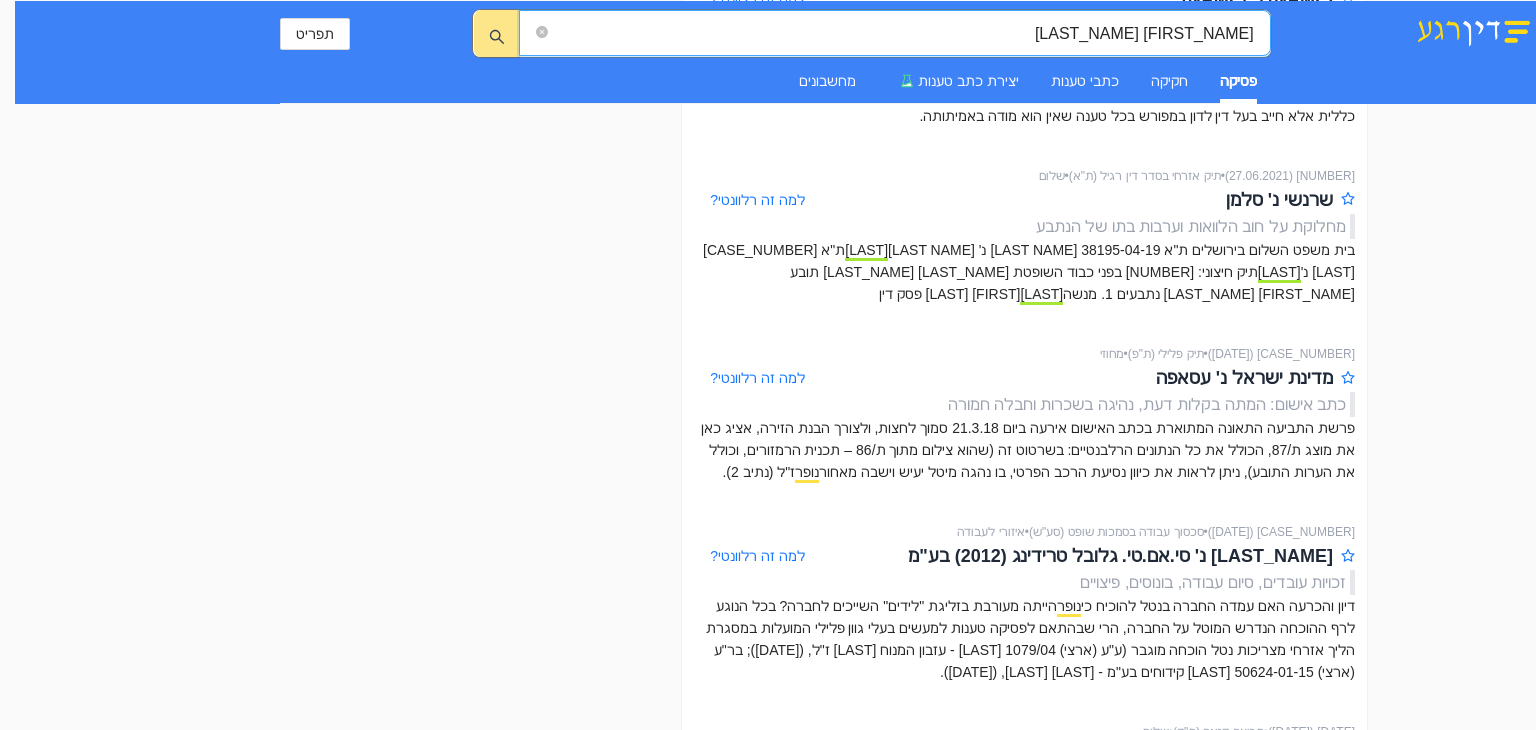scroll, scrollTop: 1200, scrollLeft: 0, axis: vertical 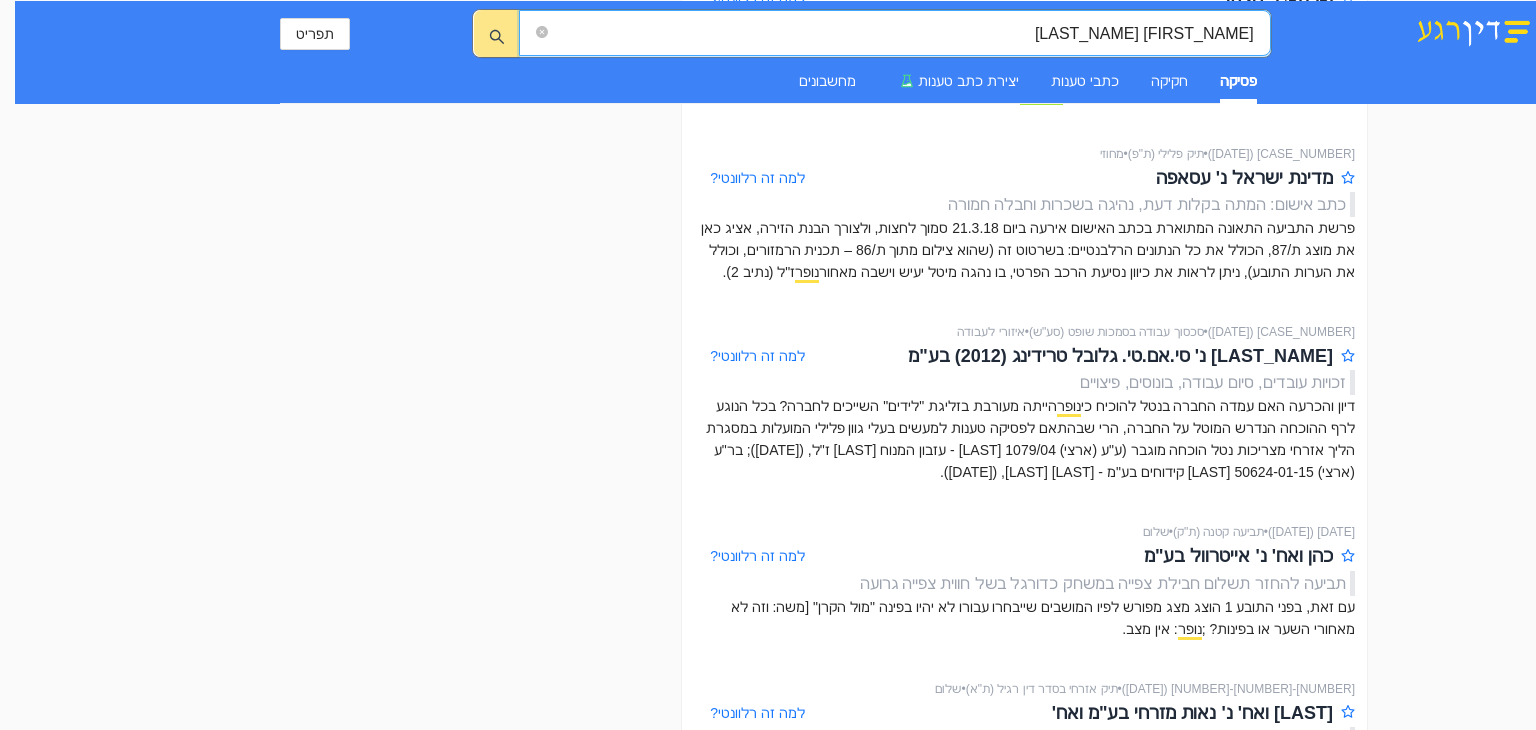 click at bounding box center [1473, 30] 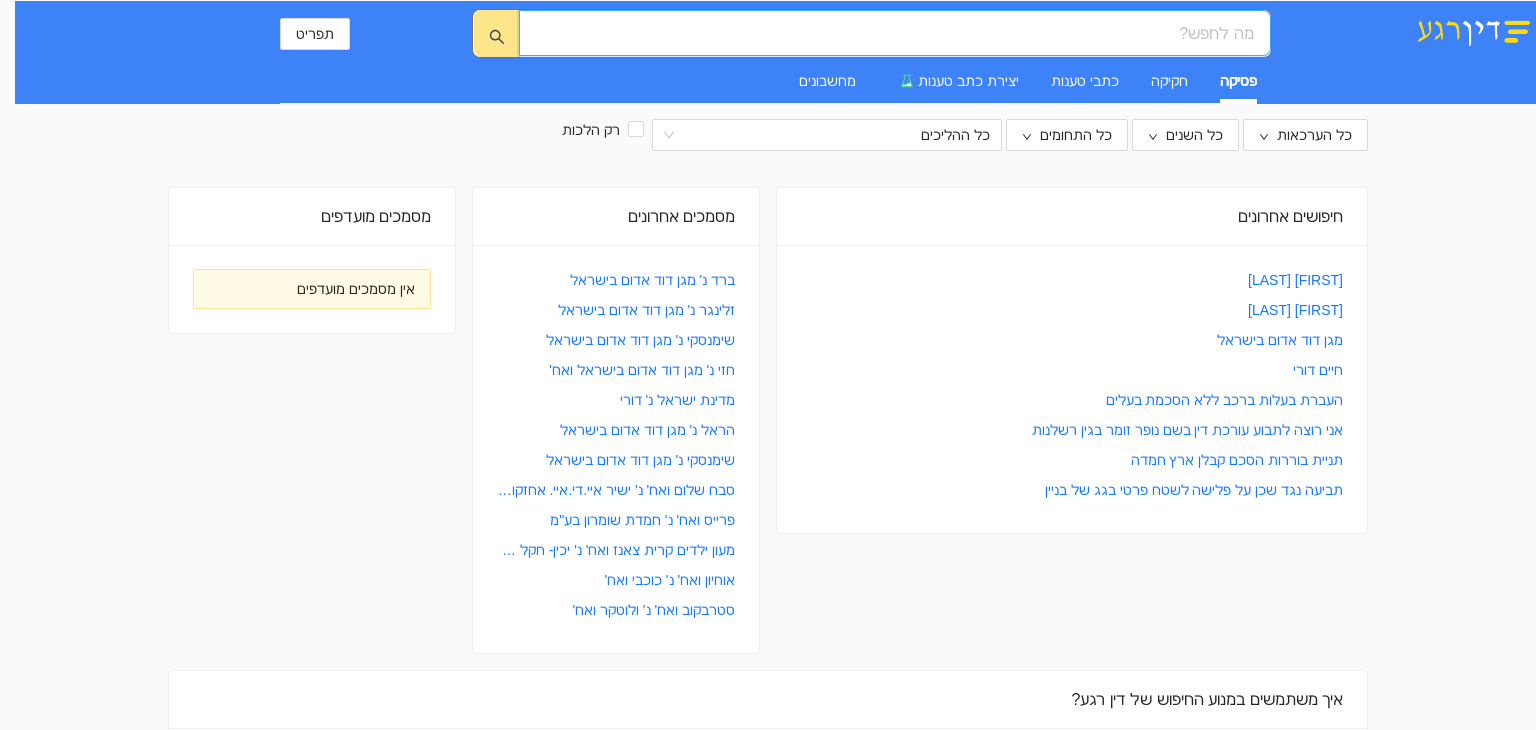 scroll, scrollTop: 0, scrollLeft: 0, axis: both 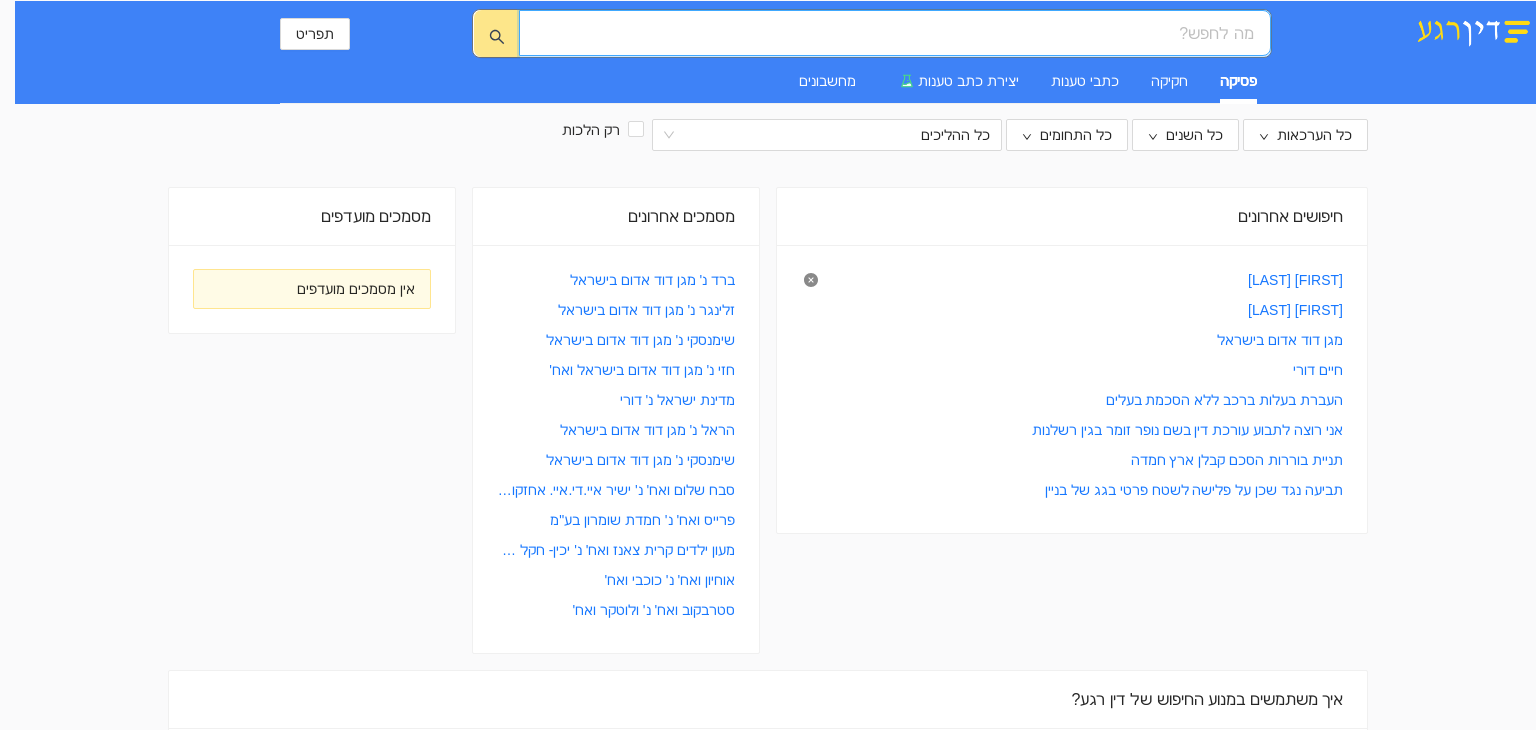 click at bounding box center [811, 282] 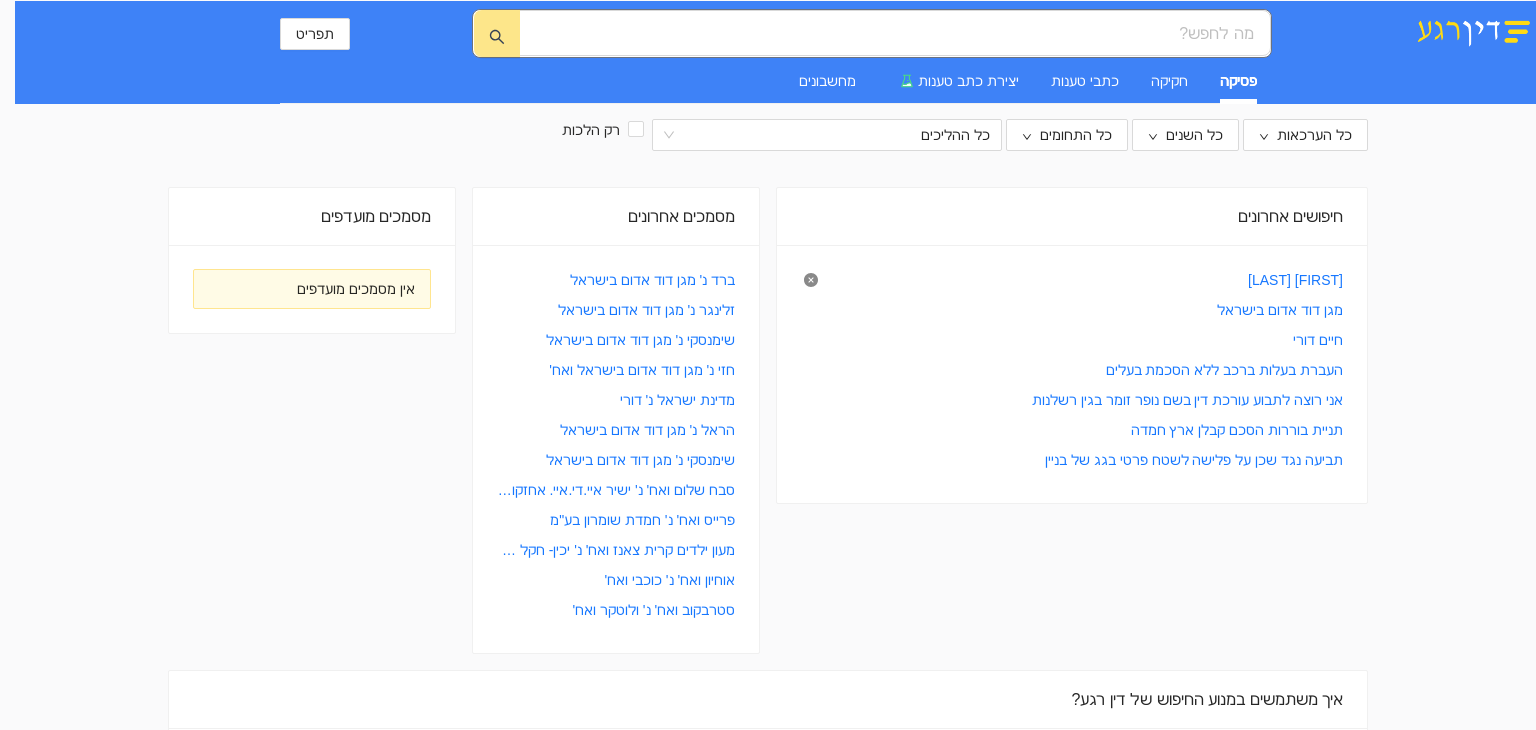 click 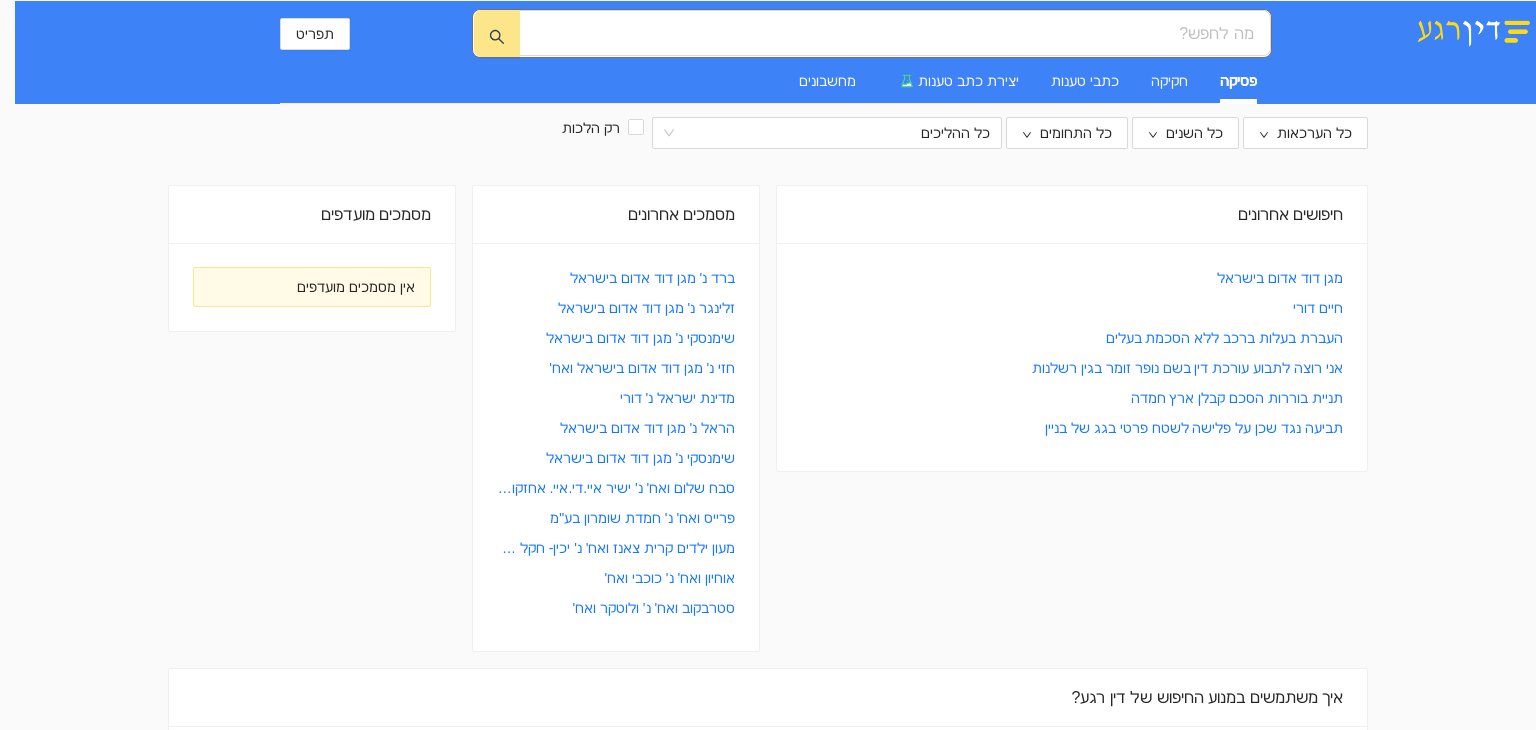 scroll, scrollTop: 0, scrollLeft: 0, axis: both 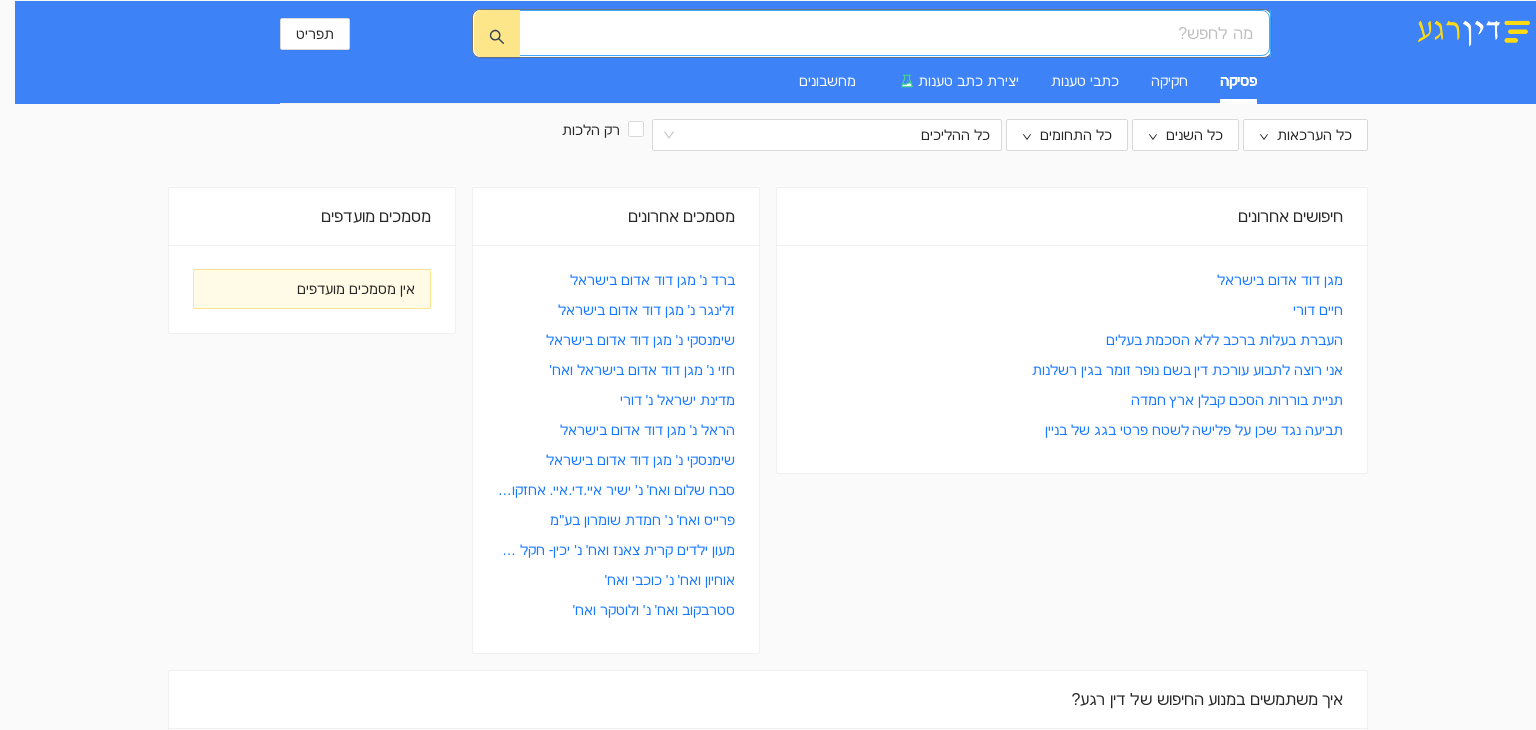 click at bounding box center [902, 33] 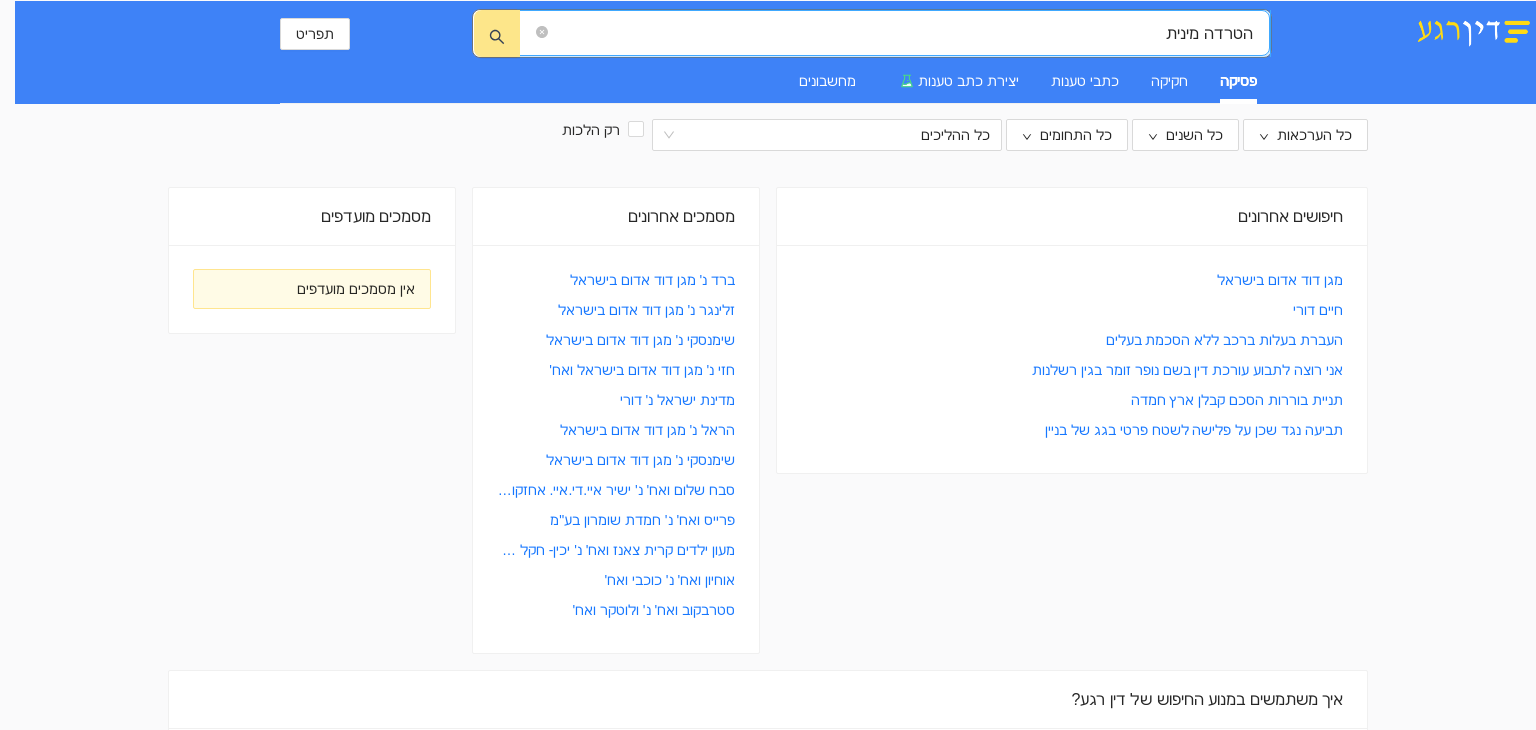 scroll, scrollTop: 0, scrollLeft: -39, axis: horizontal 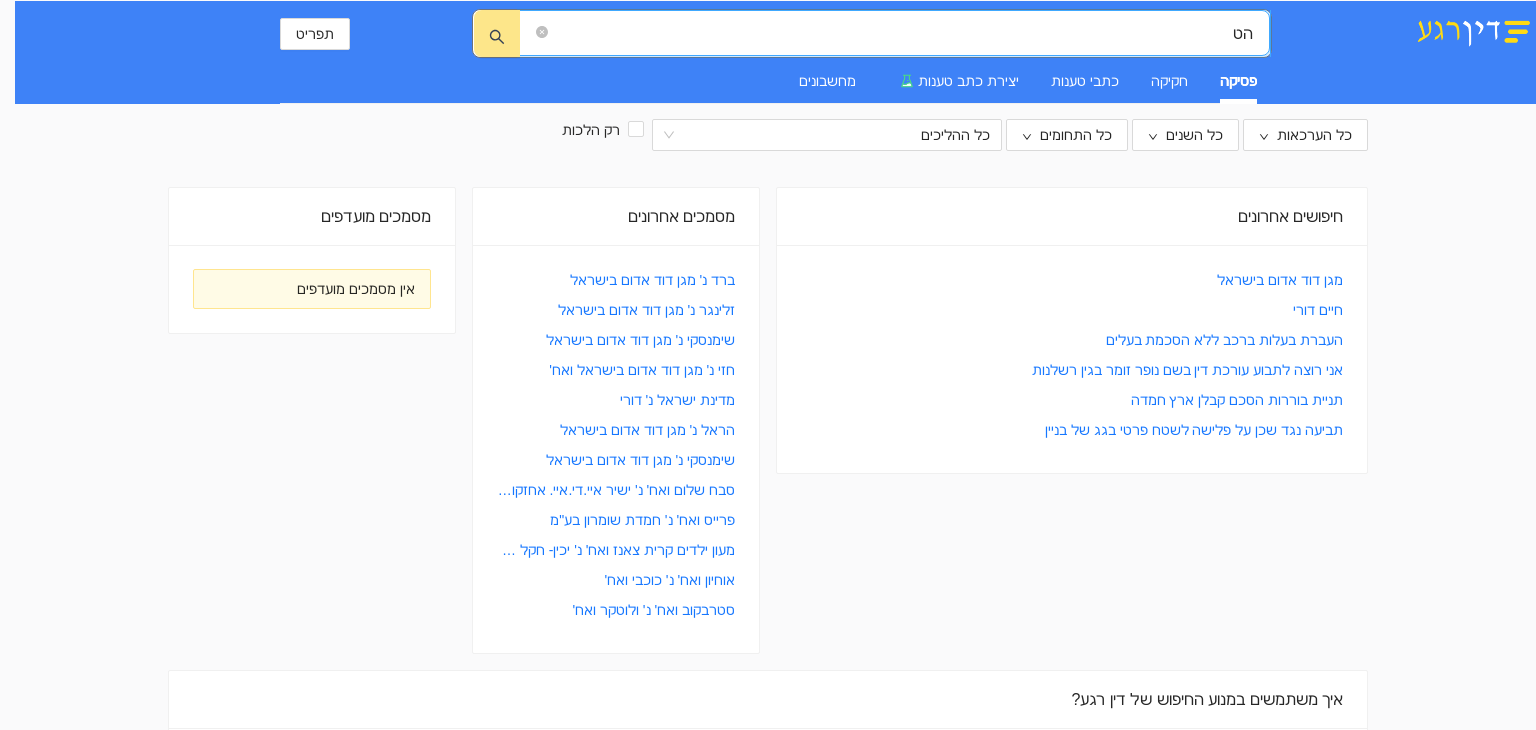 type on "ה" 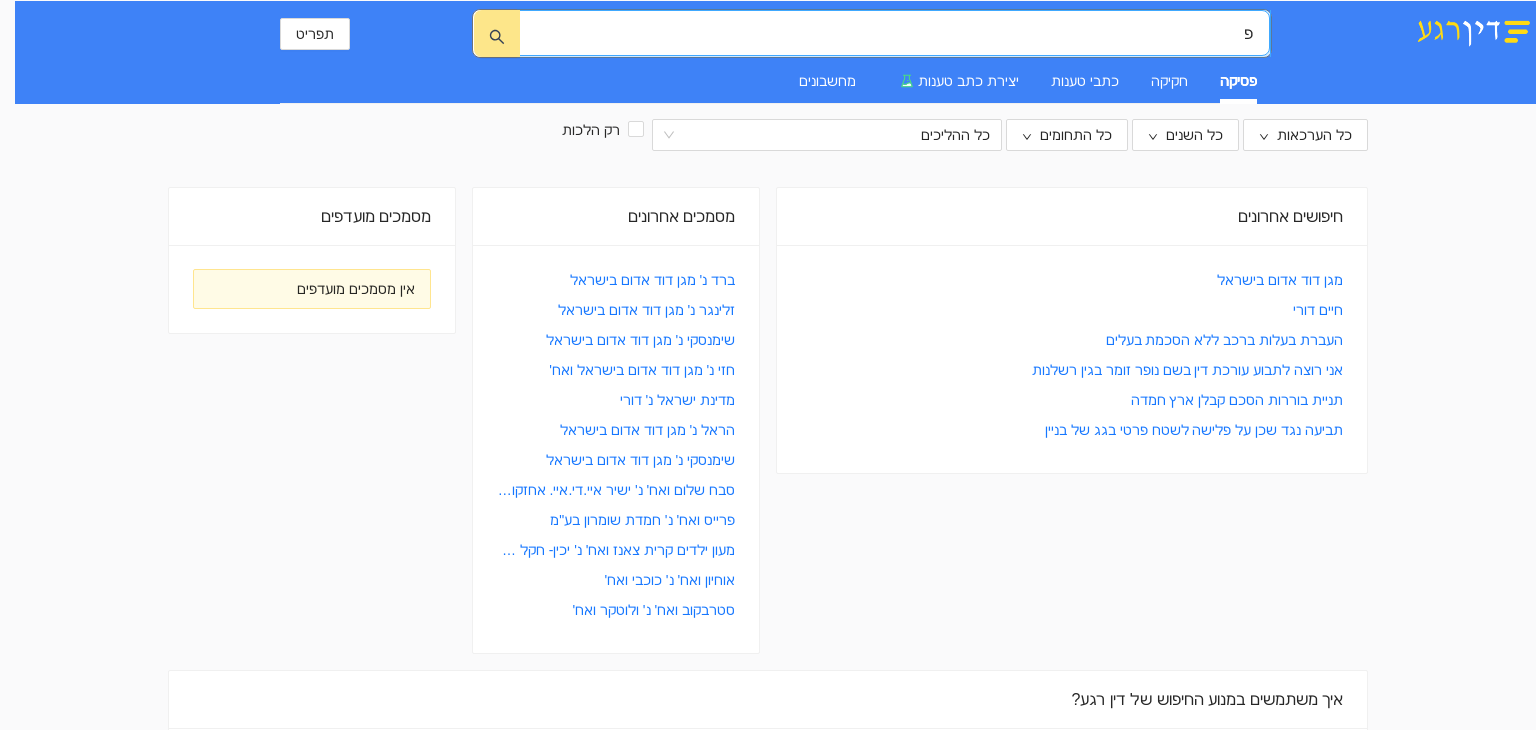 scroll, scrollTop: 0, scrollLeft: -7, axis: horizontal 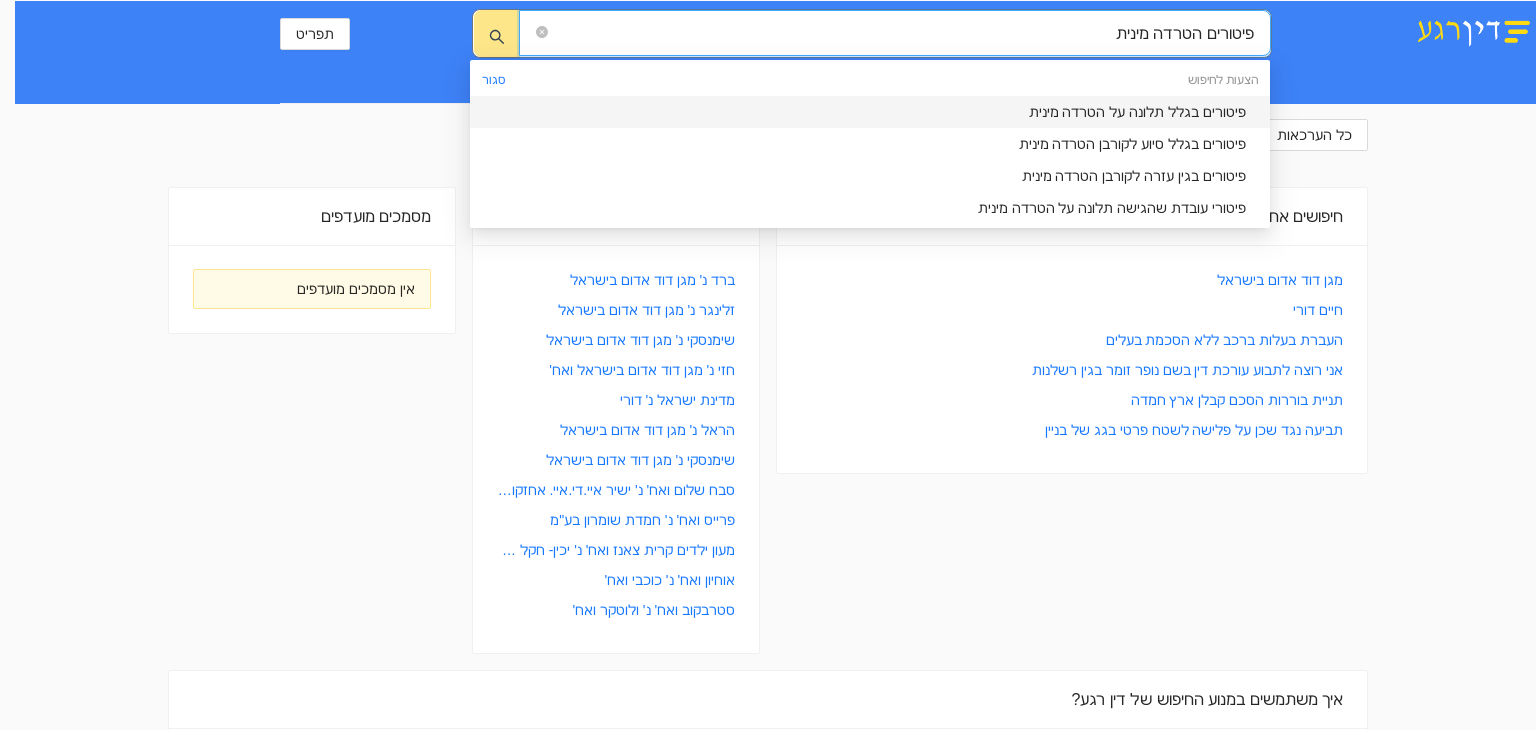 click on "פיטורים בגלל תלונה על הטרדה מינית" at bounding box center (864, 112) 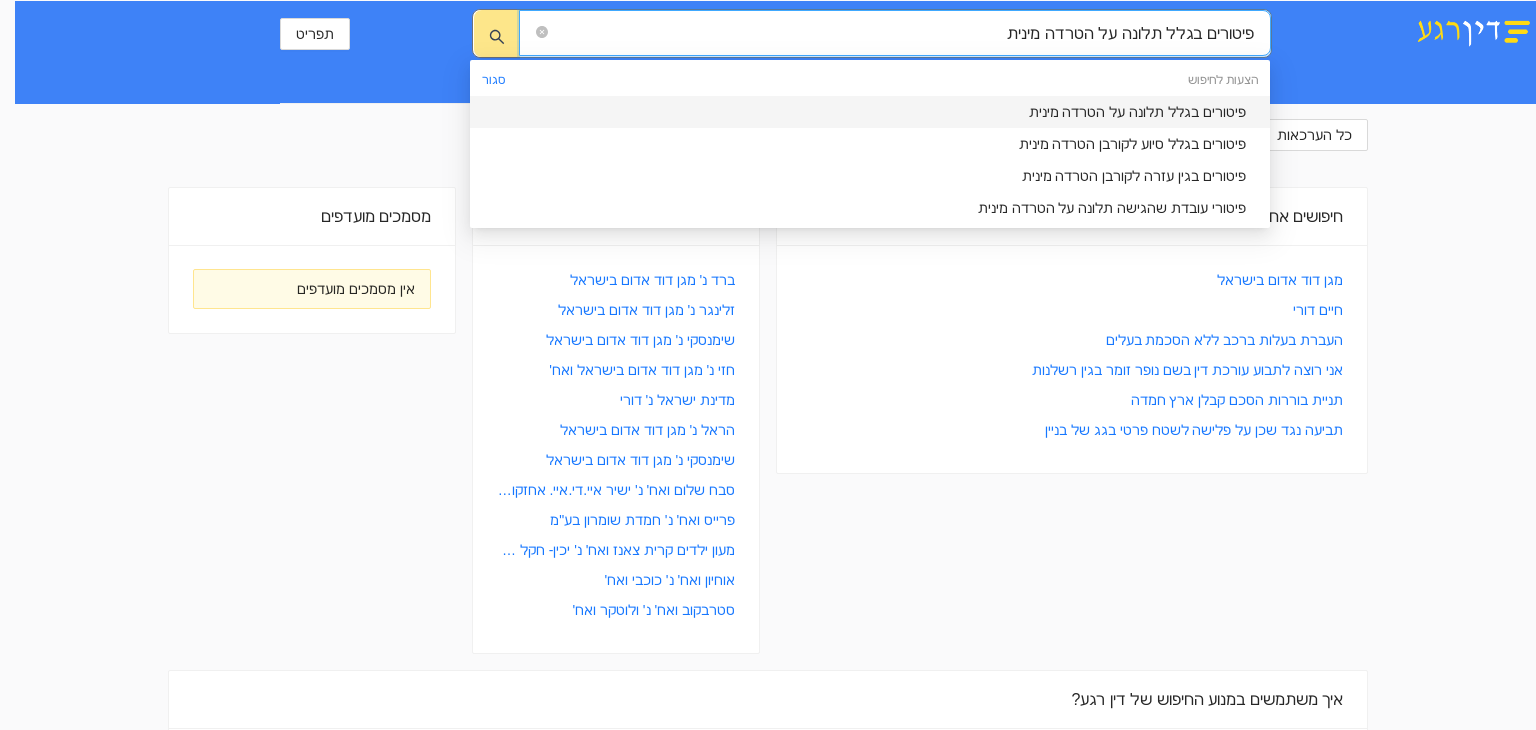 scroll, scrollTop: 0, scrollLeft: 0, axis: both 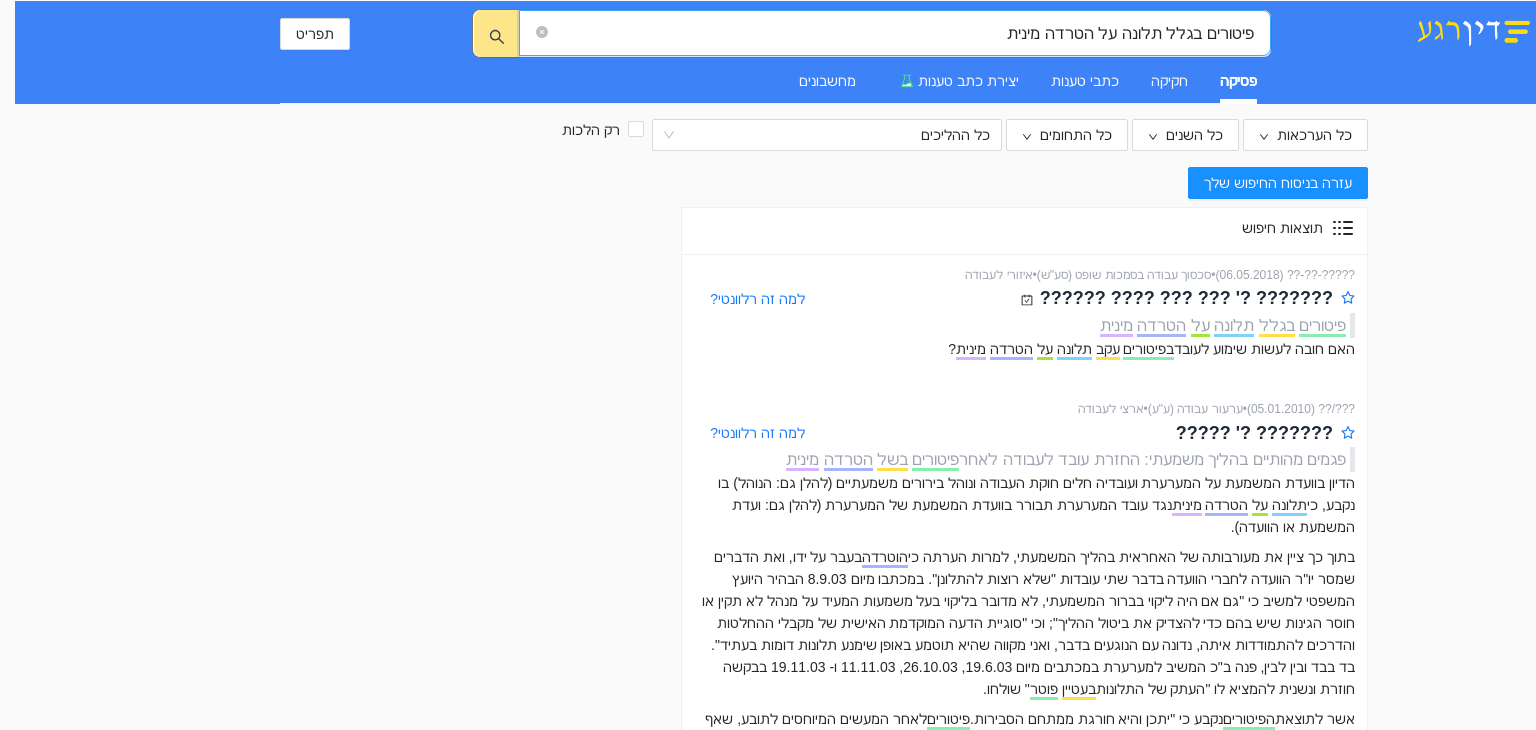 type on "פיטורים בגלל תלונה על הטרדה מינית" 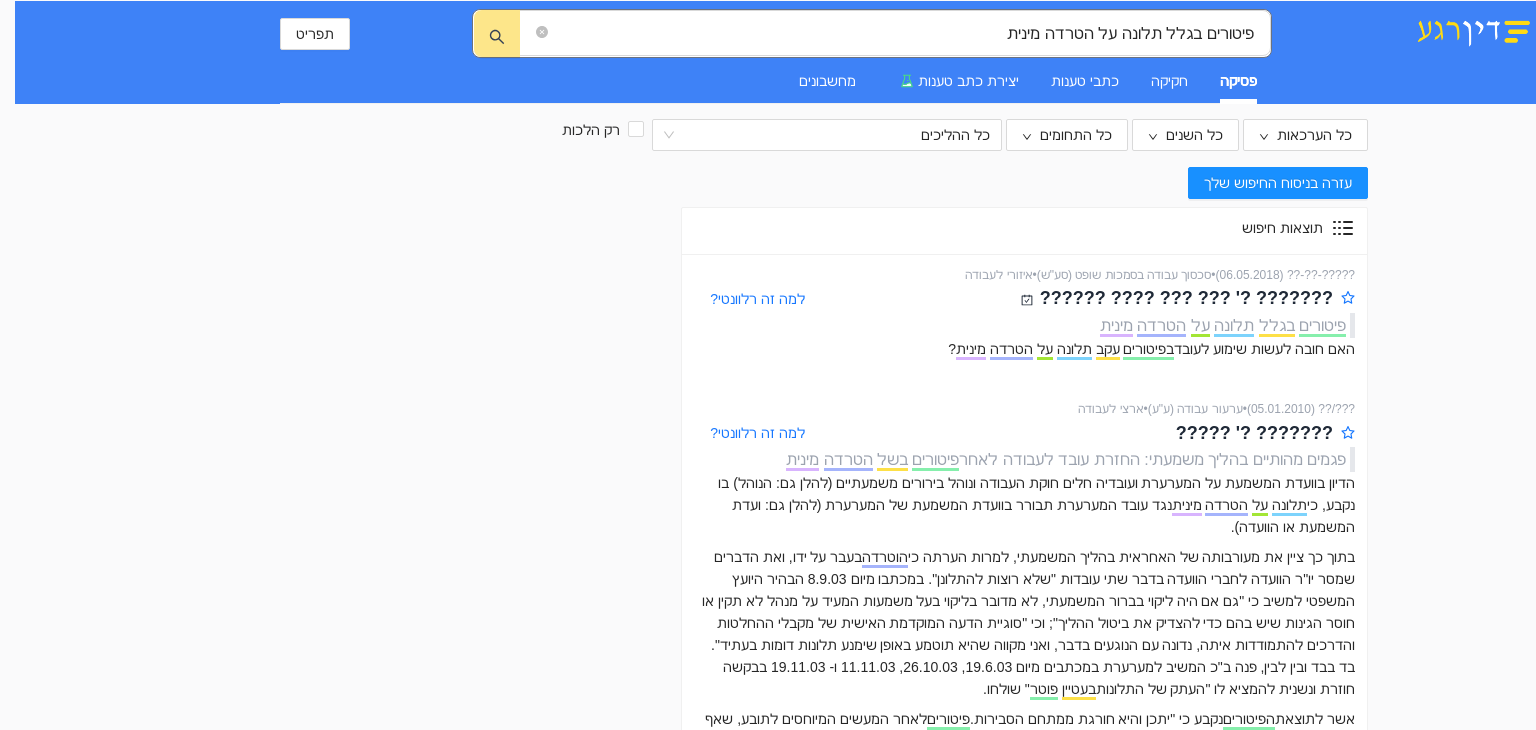 click at bounding box center [1473, 30] 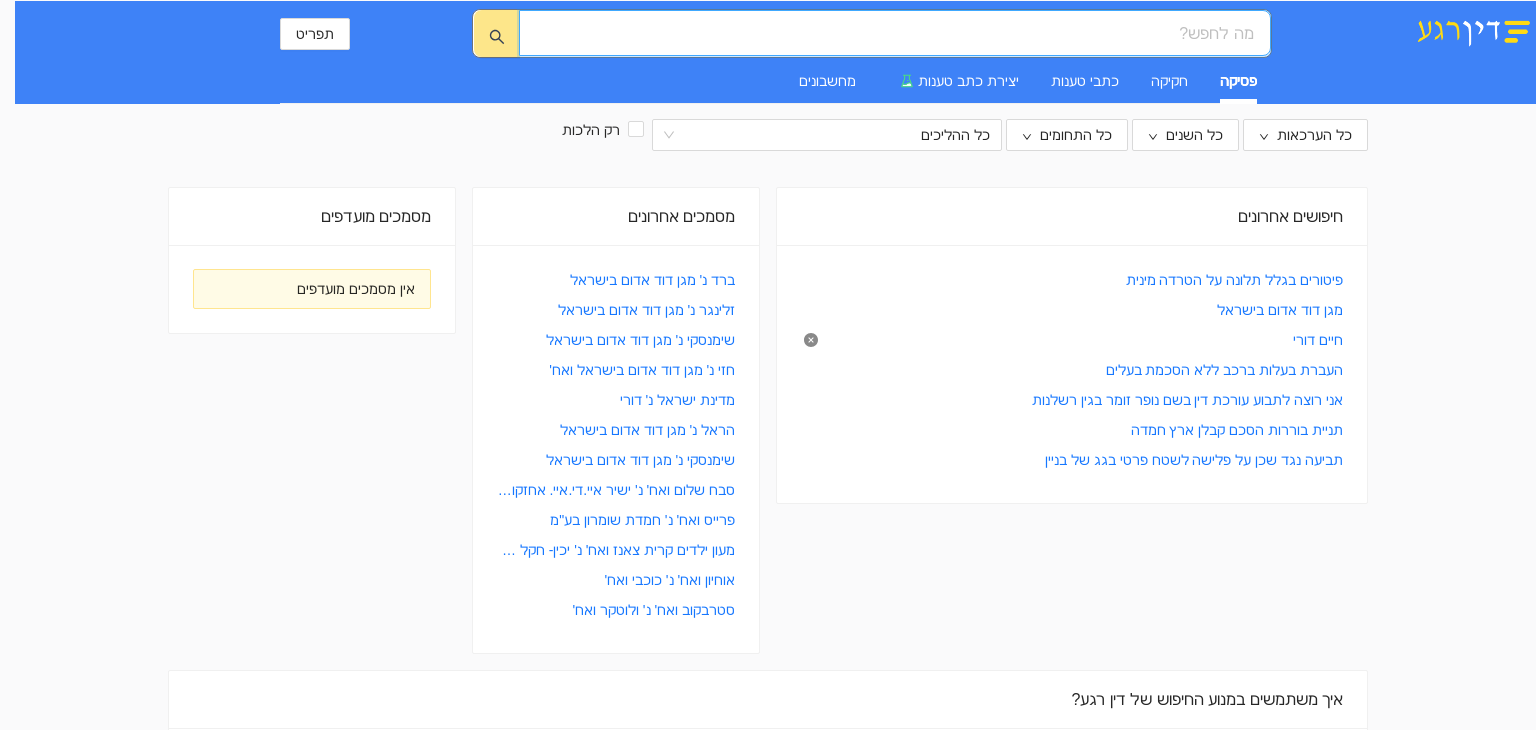 scroll, scrollTop: 0, scrollLeft: 0, axis: both 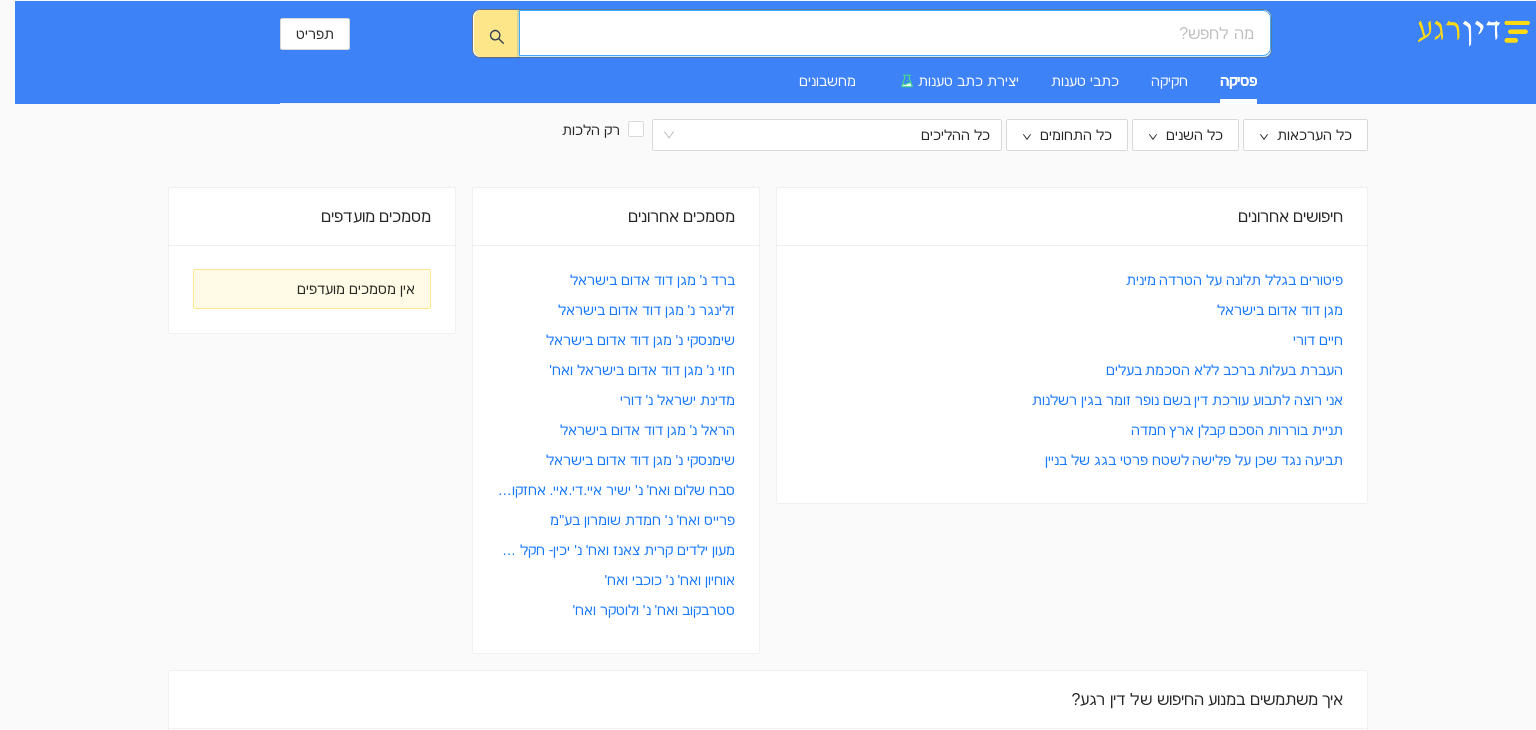 click at bounding box center [1473, 30] 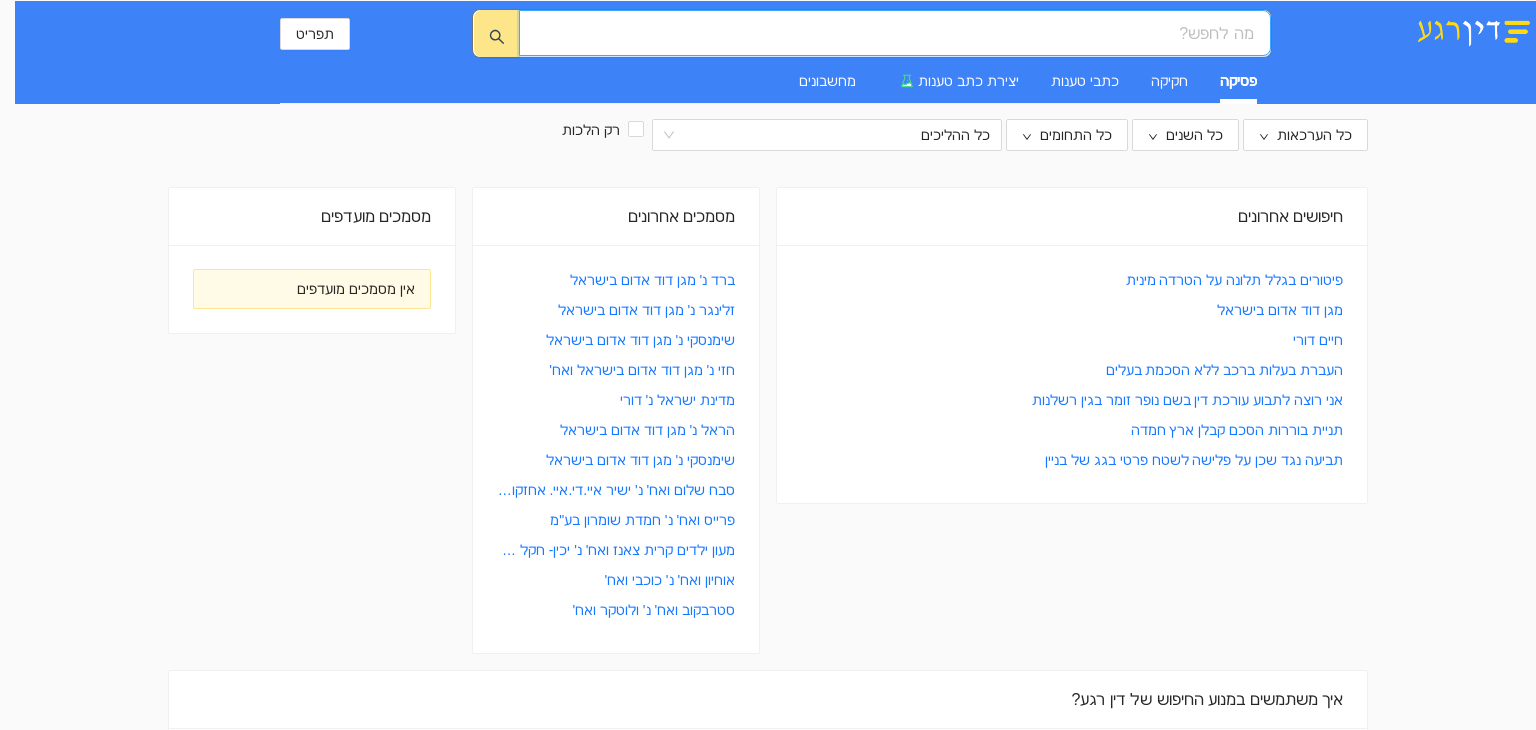 scroll, scrollTop: 0, scrollLeft: 0, axis: both 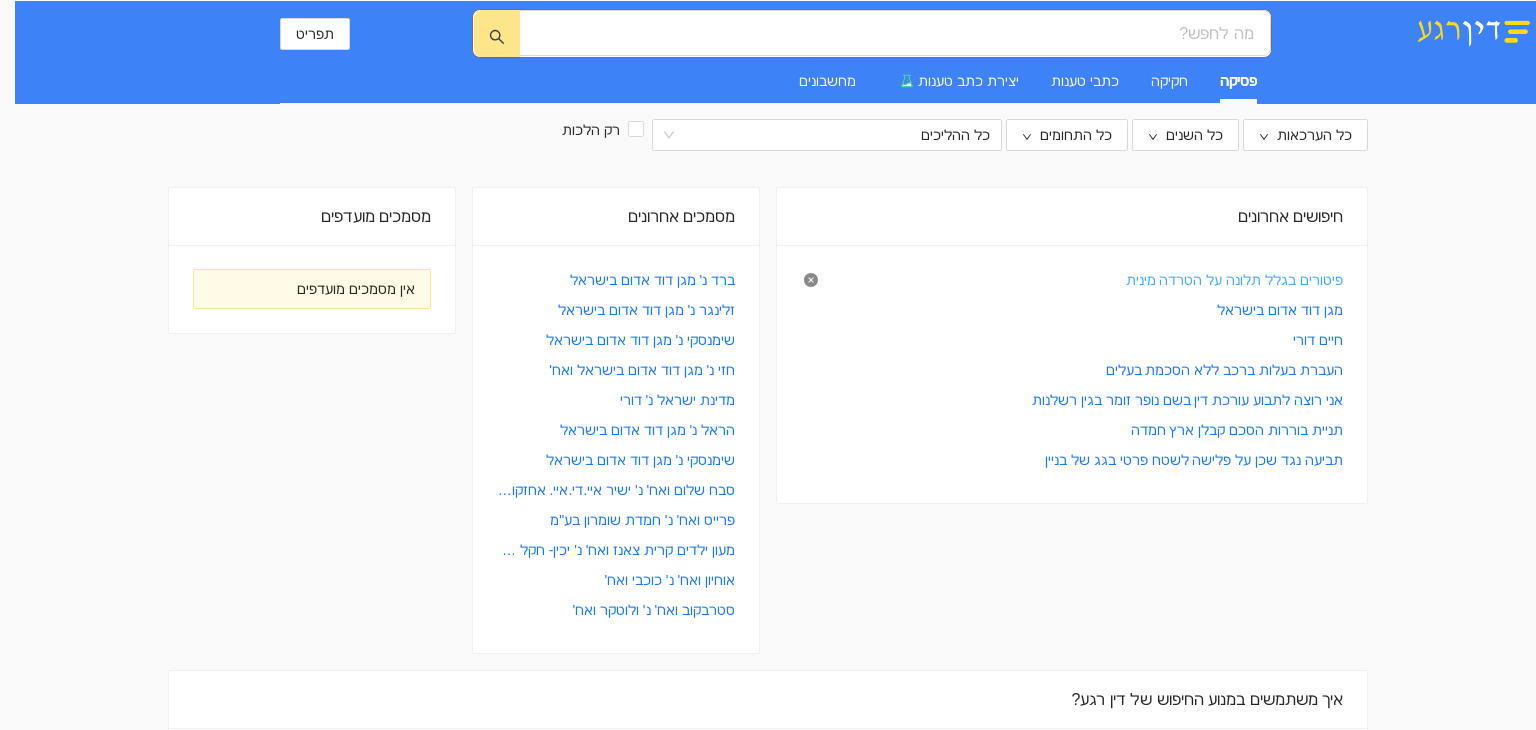 click on "פיטורים בגלל תלונה על הטרדה מינית" at bounding box center (1234, 280) 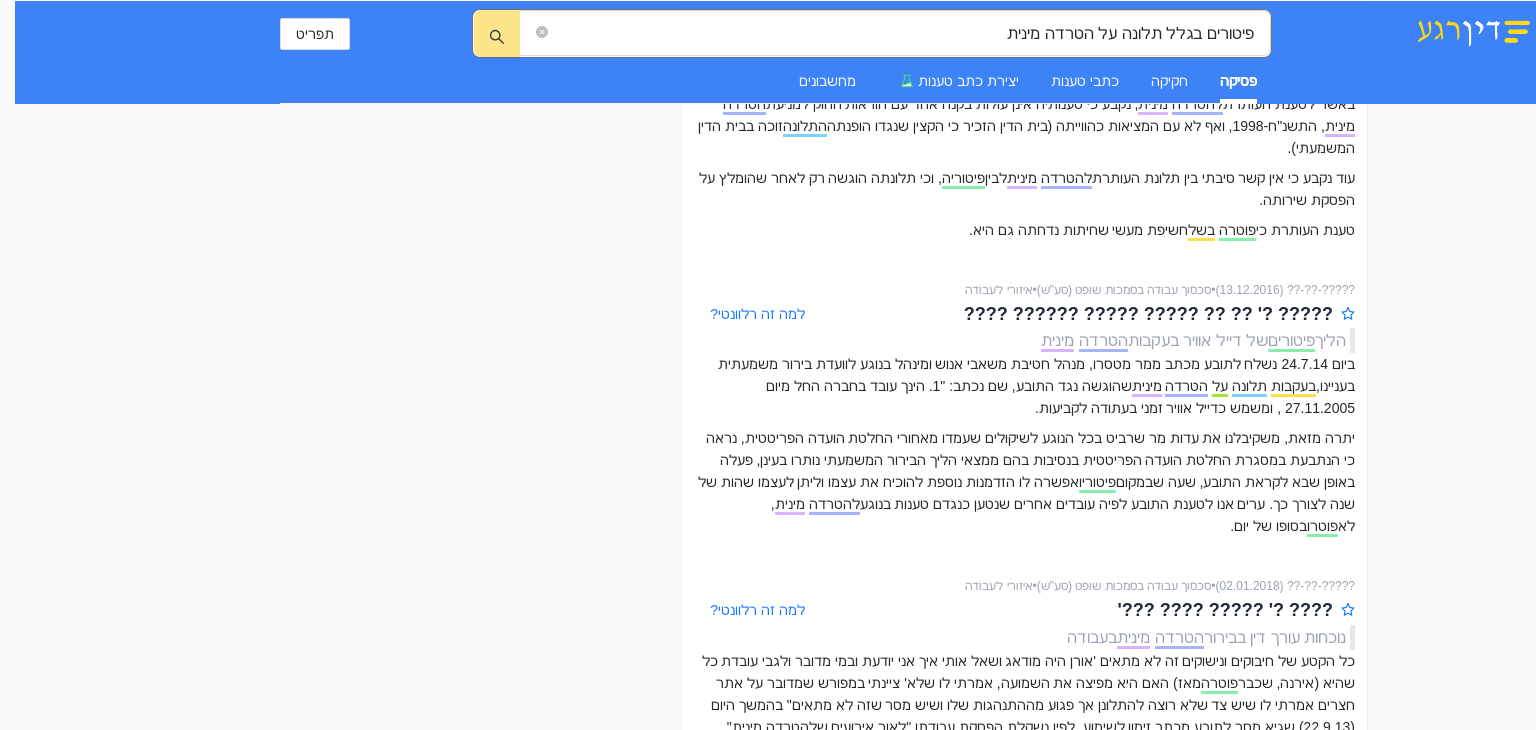 scroll, scrollTop: 1772, scrollLeft: 0, axis: vertical 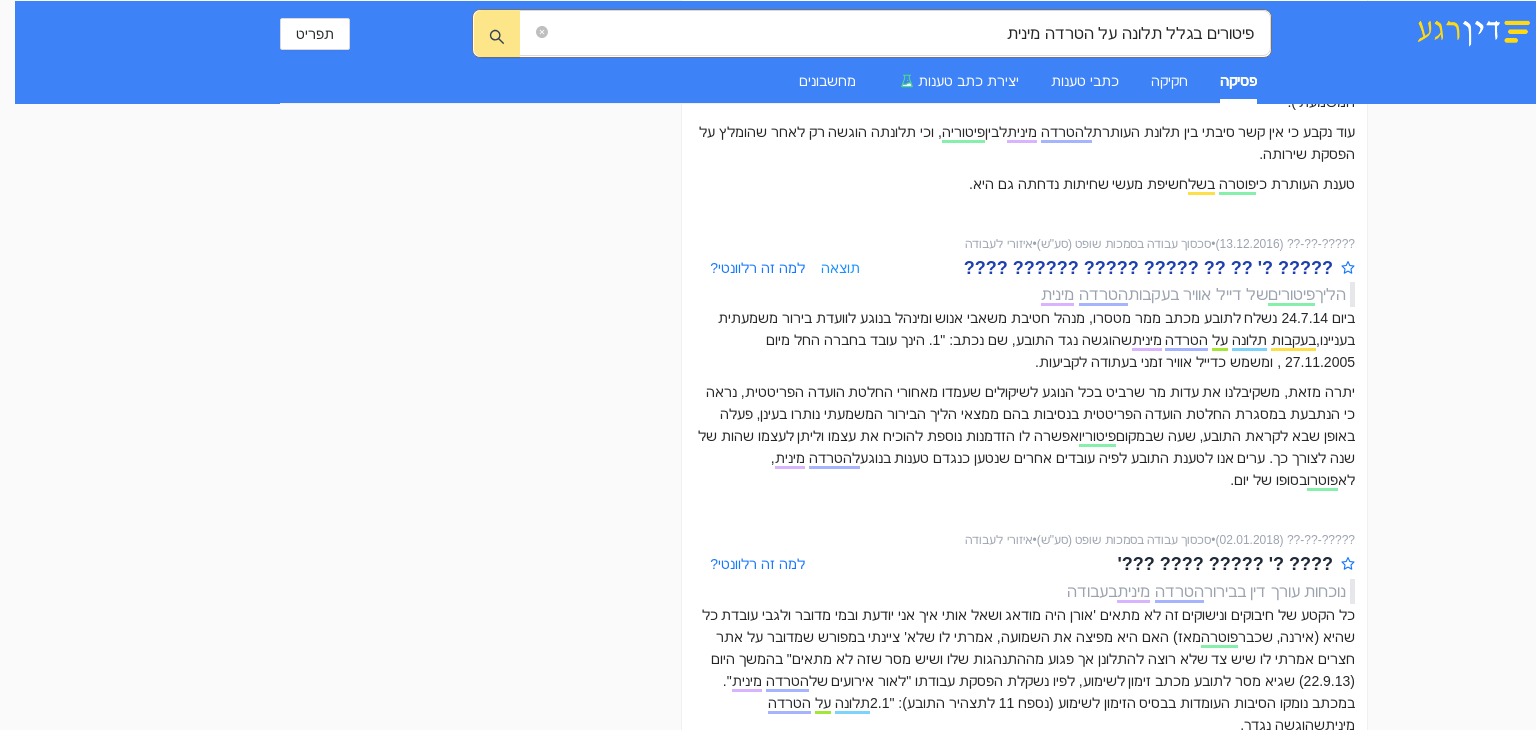click on "????? ?' ?? ?? ?????  ????? ?????? ????" at bounding box center [1148, 268] 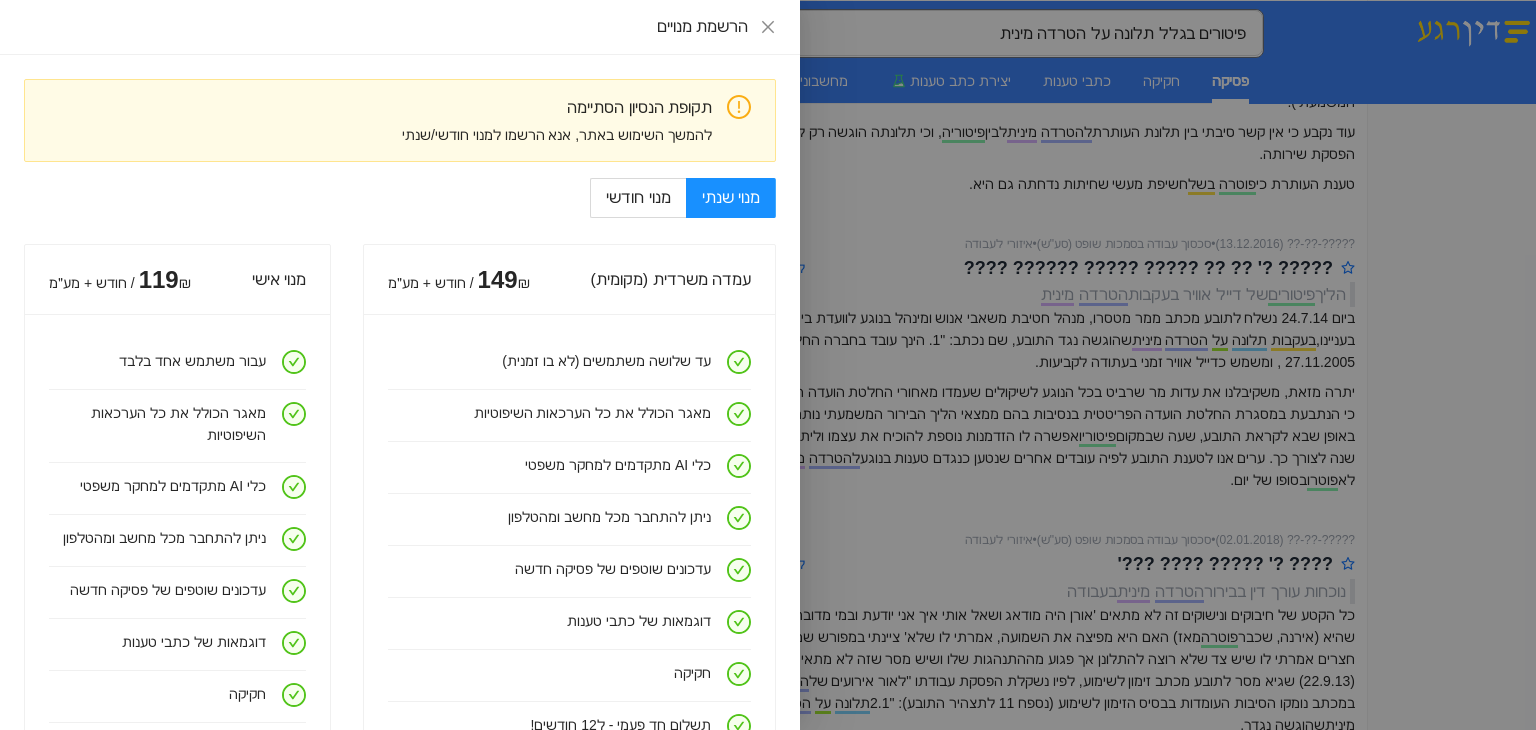 click on "הרשמת מנויים" at bounding box center [400, 27] 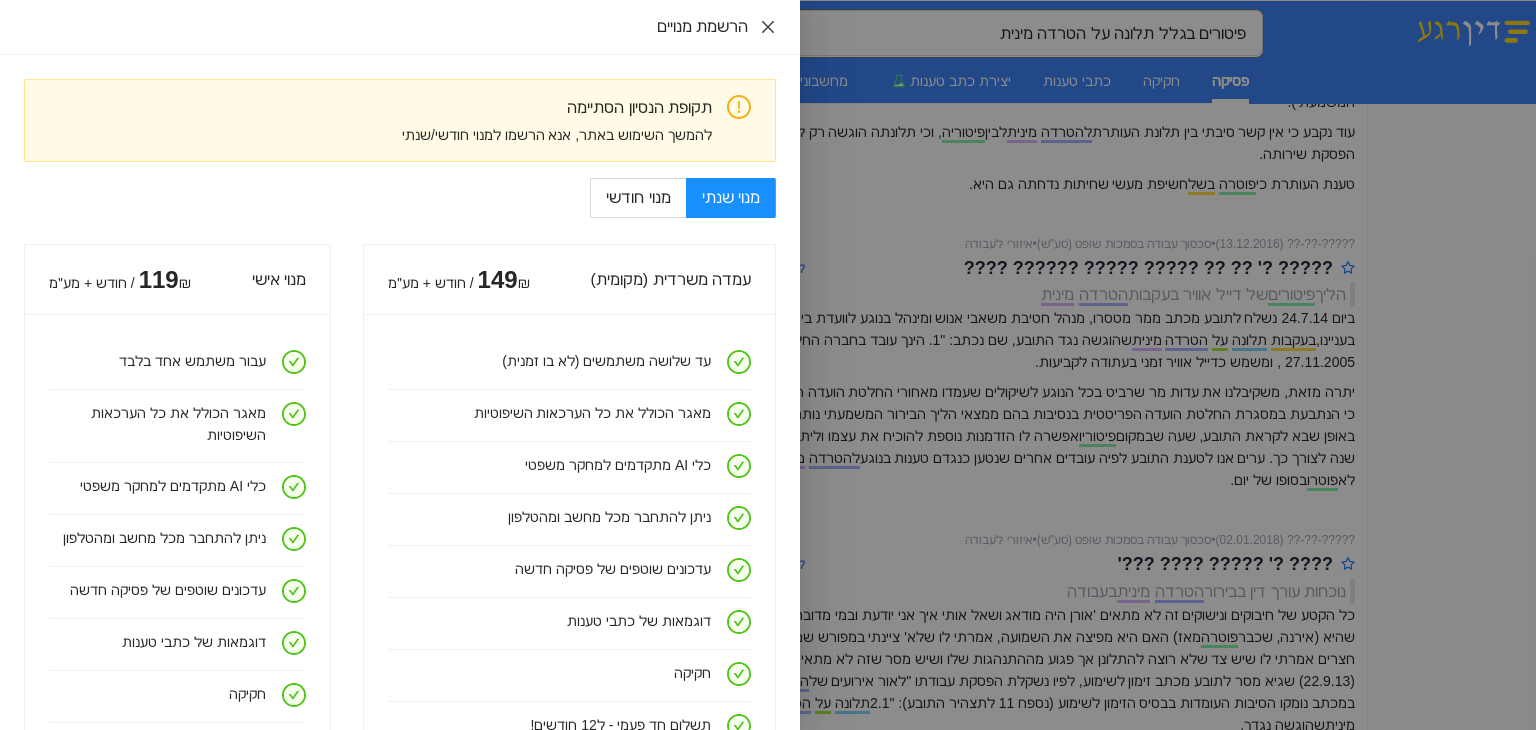 click 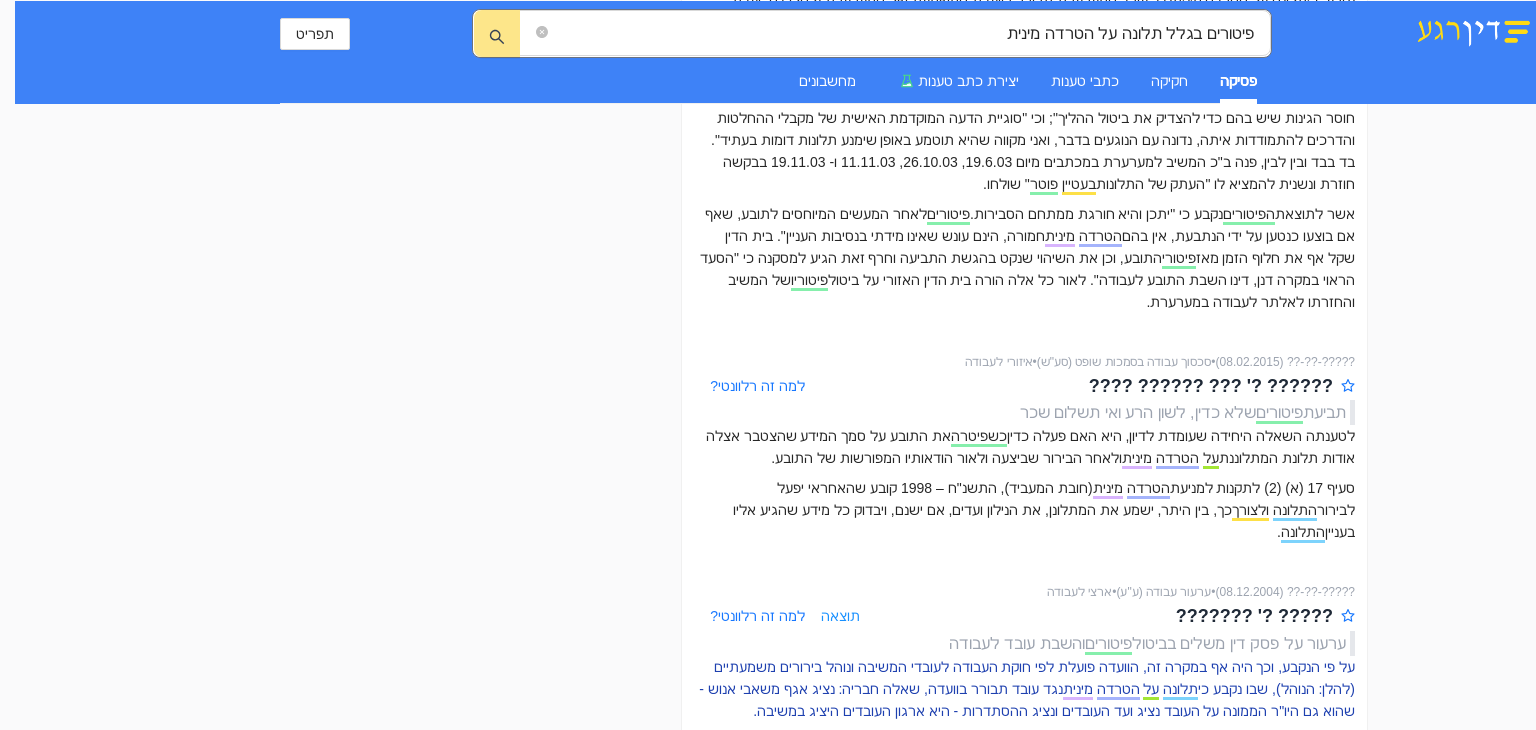 scroll, scrollTop: 0, scrollLeft: 0, axis: both 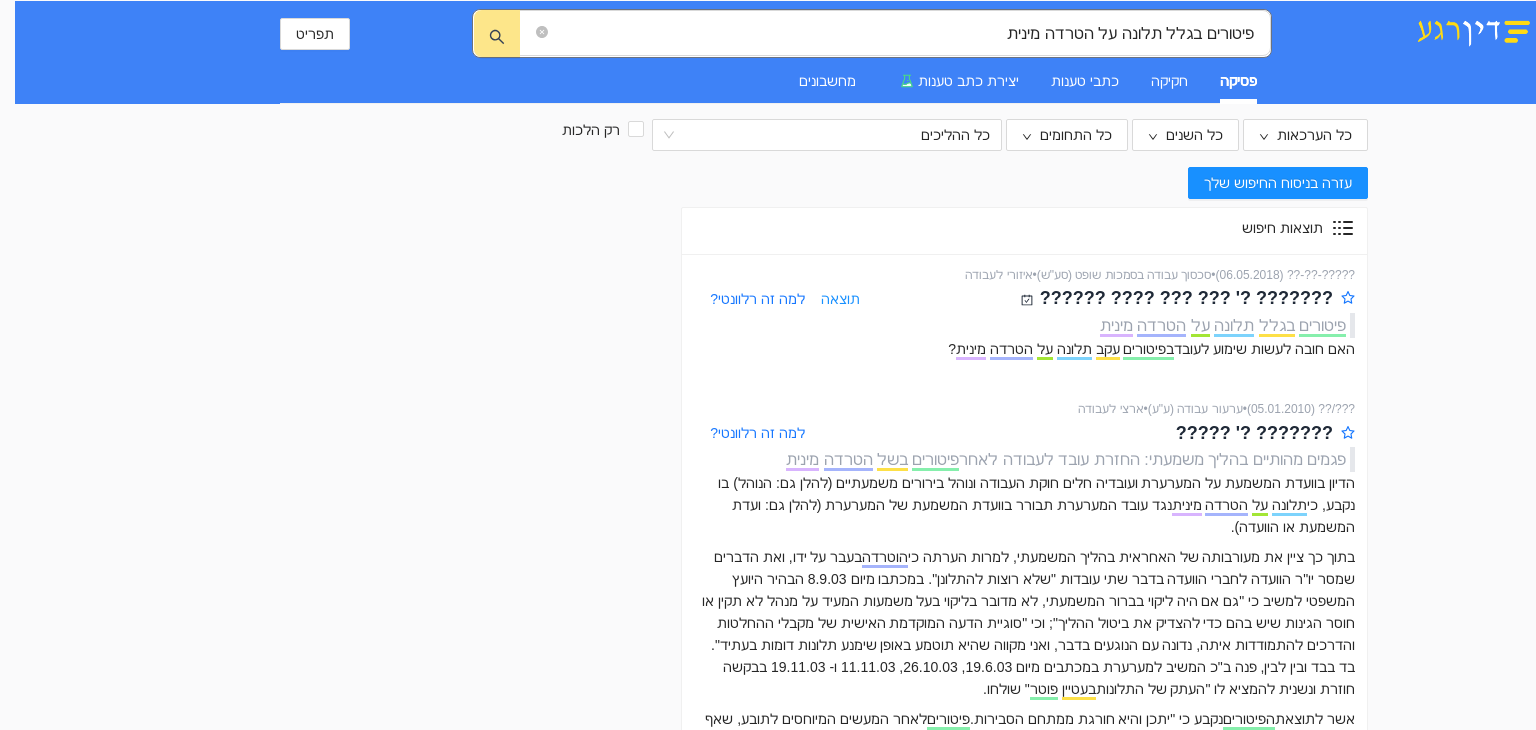 click on "למה זה רלוונטי?" at bounding box center (757, 299) 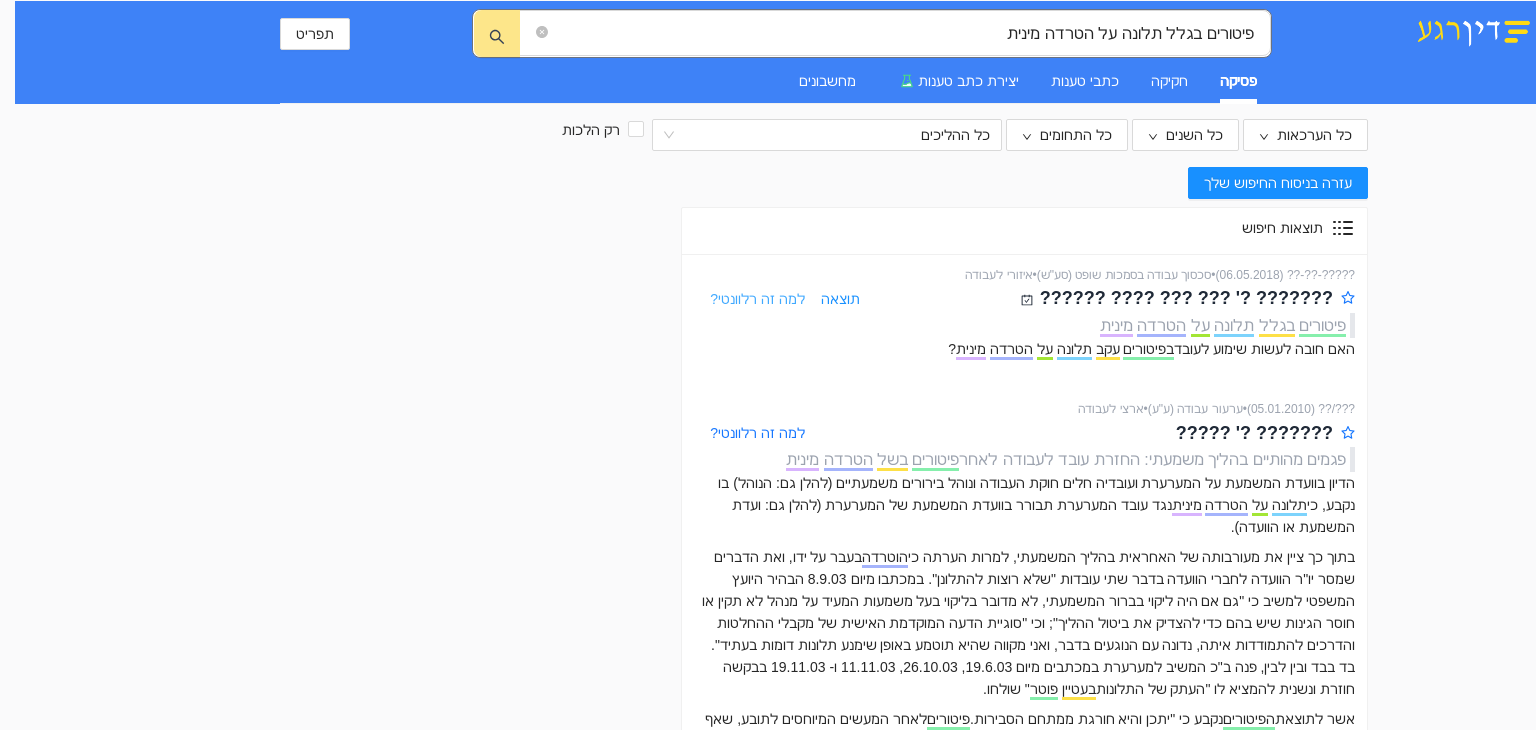 click on "למה זה רלוונטי?" at bounding box center [757, 299] 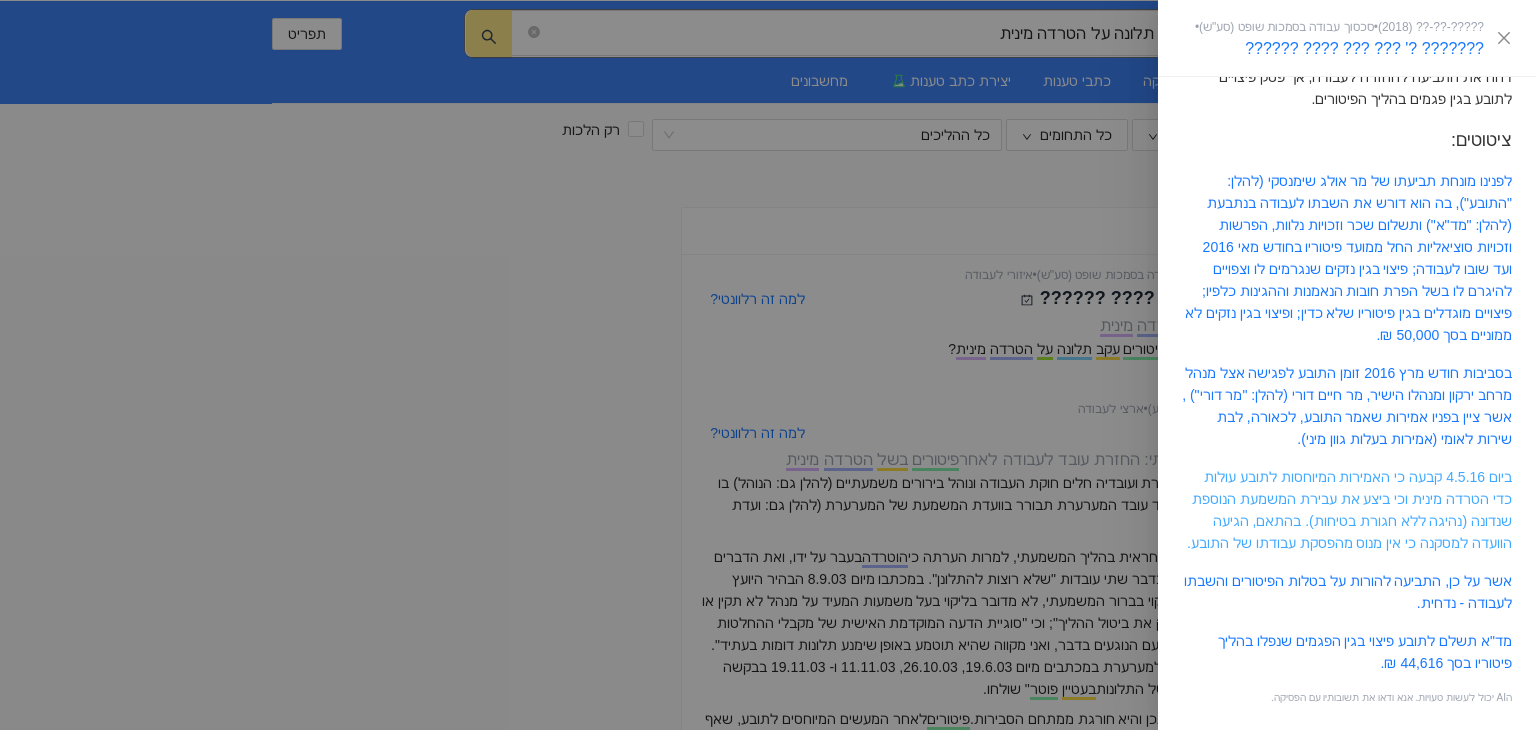 scroll, scrollTop: 188, scrollLeft: 0, axis: vertical 